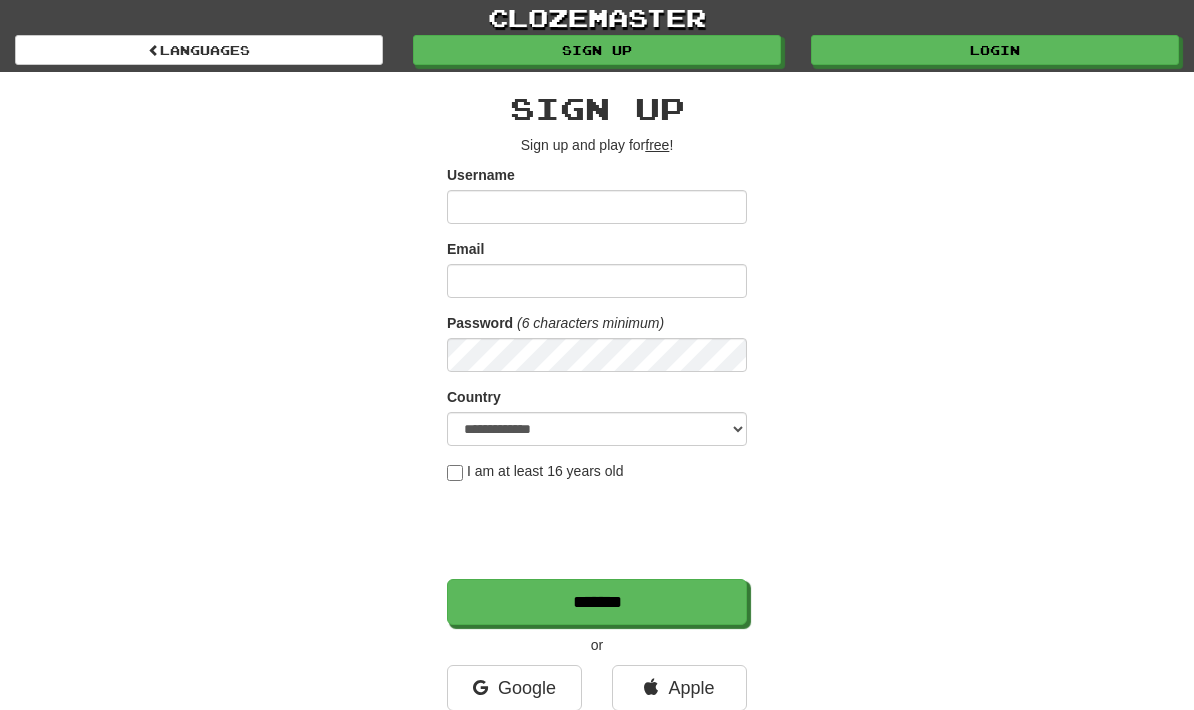 scroll, scrollTop: 0, scrollLeft: 0, axis: both 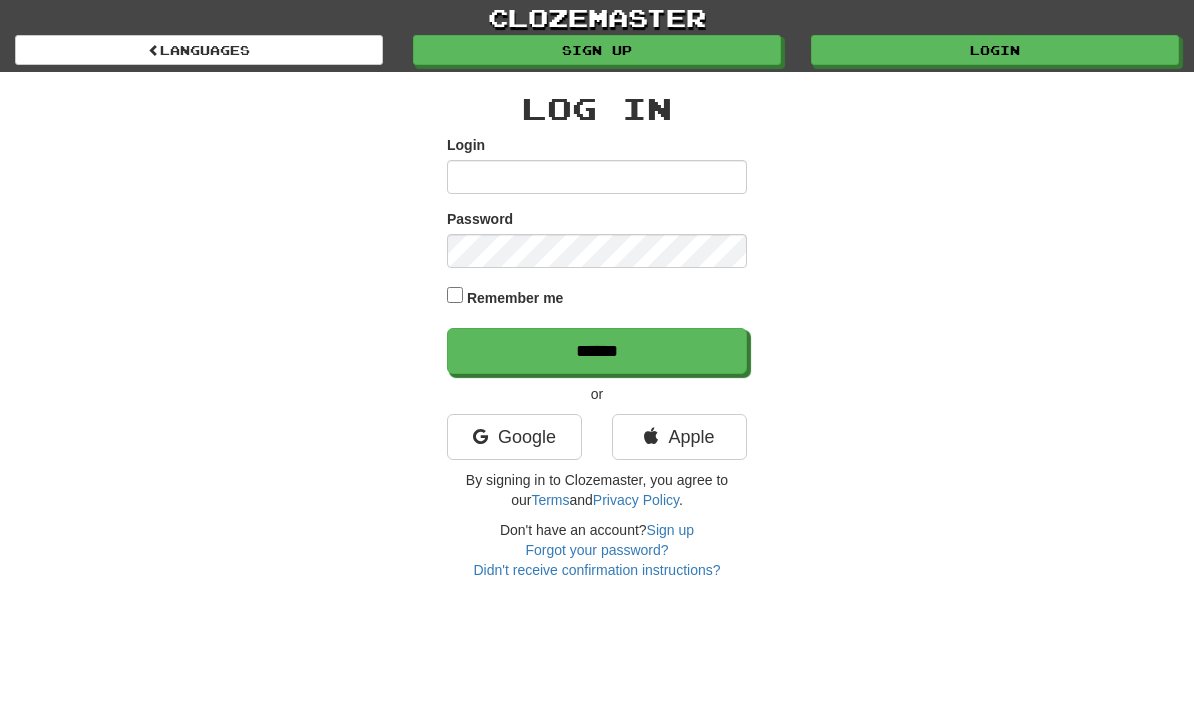 click on "Google" at bounding box center [514, 437] 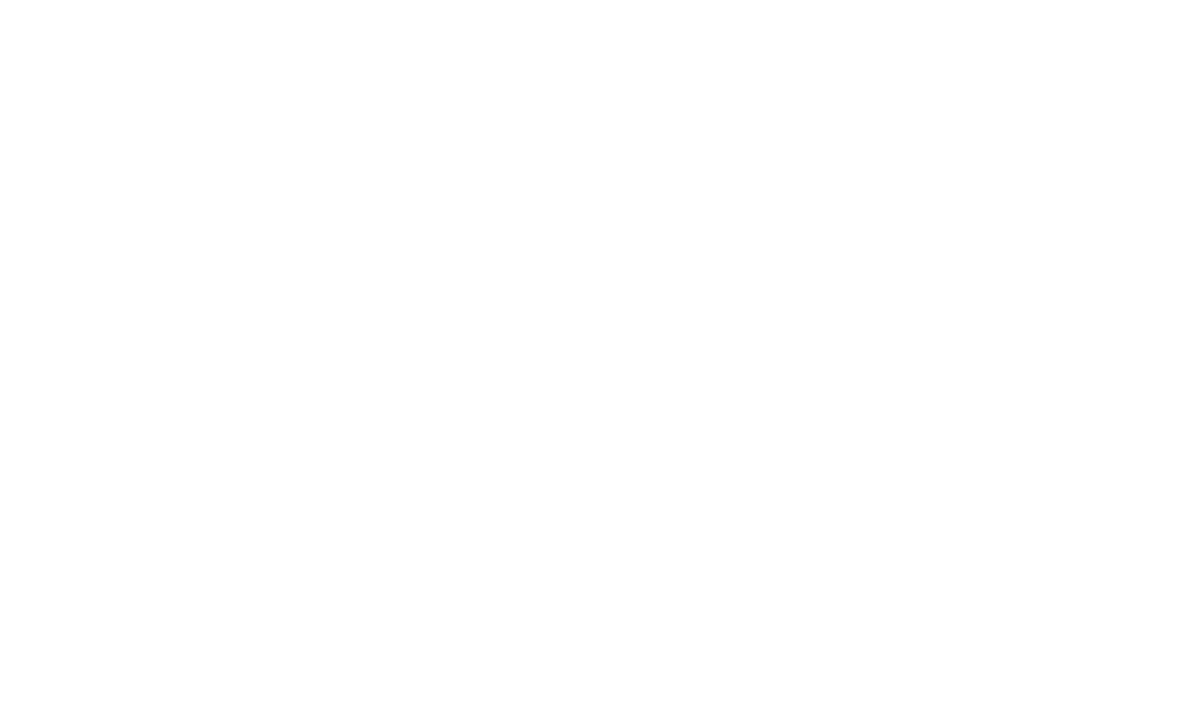 scroll, scrollTop: 0, scrollLeft: 0, axis: both 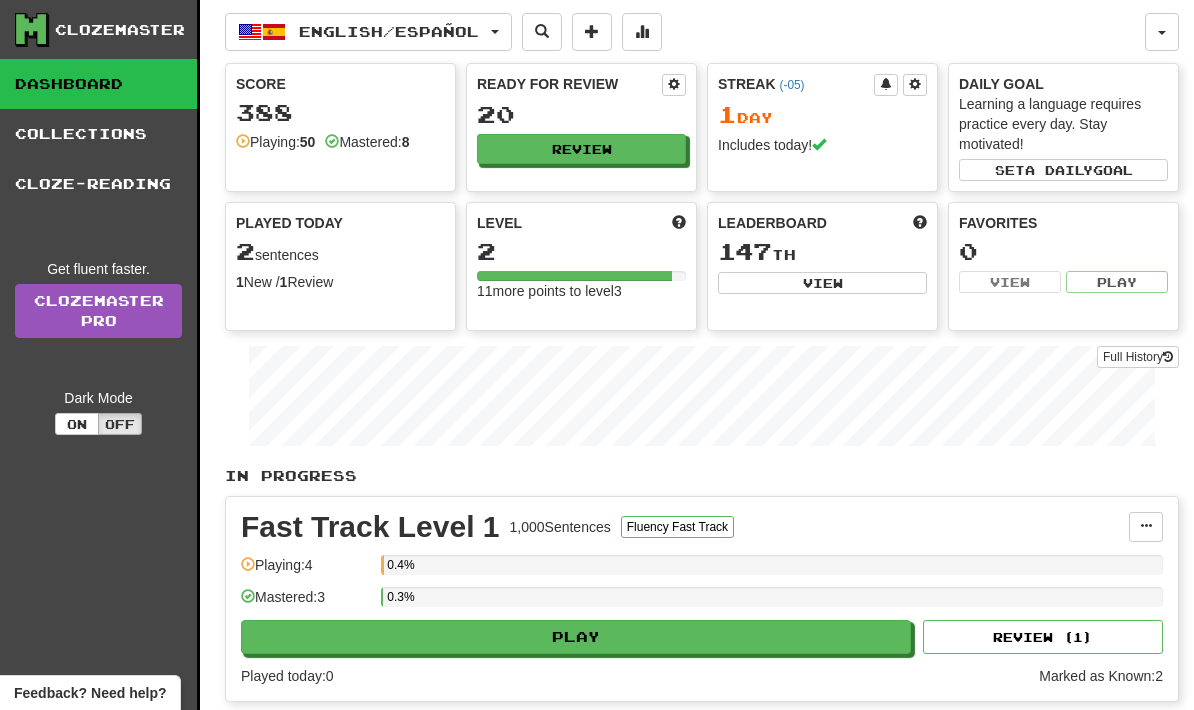 click on "English  /  Español" at bounding box center [389, 31] 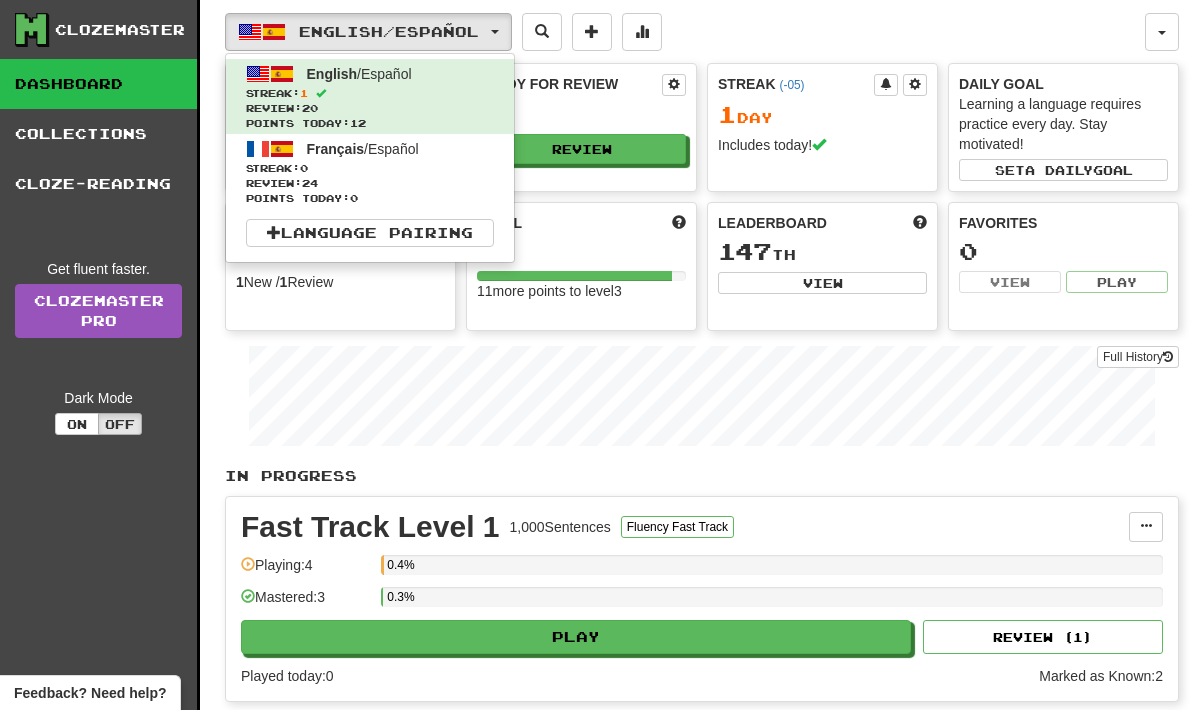 click on "Streak:  1" at bounding box center (370, 93) 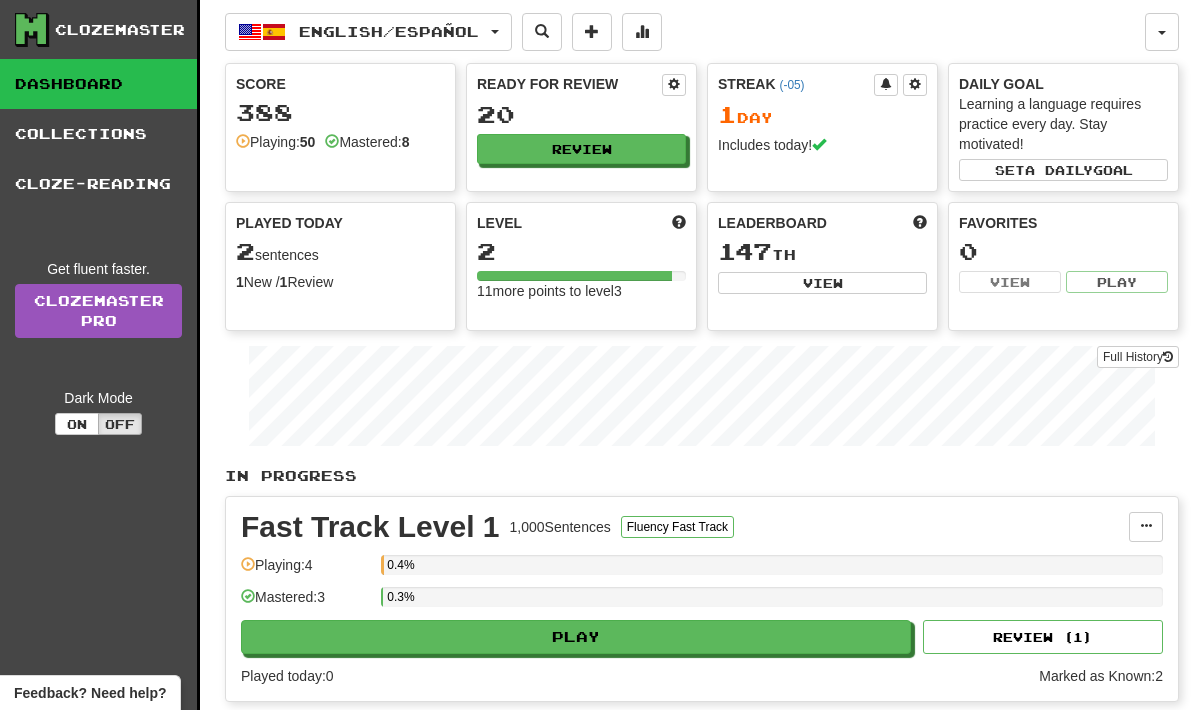scroll, scrollTop: 0, scrollLeft: 0, axis: both 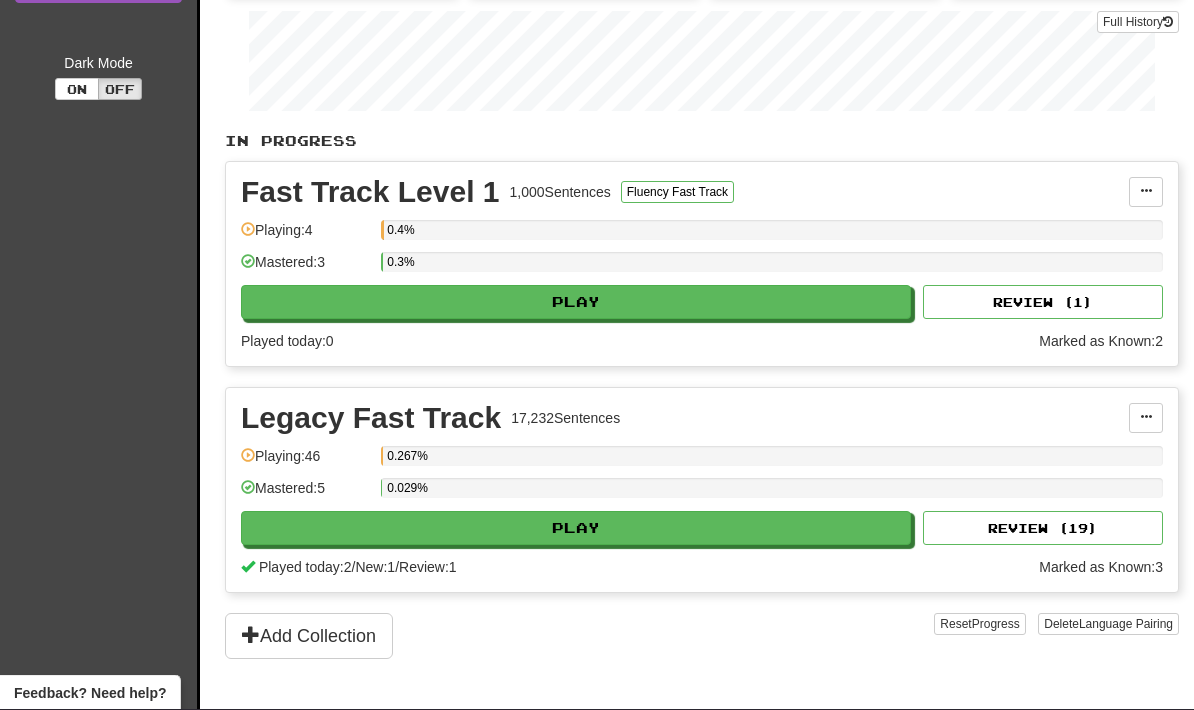 click on "Play" at bounding box center (576, 303) 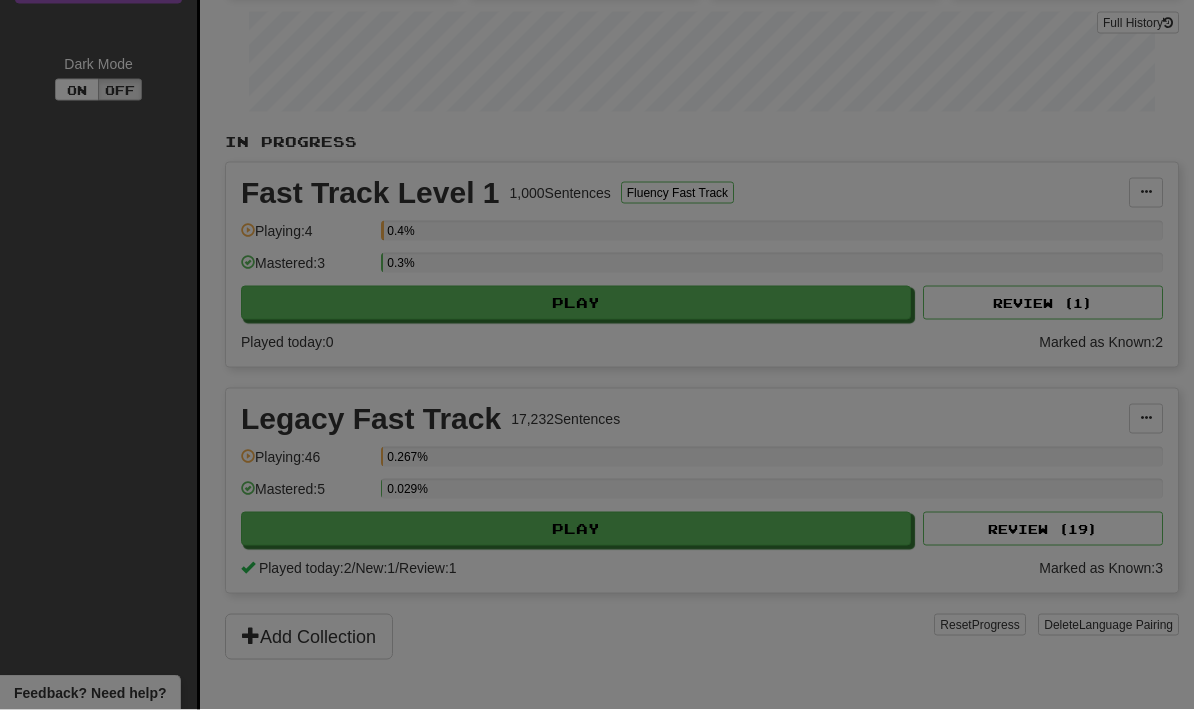 scroll, scrollTop: 335, scrollLeft: 0, axis: vertical 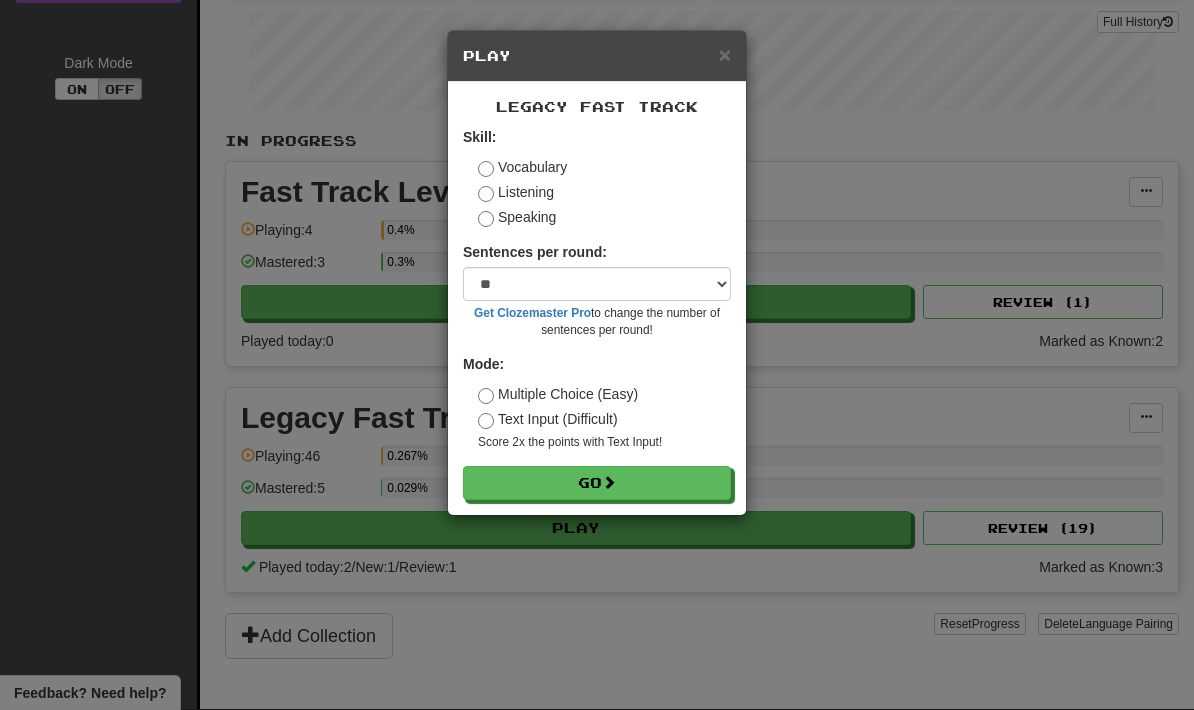 click on "Speaking" at bounding box center (522, 167) 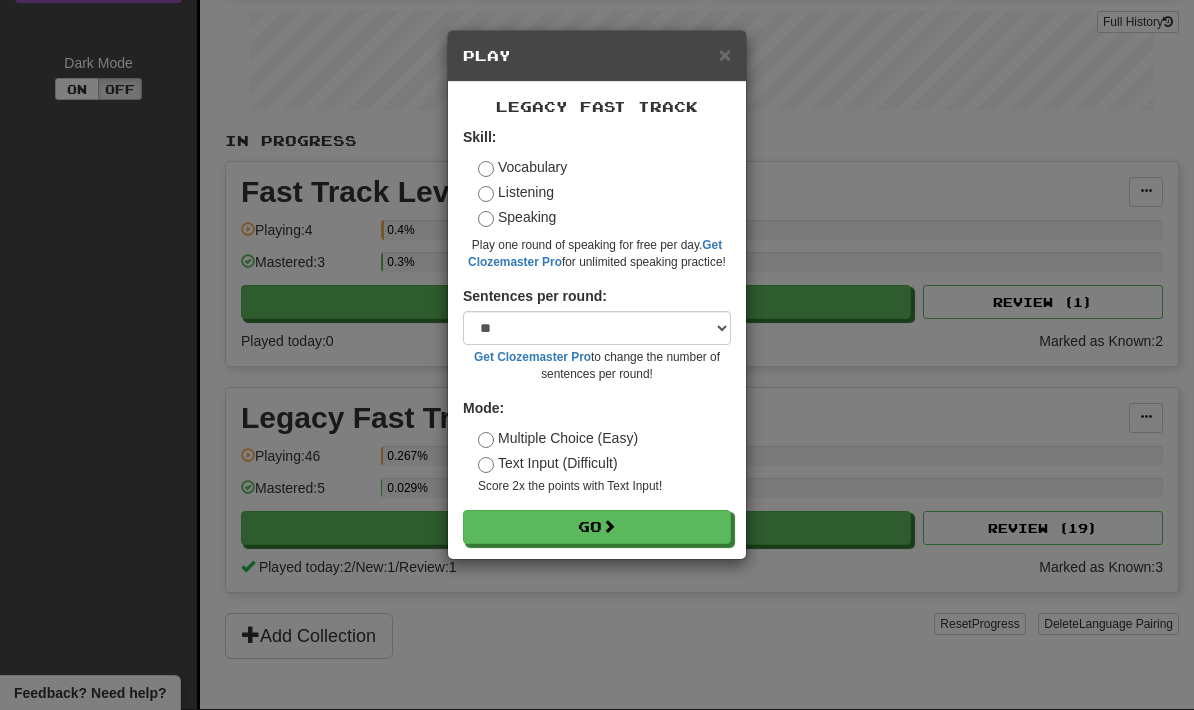 click on "Text Input (Difficult)" at bounding box center (522, 167) 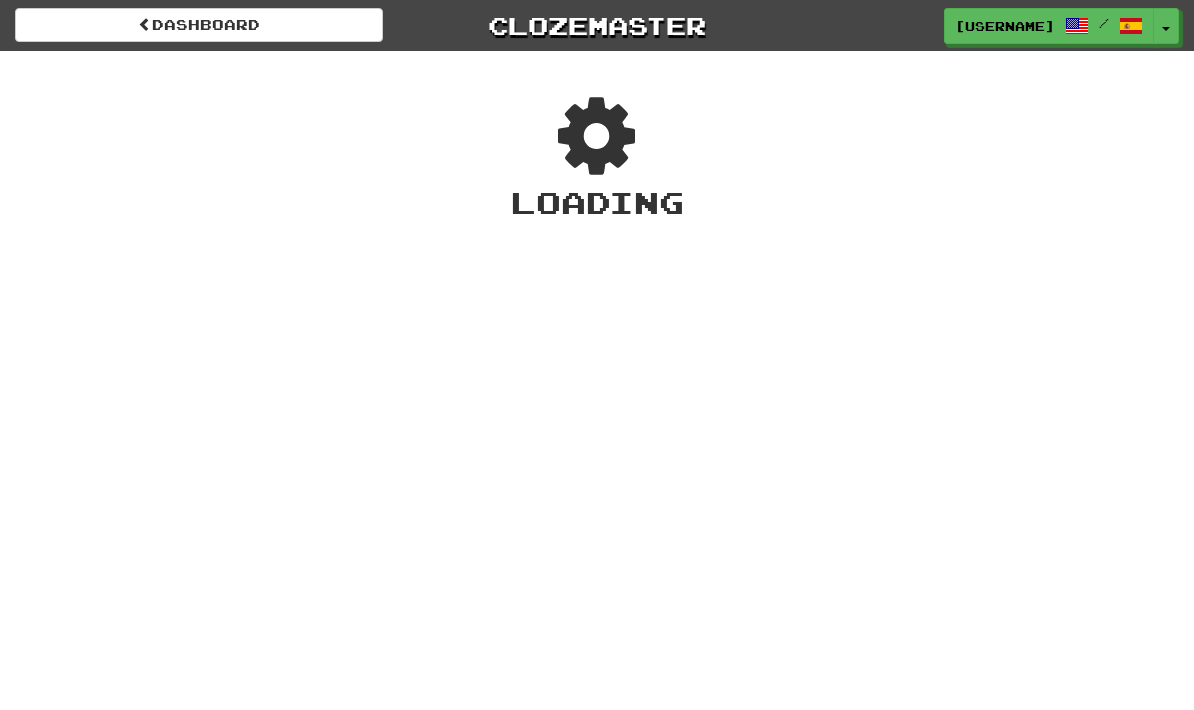 scroll, scrollTop: 0, scrollLeft: 0, axis: both 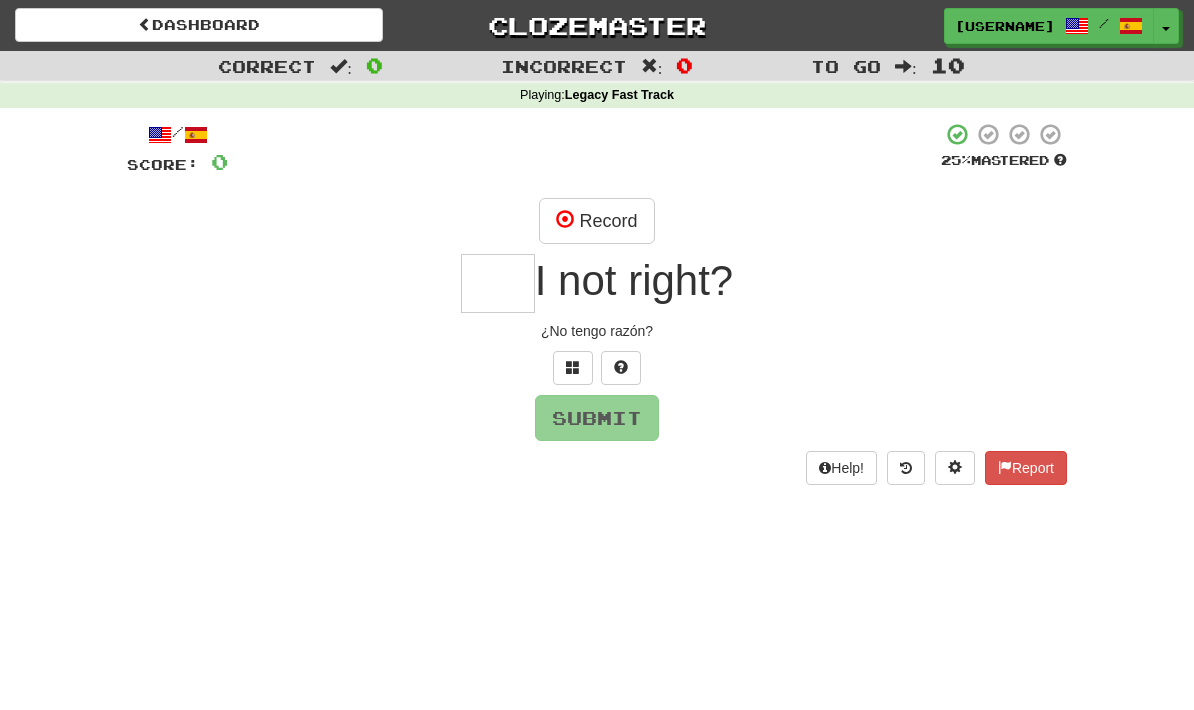 click on "Record" at bounding box center (596, 221) 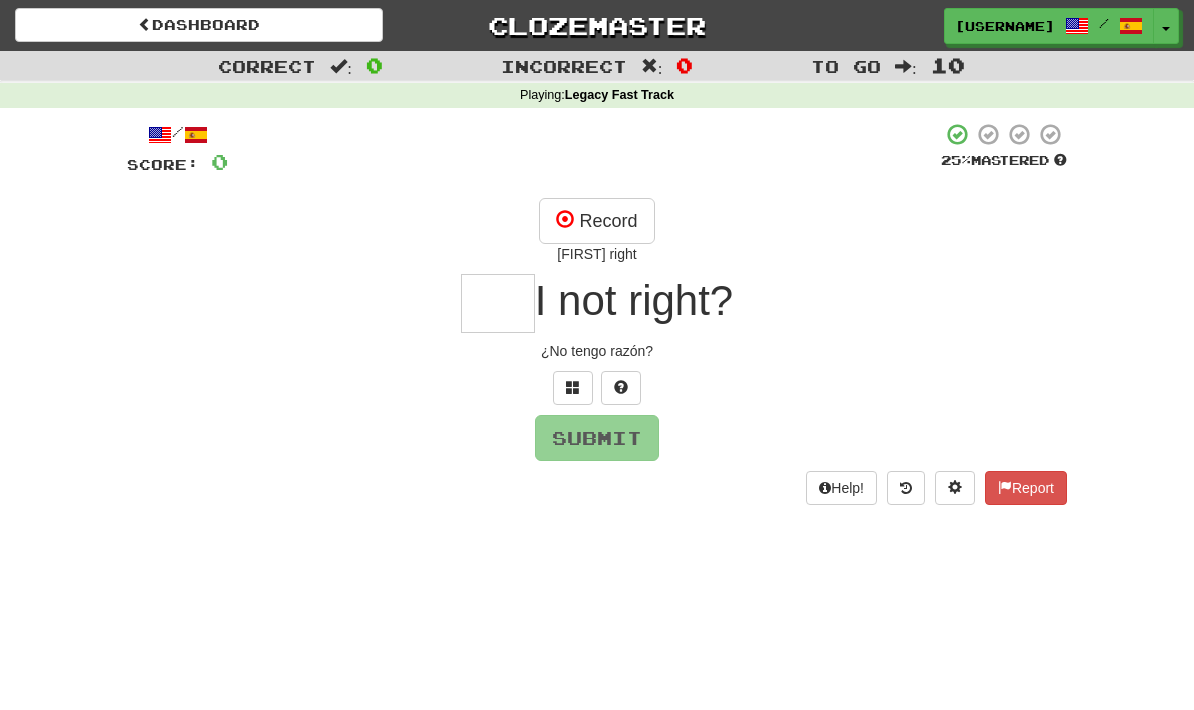 click on "Record" at bounding box center (596, 221) 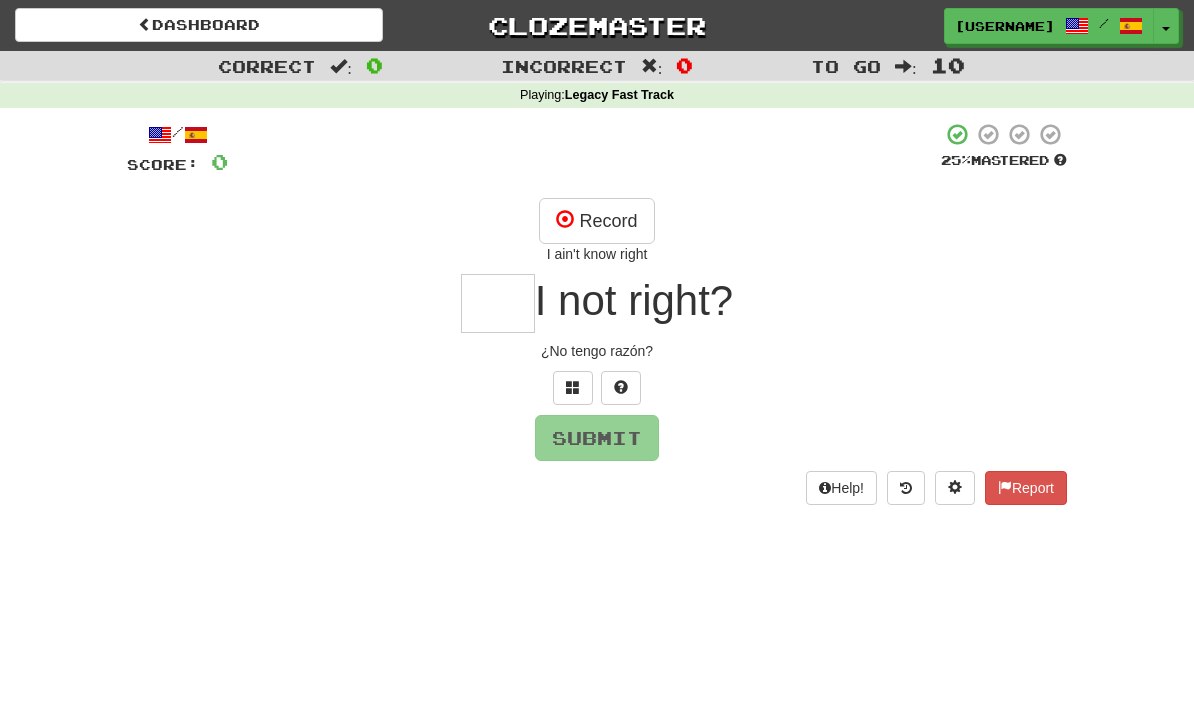click on "Record" at bounding box center [596, 221] 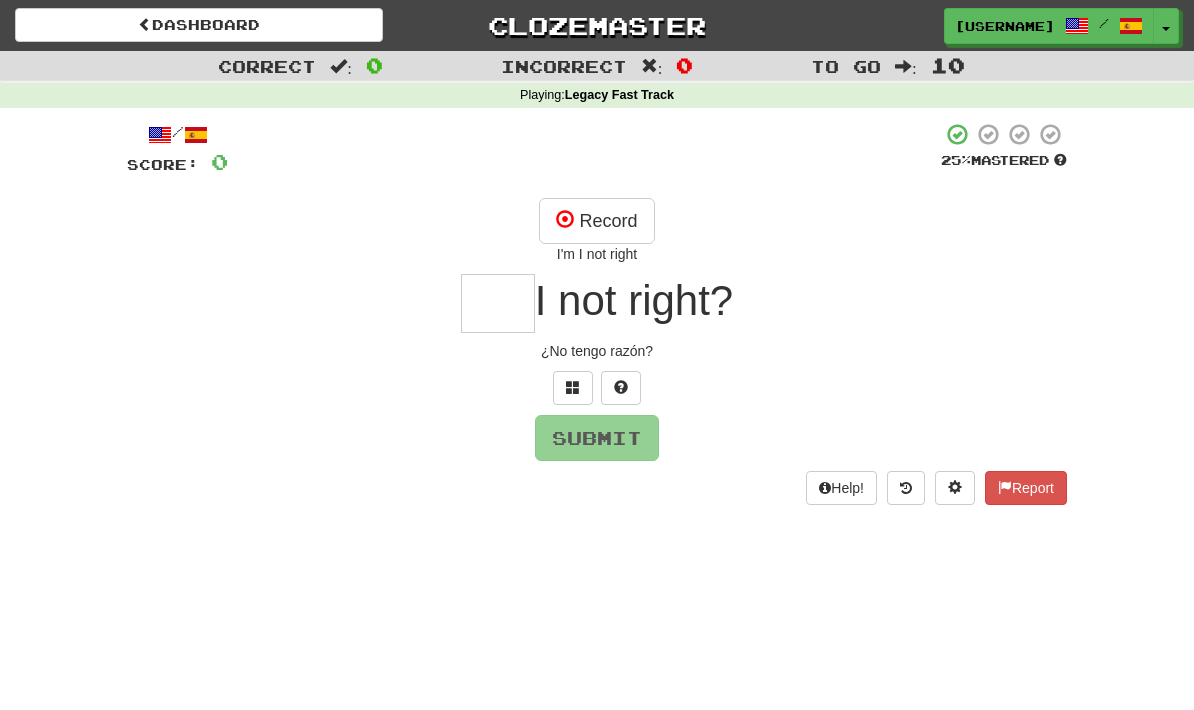 click on "Record" at bounding box center [596, 221] 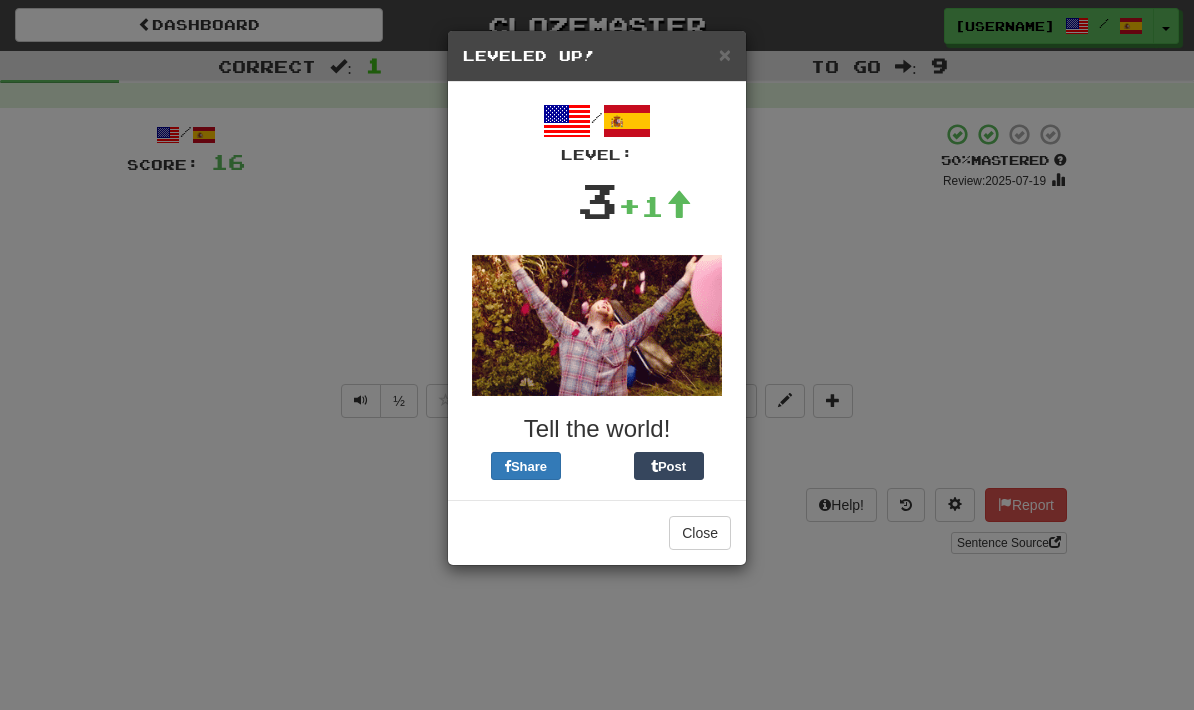 click on "Close" at bounding box center [700, 533] 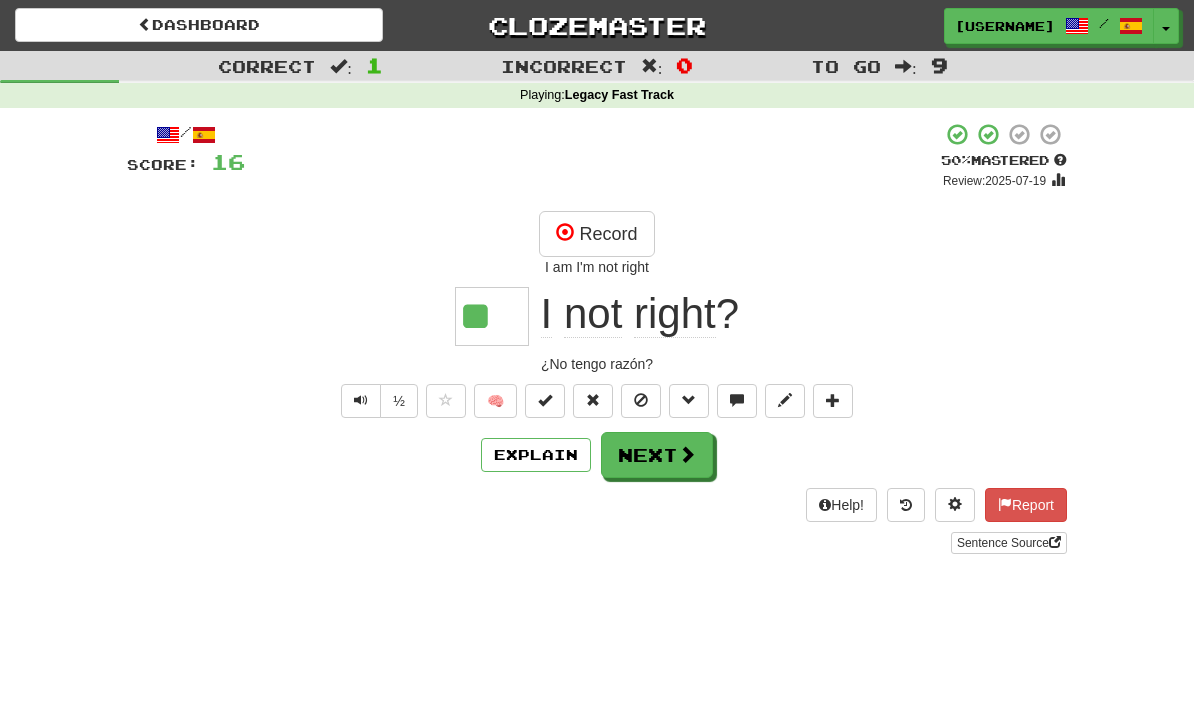 click at bounding box center (687, 454) 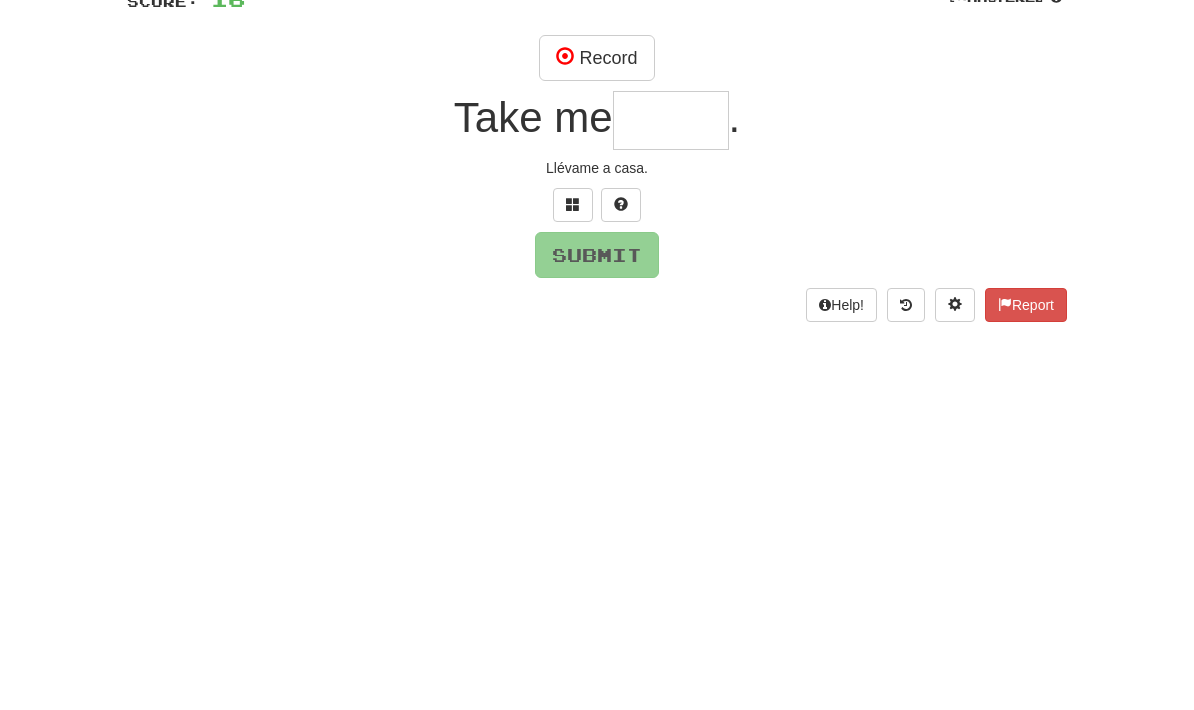 click on "Record" at bounding box center (596, 221) 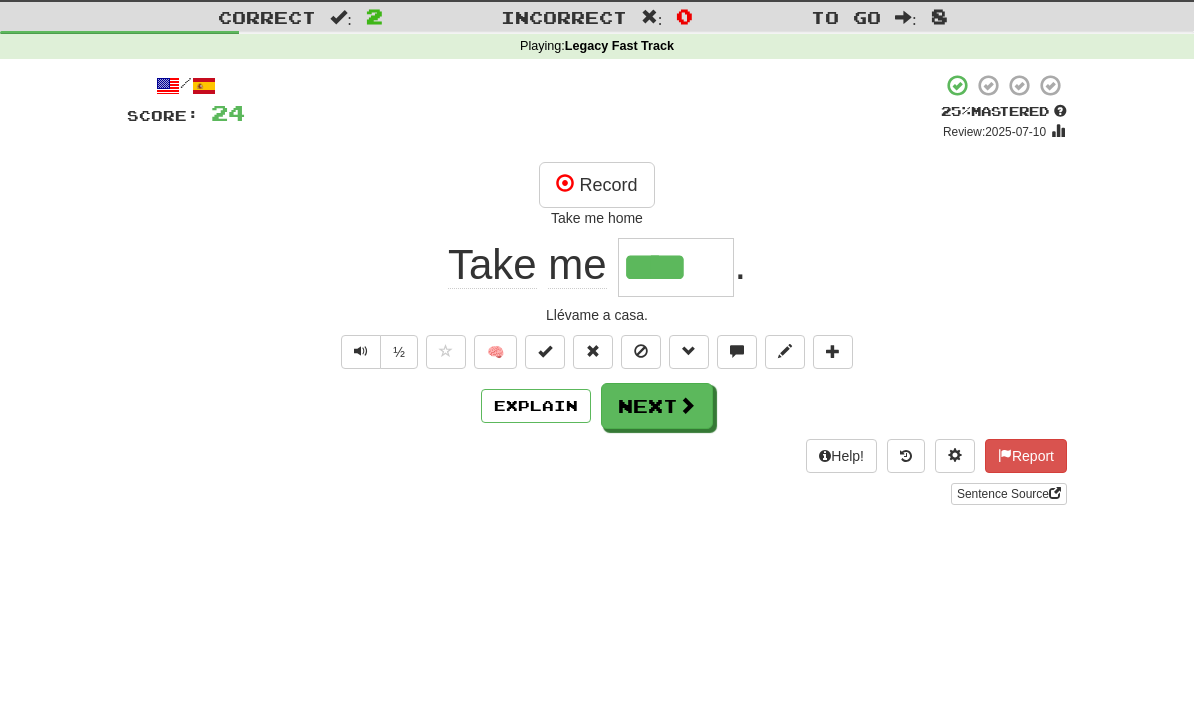 scroll, scrollTop: 0, scrollLeft: 0, axis: both 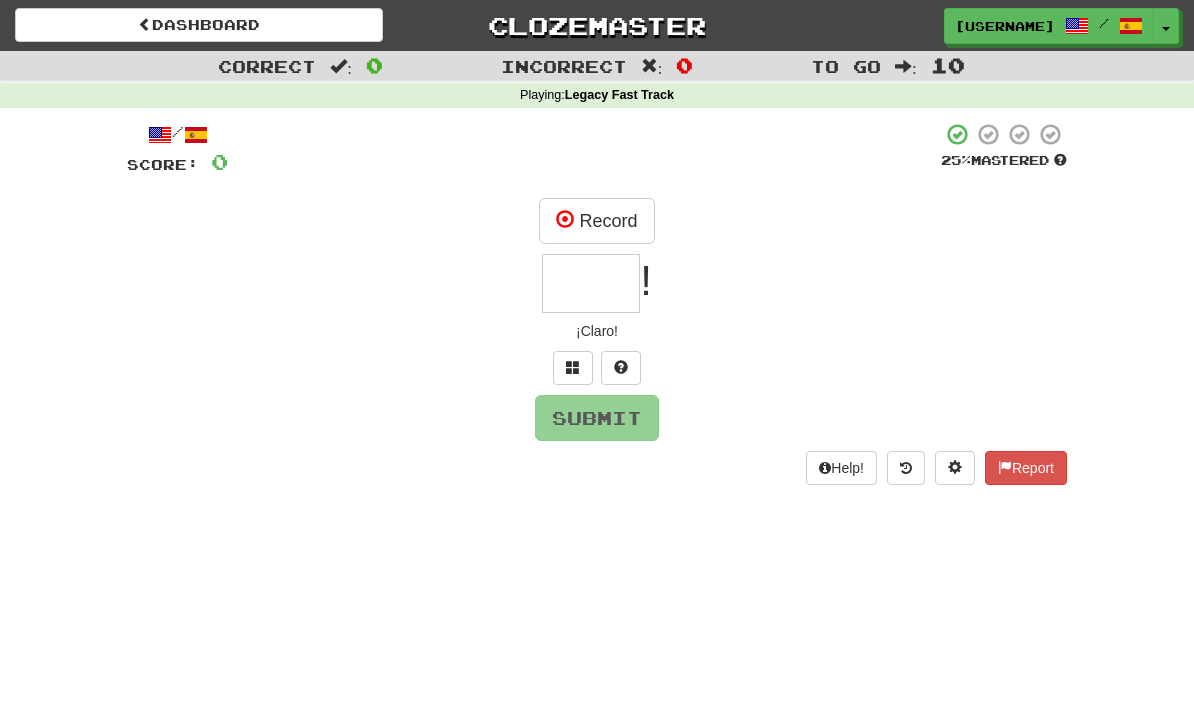 click on "Record" at bounding box center (596, 221) 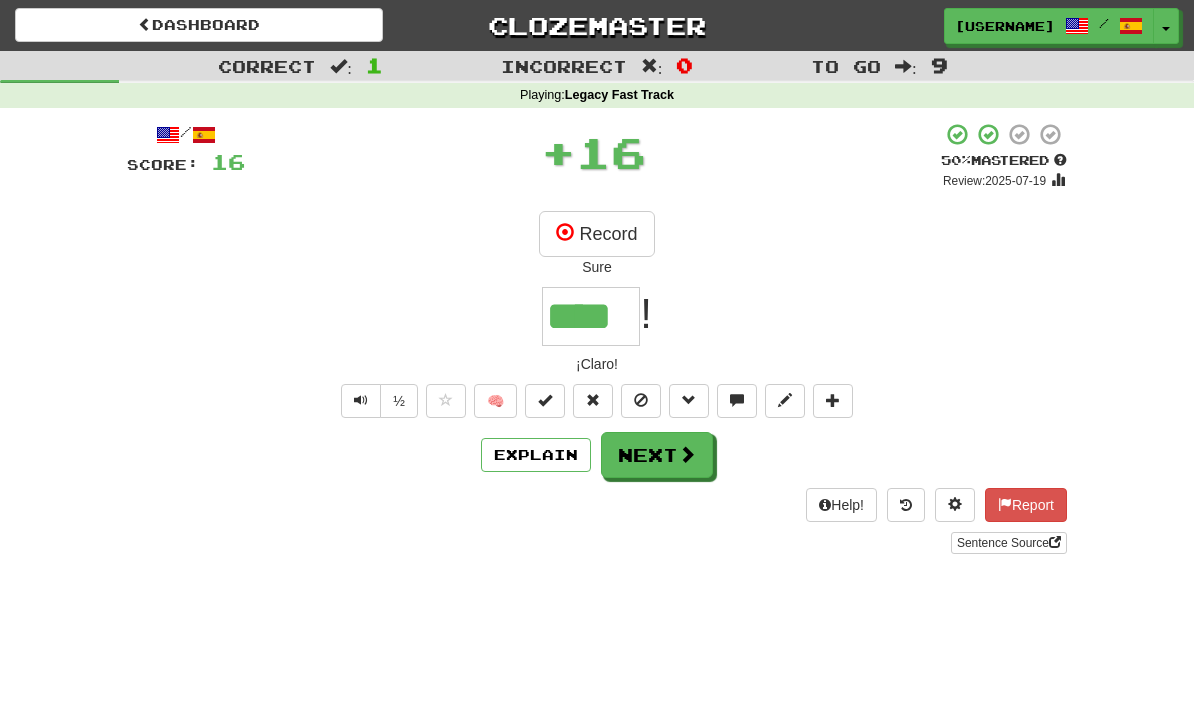 click at bounding box center [361, 400] 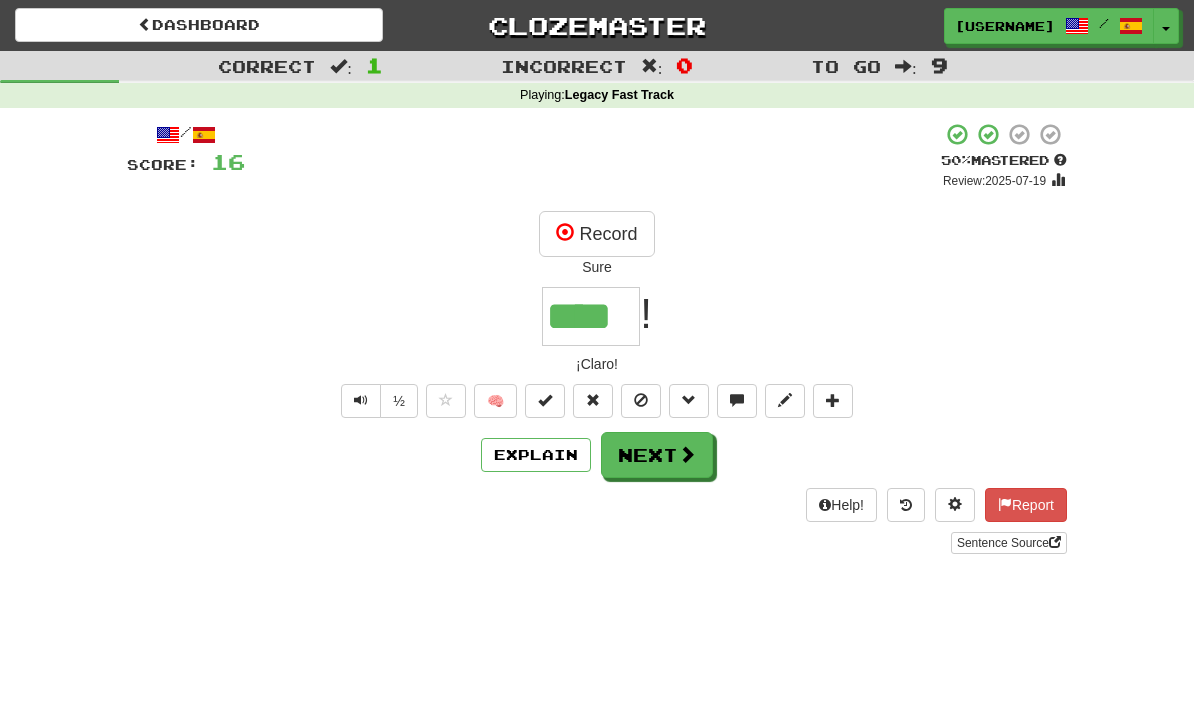 click on "Next" at bounding box center (657, 455) 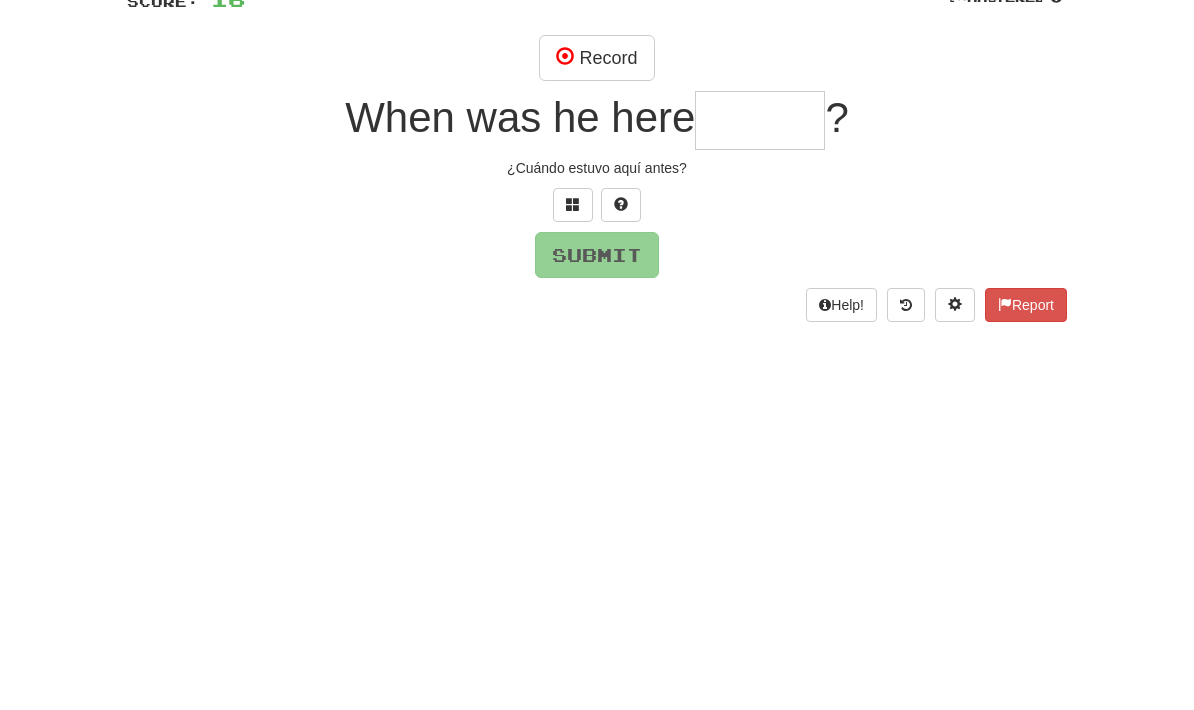 click on "Record" at bounding box center [596, 221] 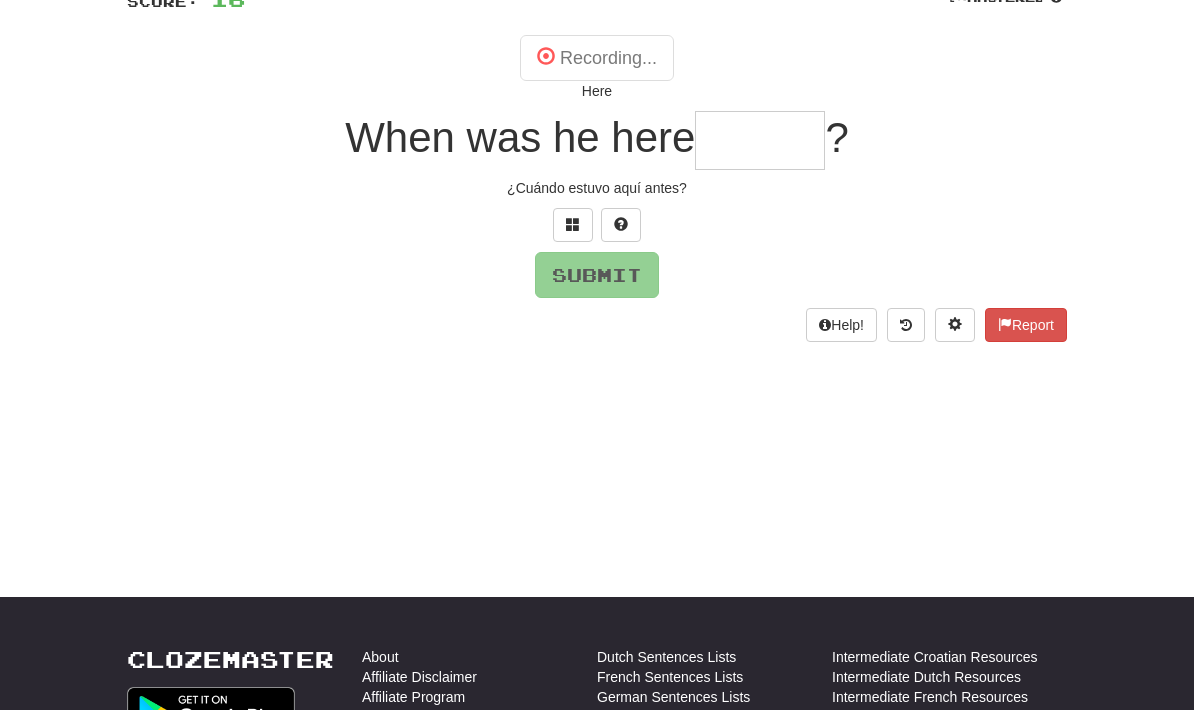 scroll, scrollTop: 163, scrollLeft: 0, axis: vertical 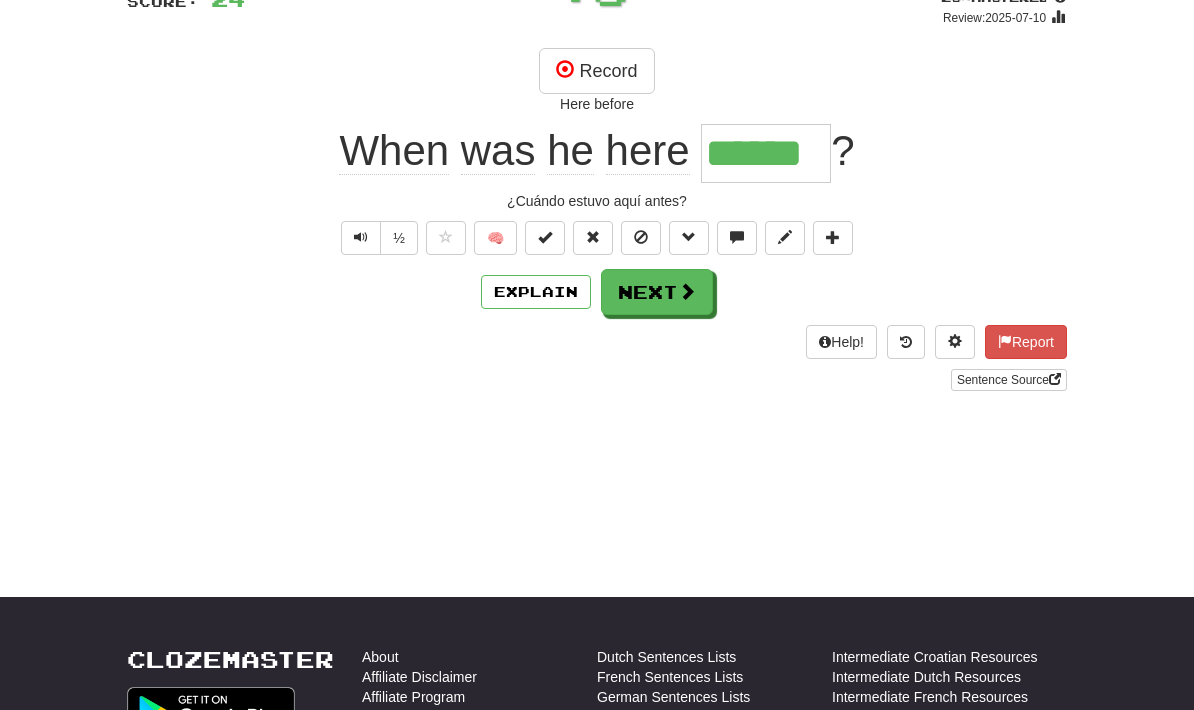 click at bounding box center (361, 238) 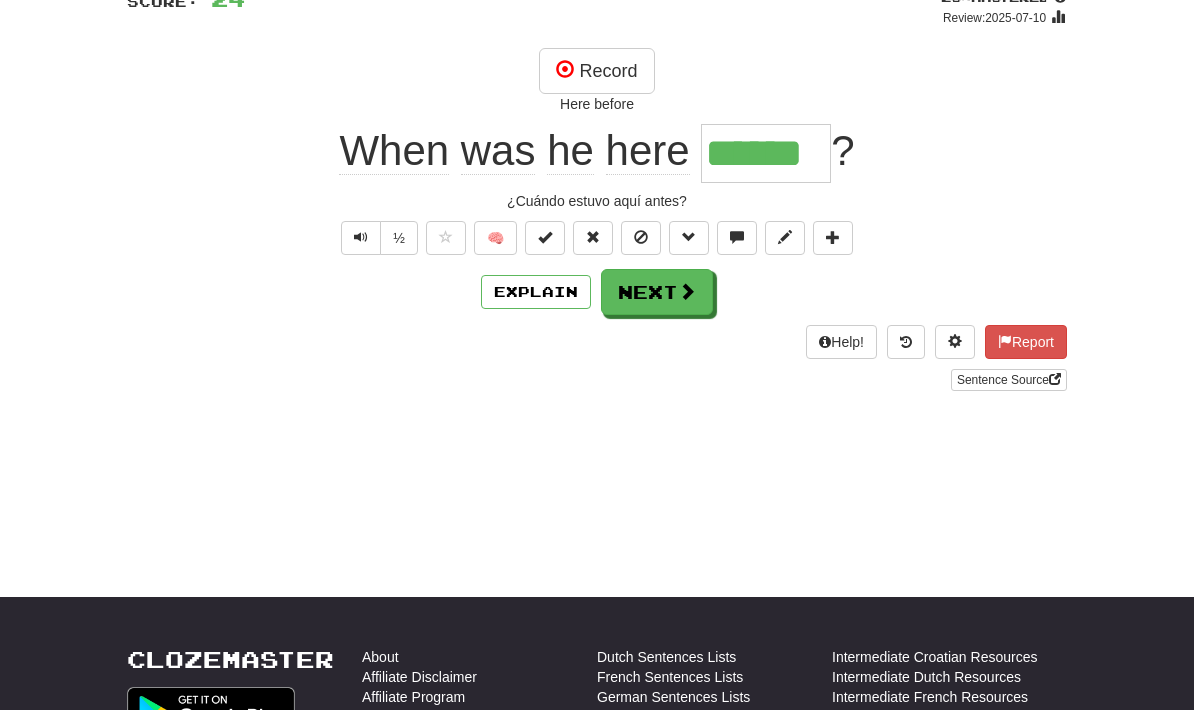 click on "Next" at bounding box center (657, 292) 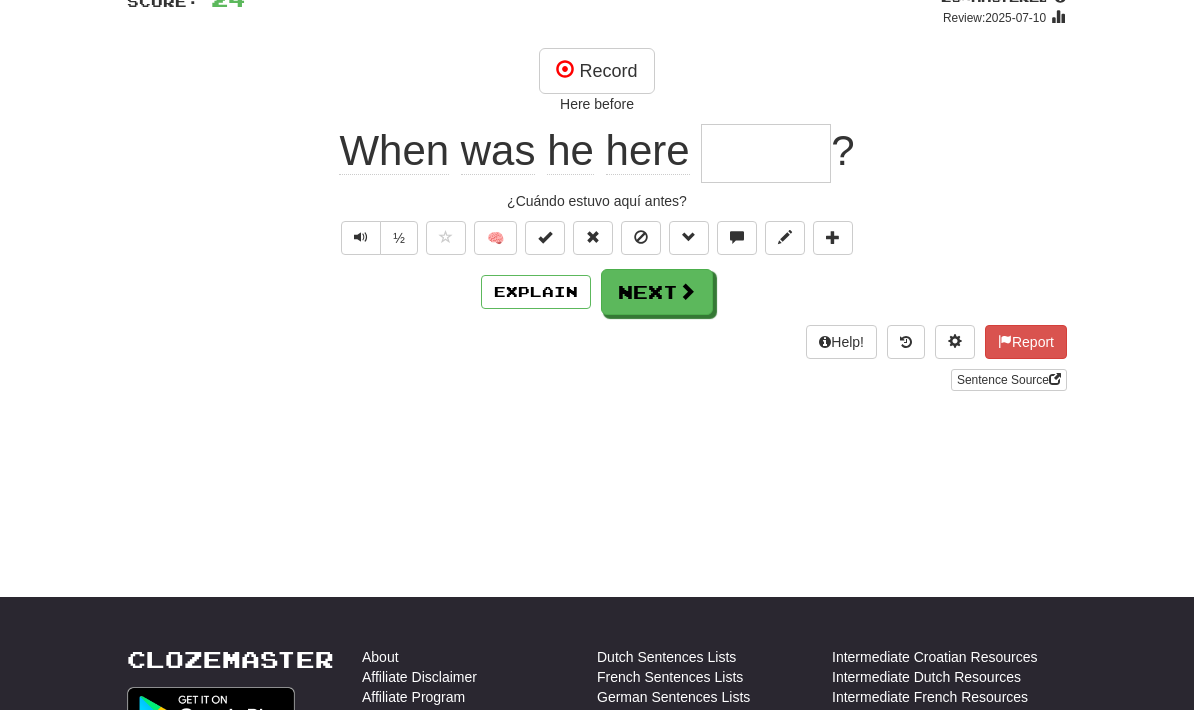 scroll, scrollTop: 162, scrollLeft: 0, axis: vertical 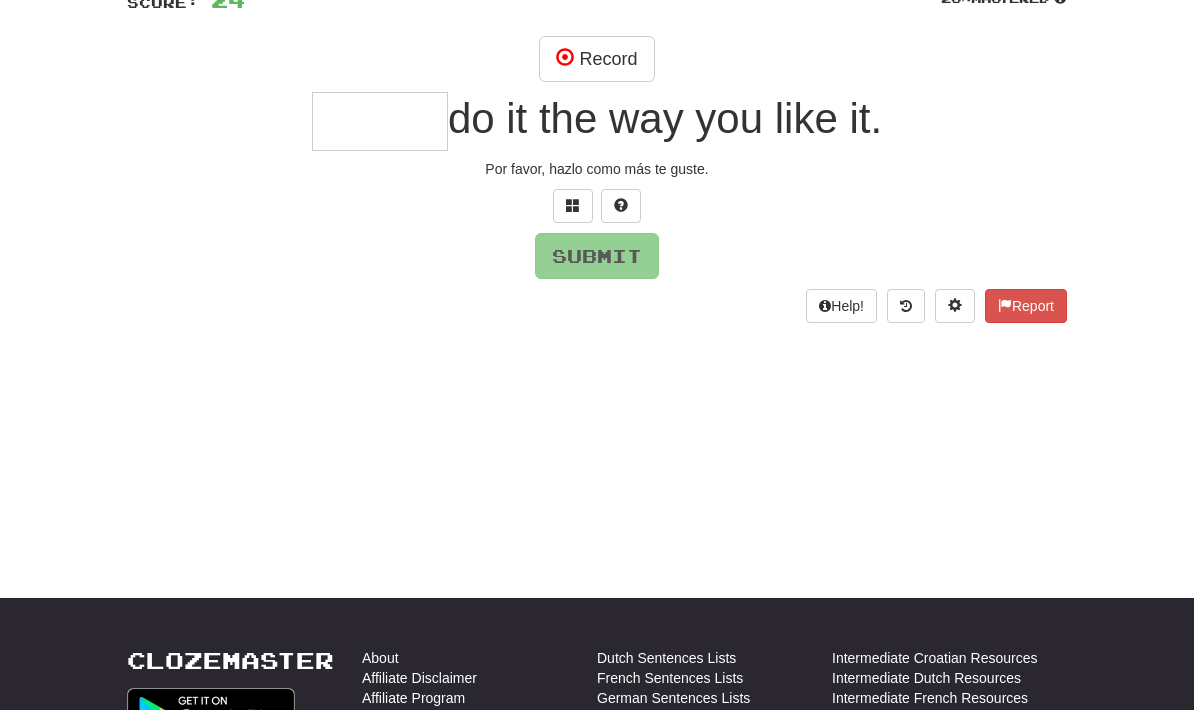 click on "Record" at bounding box center (596, 59) 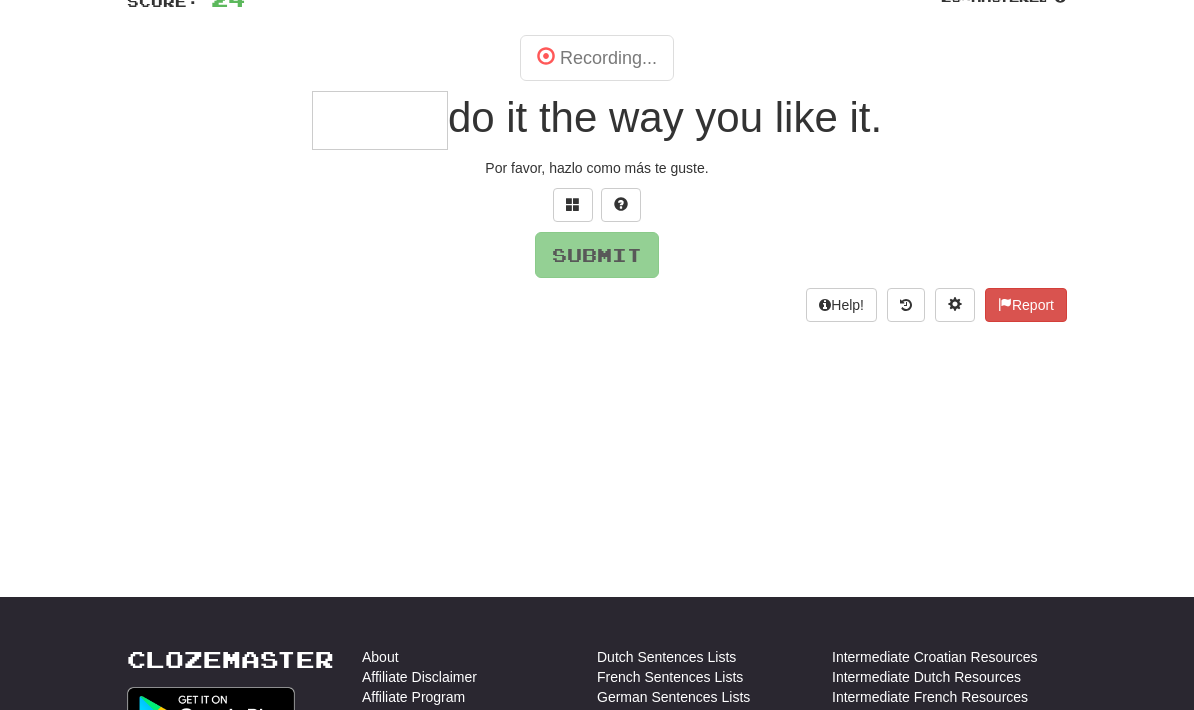 scroll, scrollTop: 163, scrollLeft: 0, axis: vertical 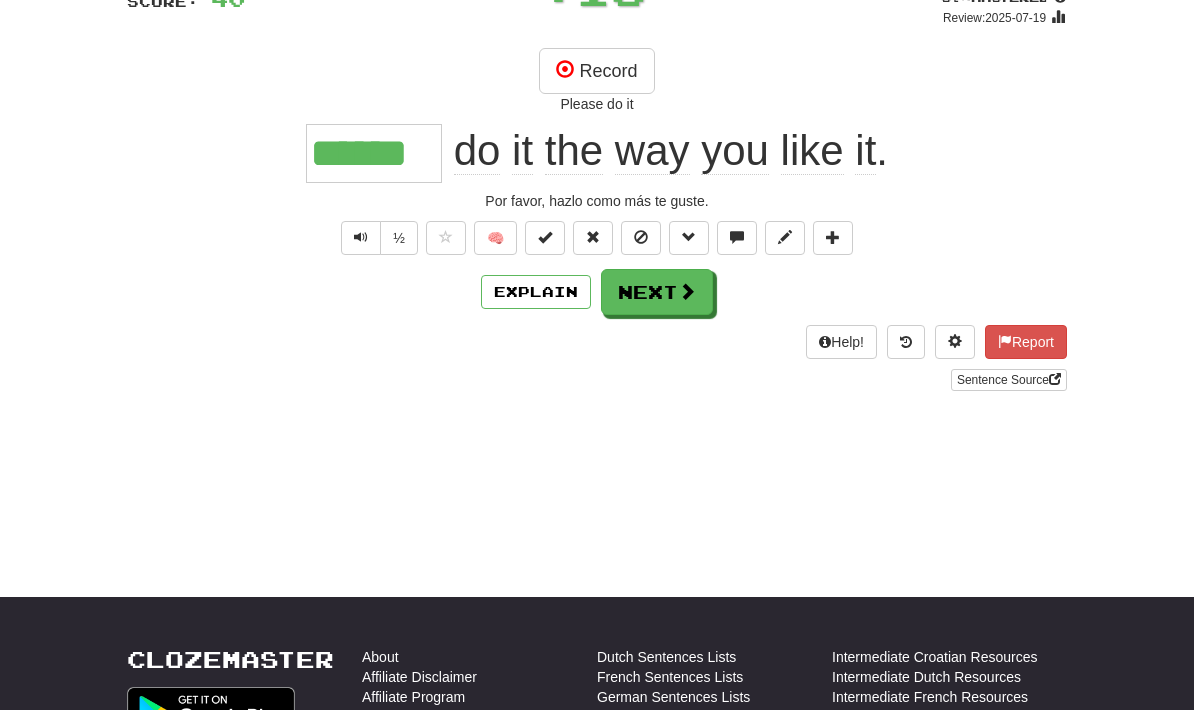 click at bounding box center [361, 238] 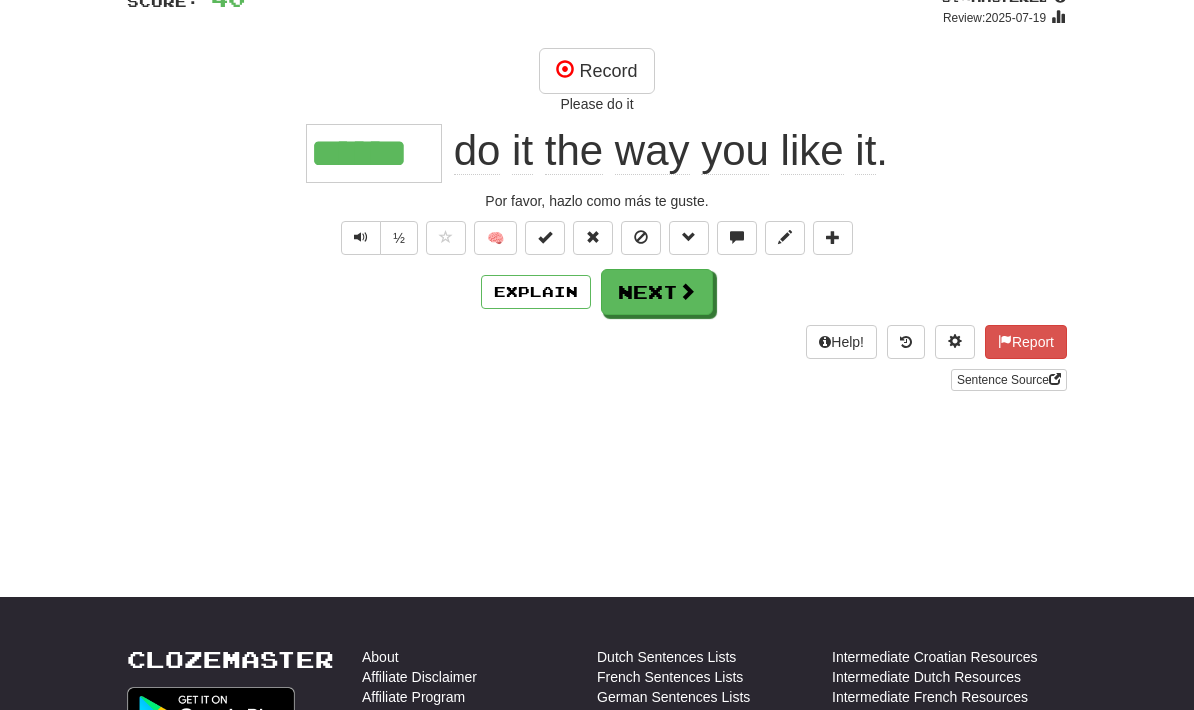 click on "Next" at bounding box center [657, 292] 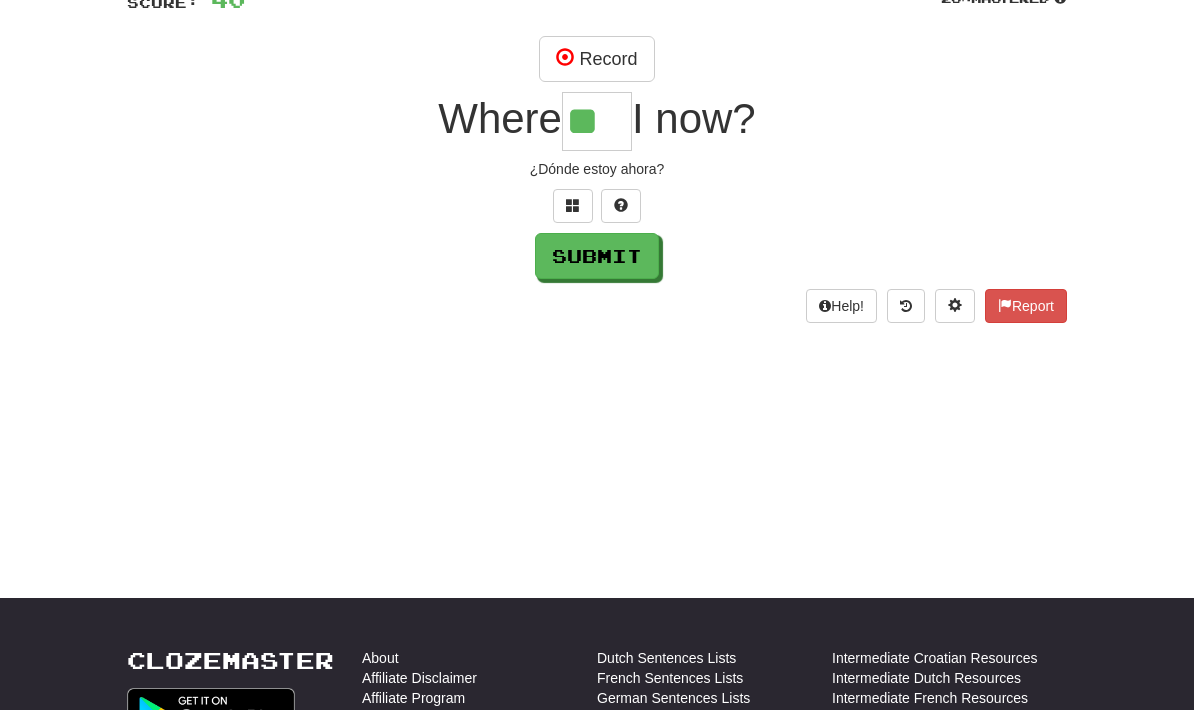 scroll, scrollTop: 163, scrollLeft: 0, axis: vertical 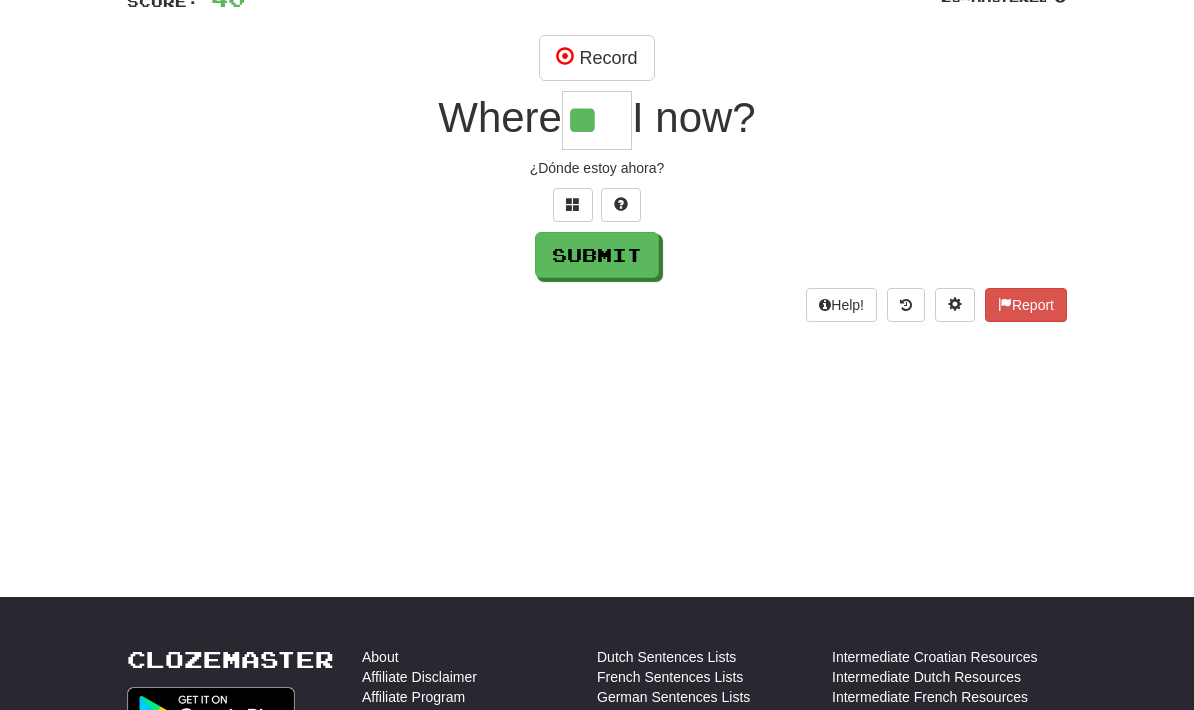 click on "Submit" at bounding box center (597, 255) 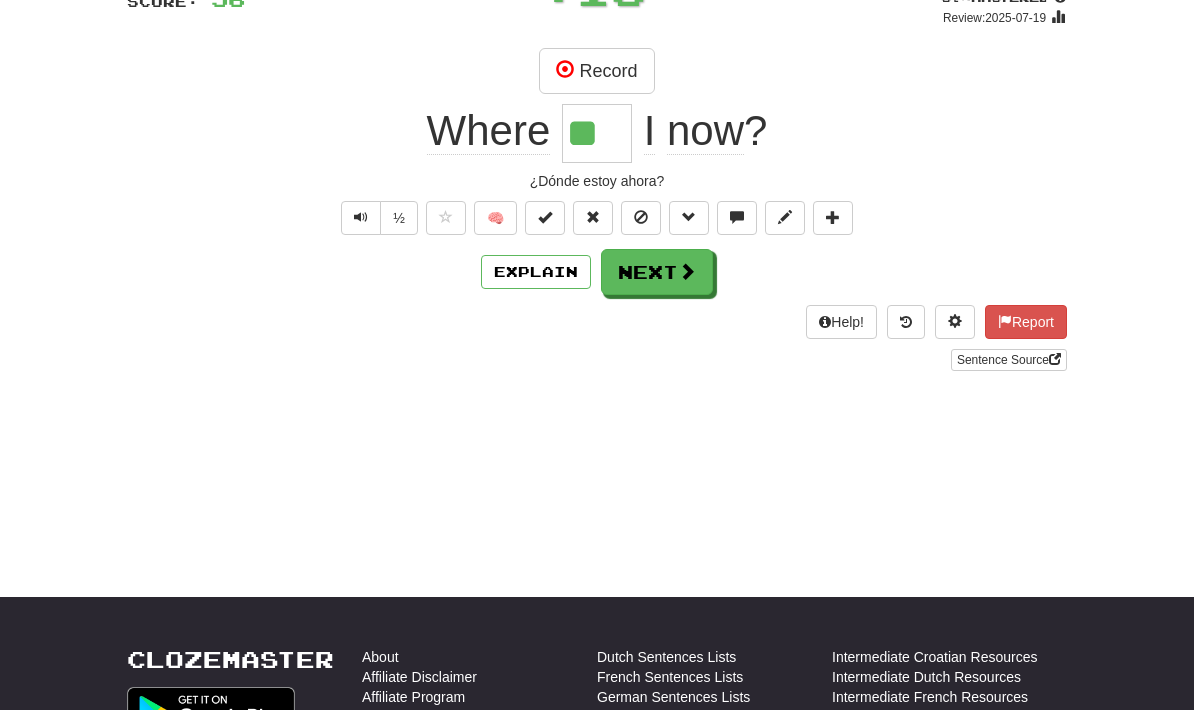 click at bounding box center (361, 217) 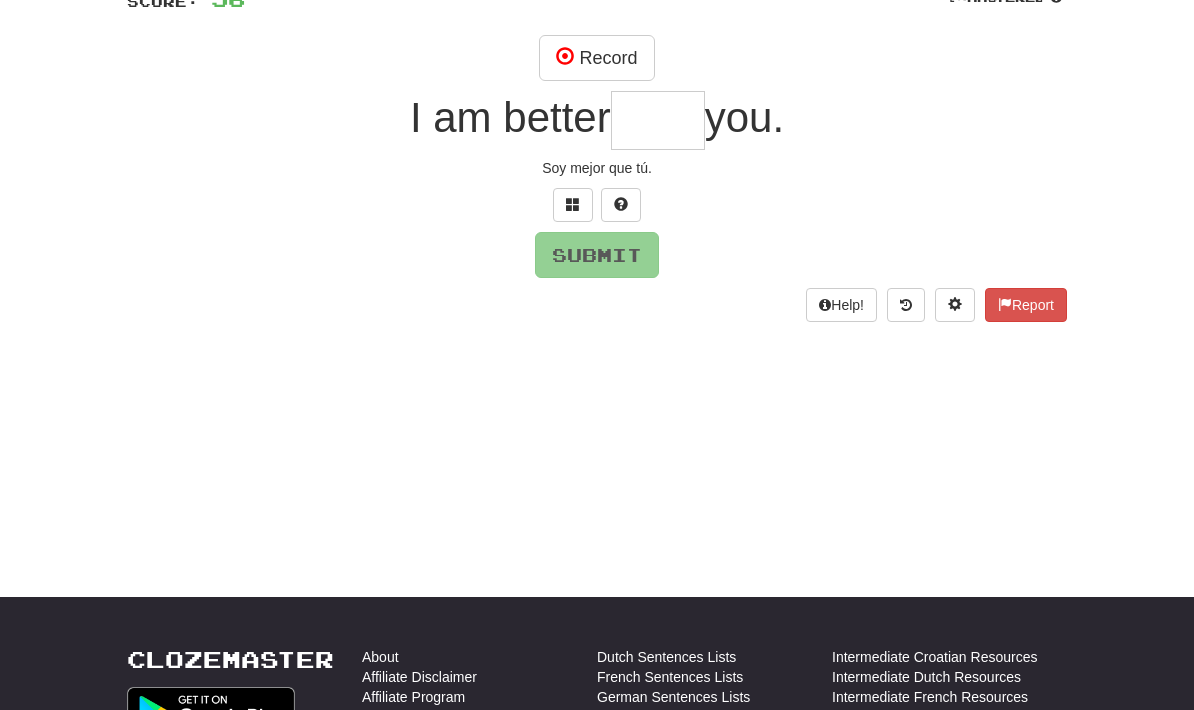 scroll, scrollTop: 162, scrollLeft: 0, axis: vertical 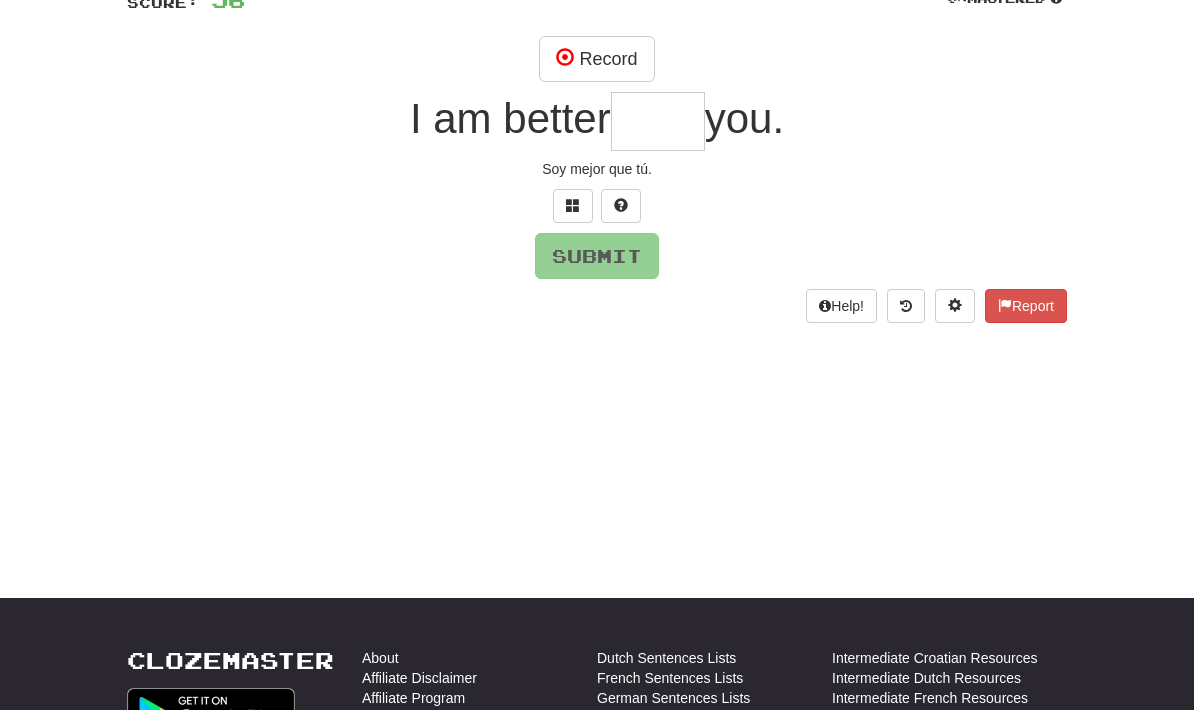 click on "Record" at bounding box center [596, 59] 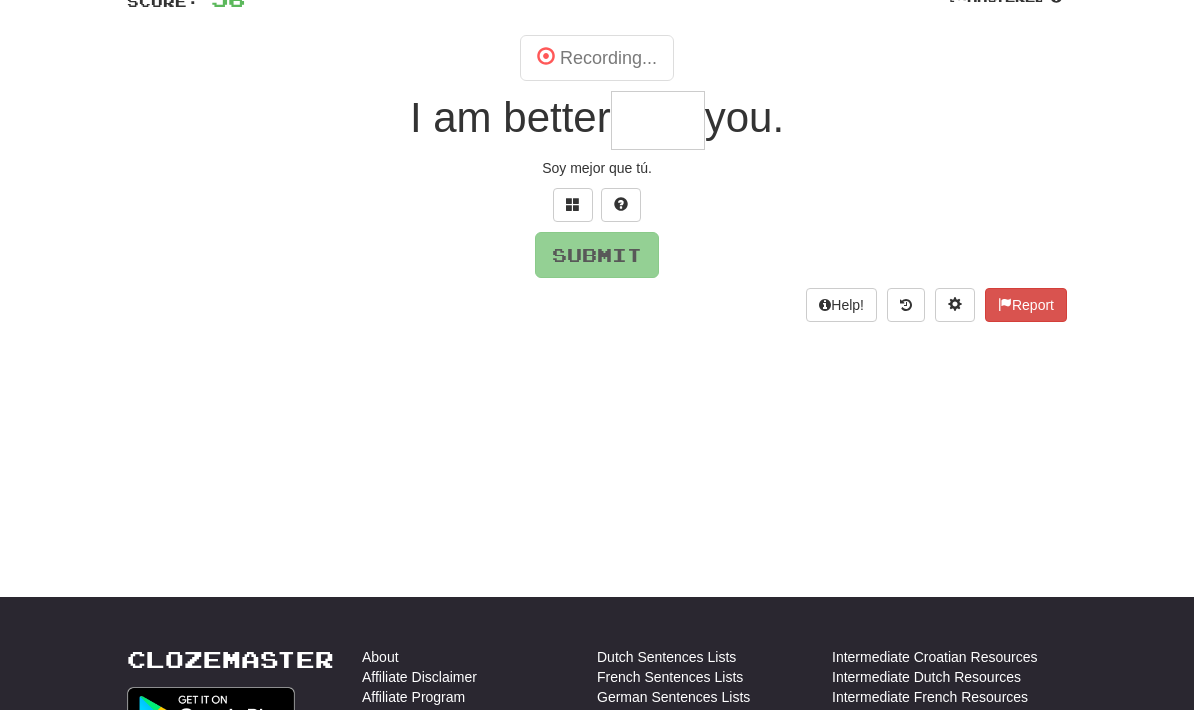 scroll, scrollTop: 163, scrollLeft: 0, axis: vertical 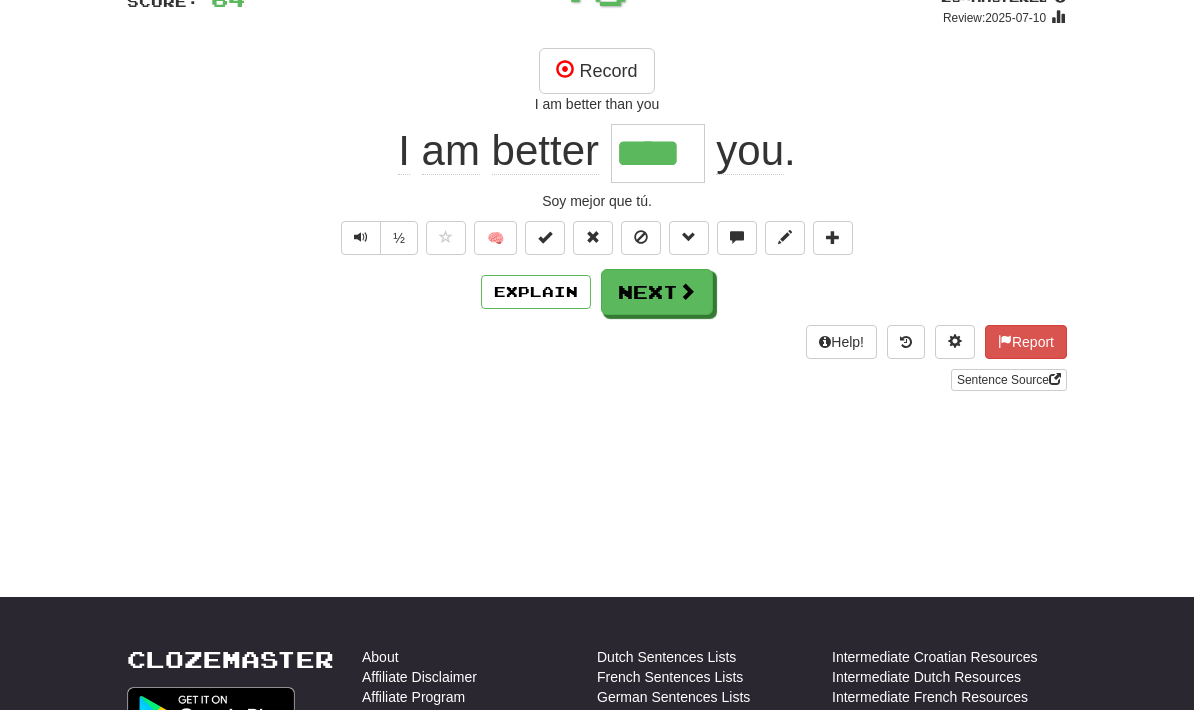 click at bounding box center (361, 237) 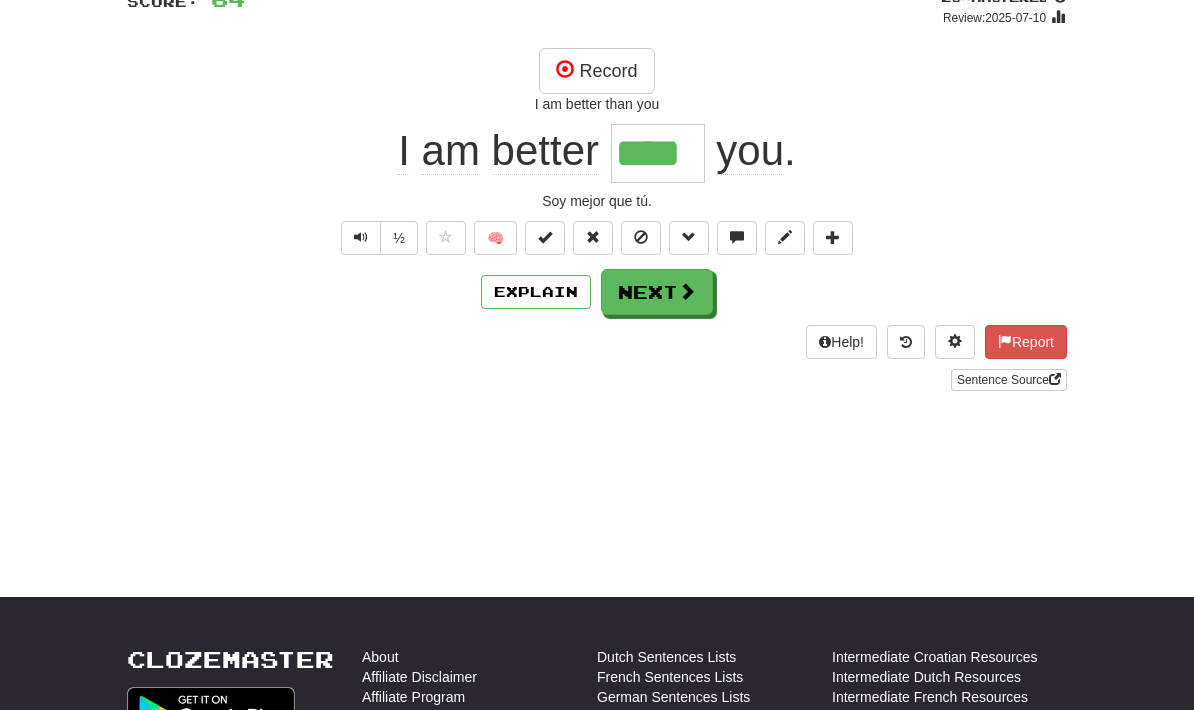 click at bounding box center [361, 238] 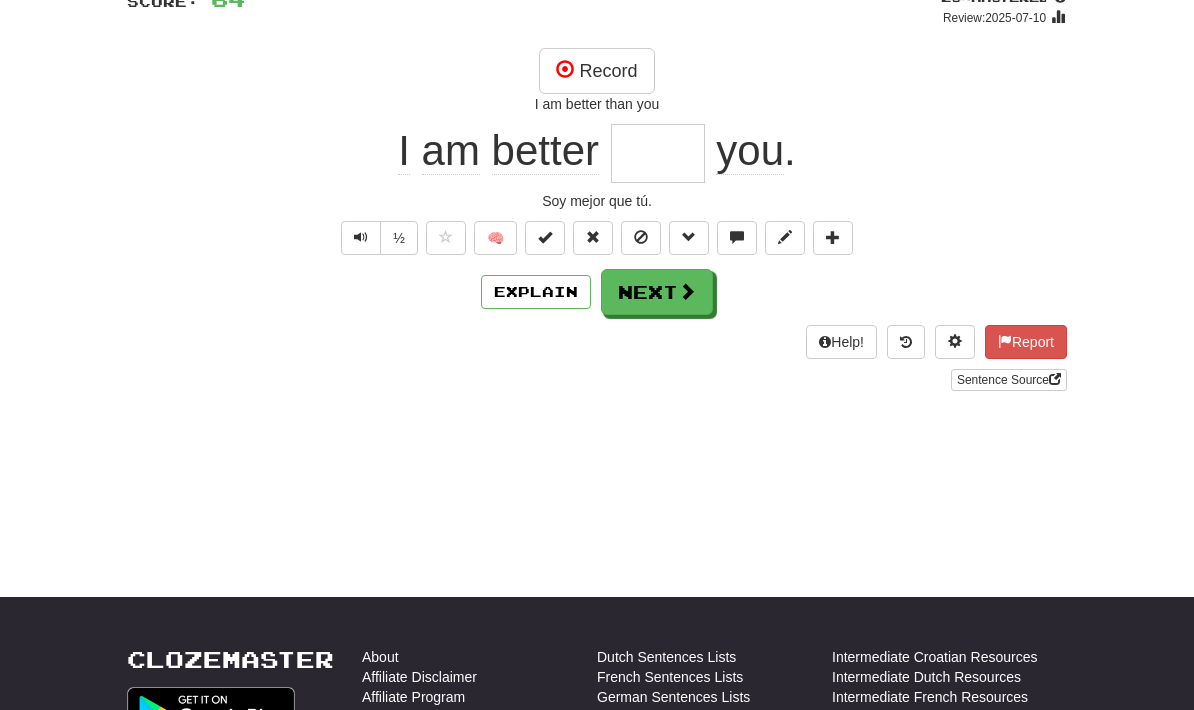 scroll, scrollTop: 162, scrollLeft: 0, axis: vertical 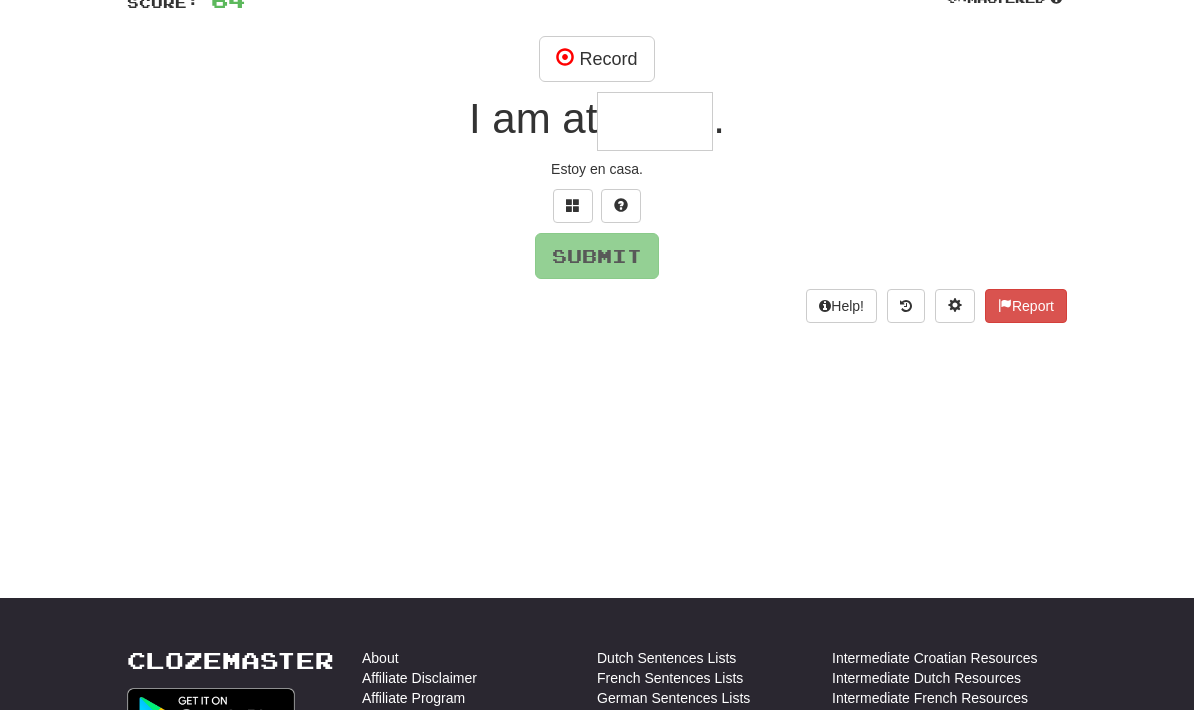 click on "Record" at bounding box center [596, 59] 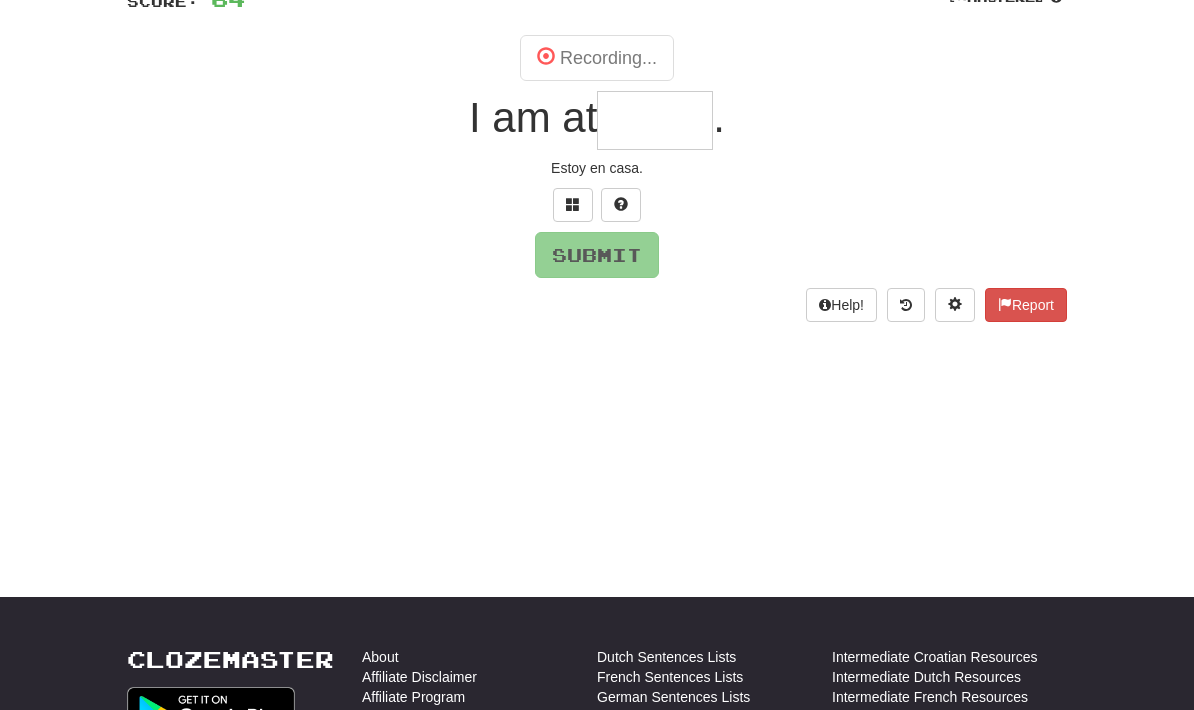 scroll, scrollTop: 163, scrollLeft: 0, axis: vertical 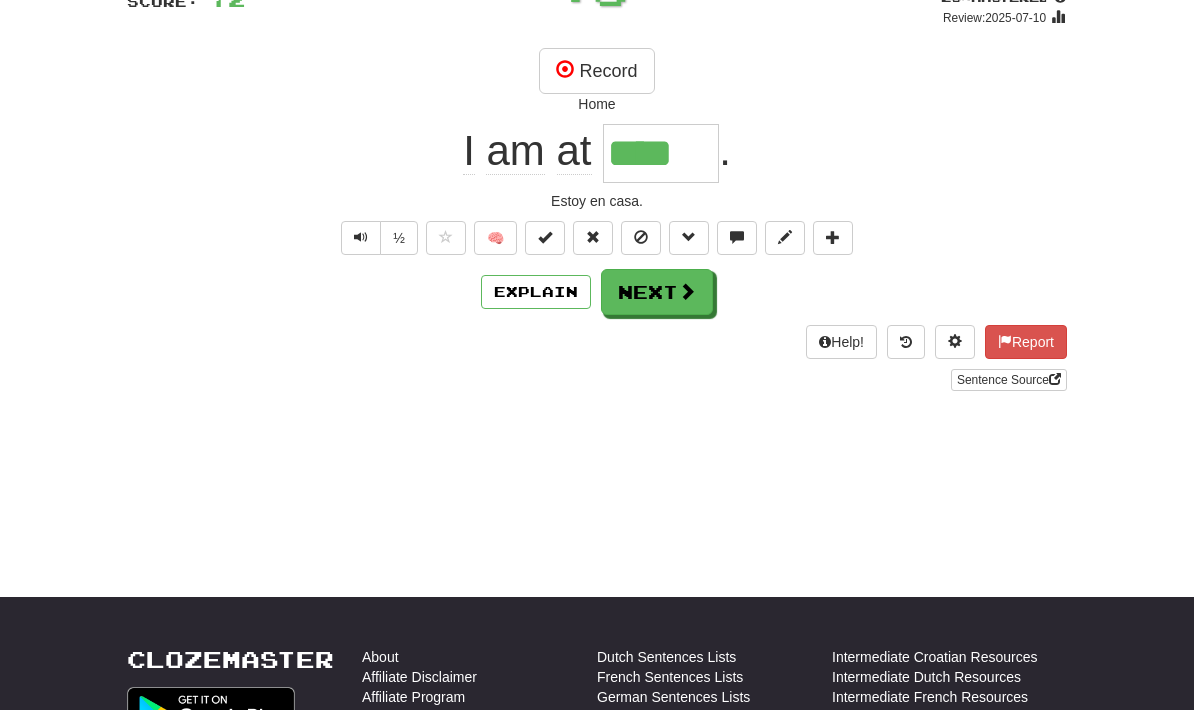 click at bounding box center [361, 237] 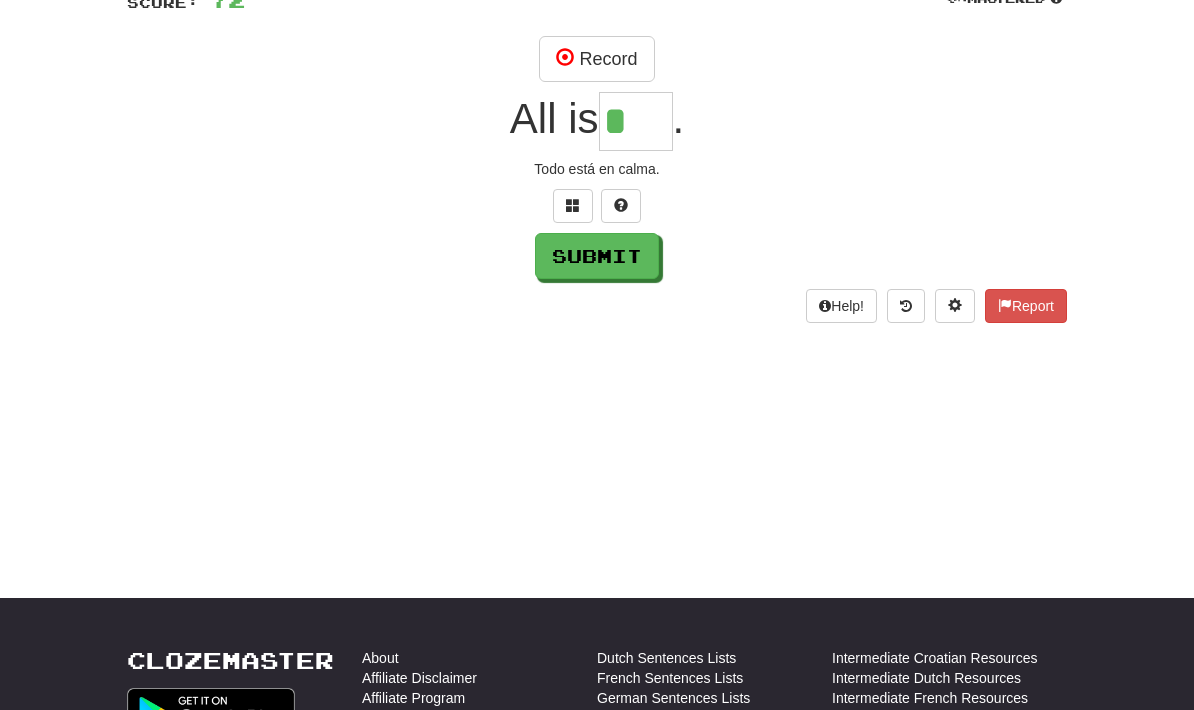 scroll, scrollTop: 163, scrollLeft: 0, axis: vertical 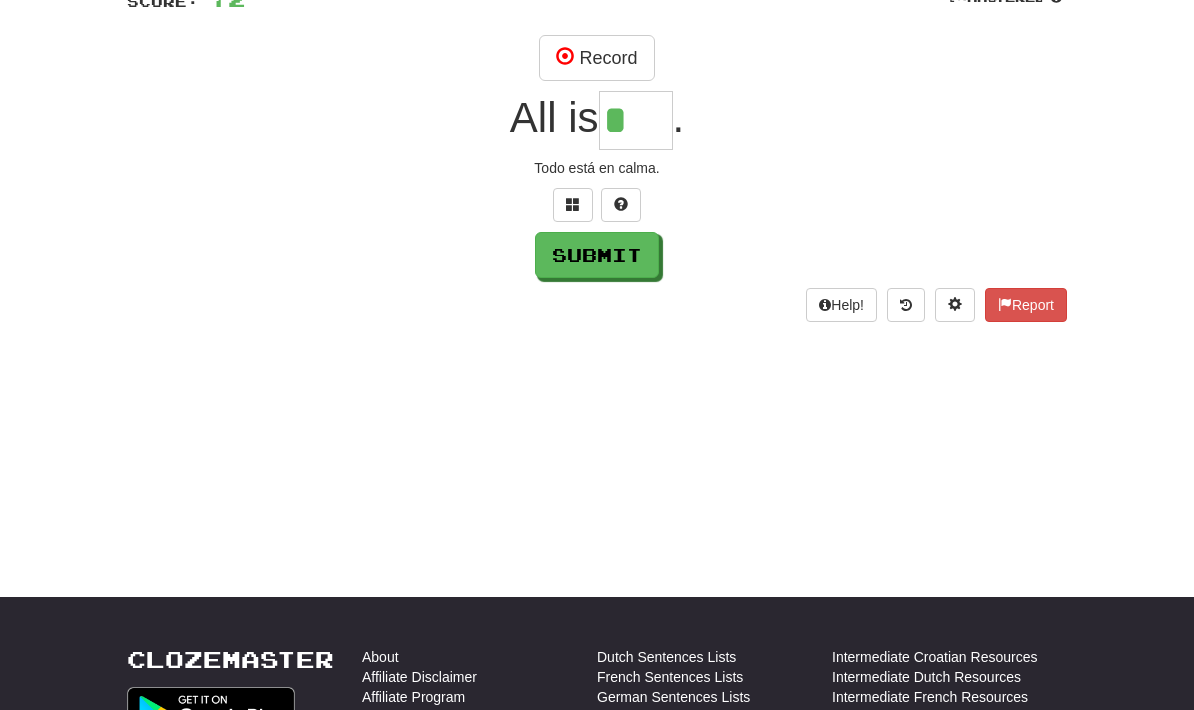 click on "Submit" at bounding box center [597, 255] 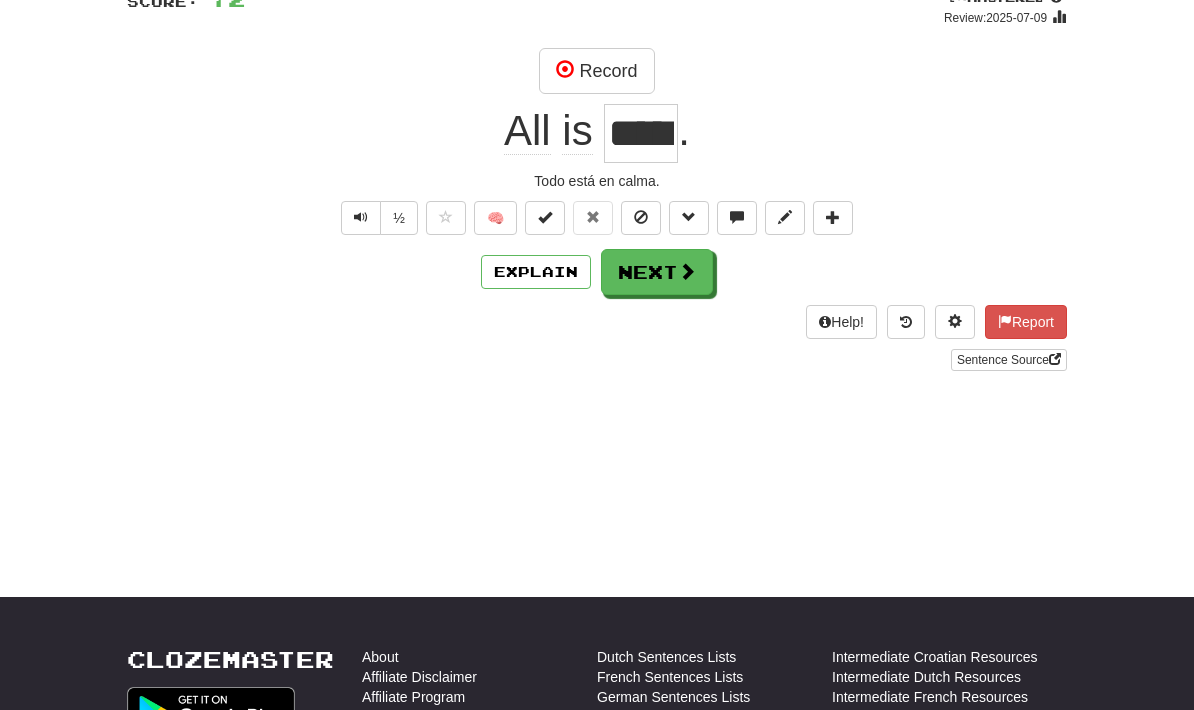 click on "Next" at bounding box center [657, 272] 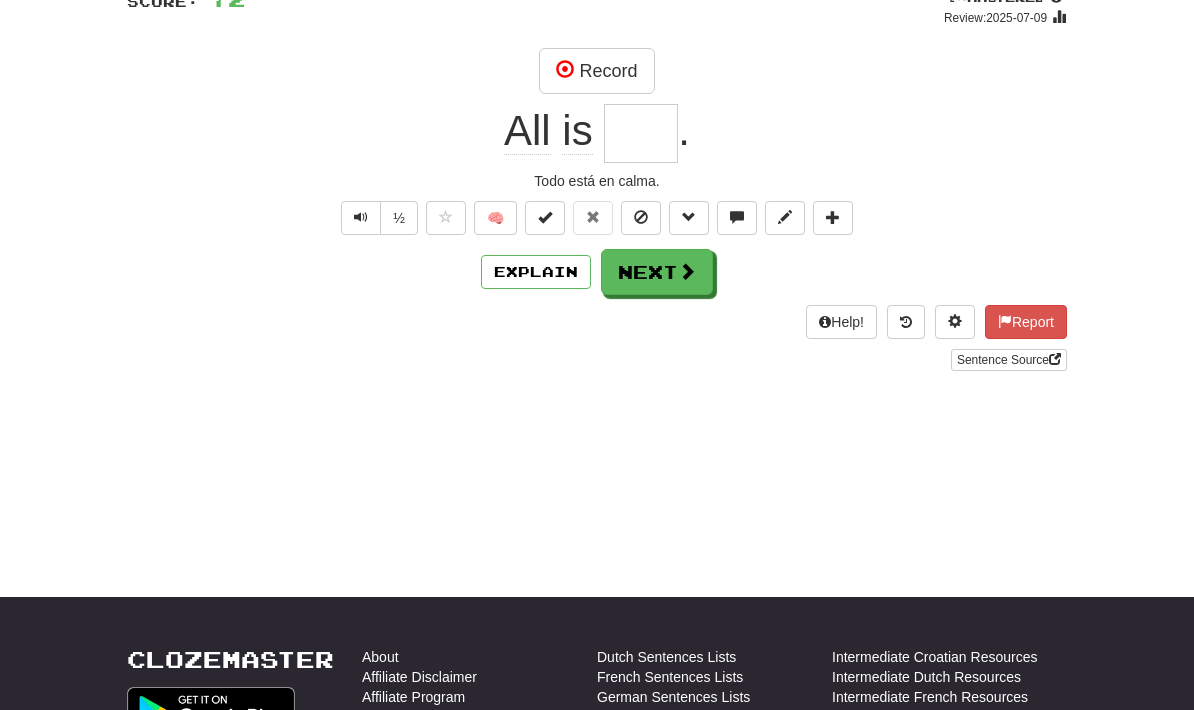 scroll, scrollTop: 162, scrollLeft: 0, axis: vertical 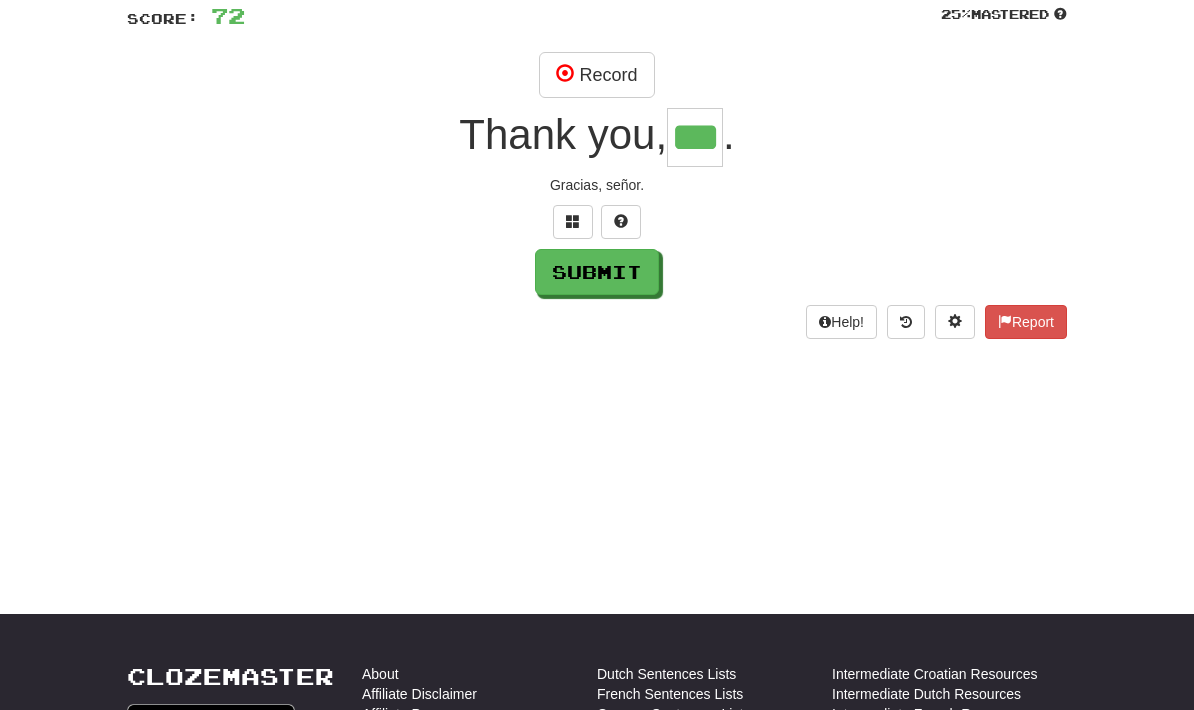 click on "Submit" at bounding box center [597, 272] 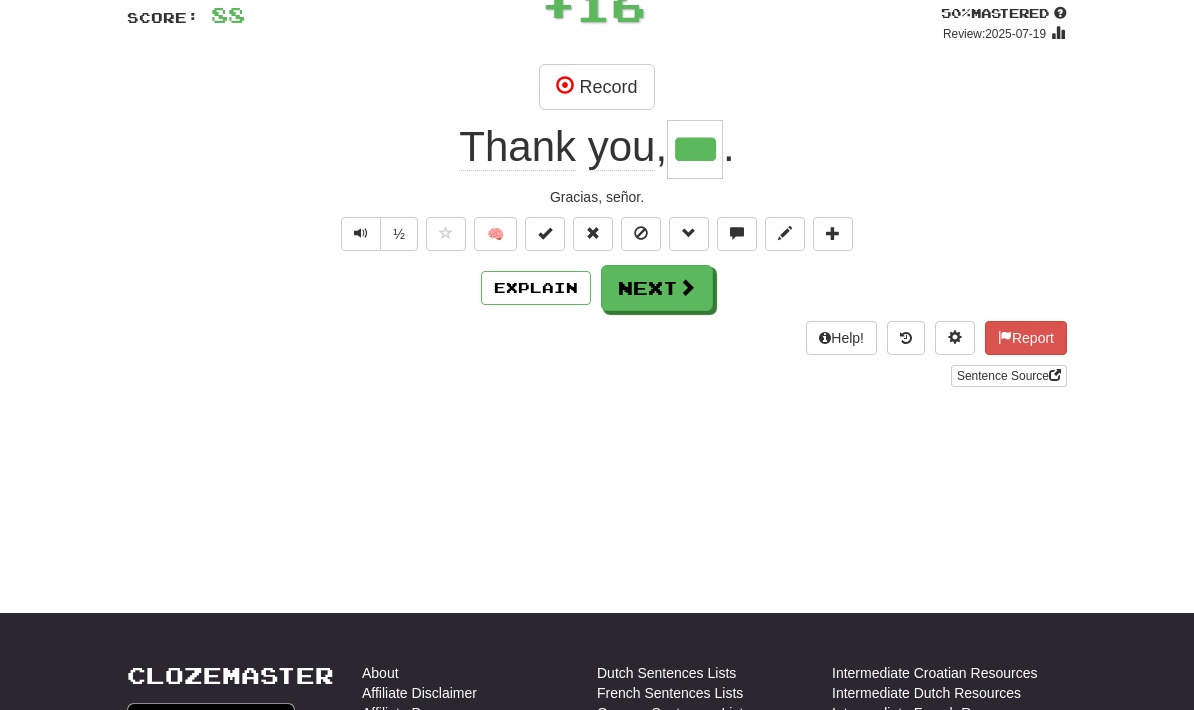 click at bounding box center [687, 287] 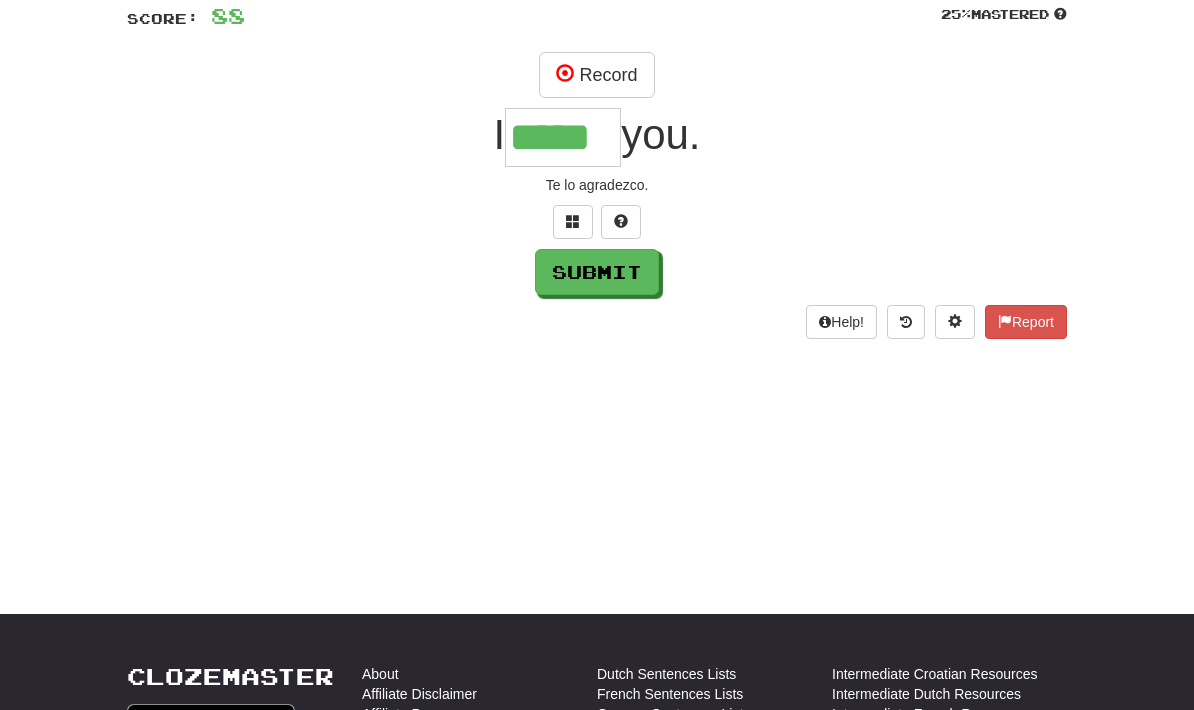 scroll, scrollTop: 147, scrollLeft: 0, axis: vertical 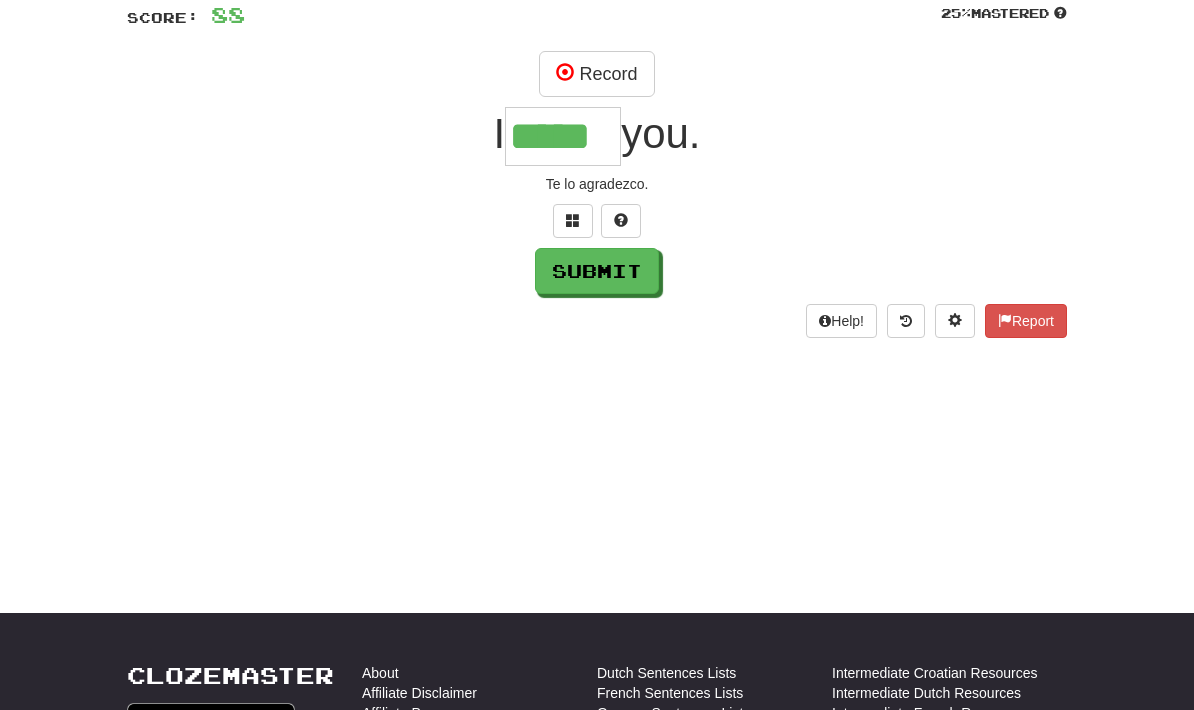 click on "Submit" at bounding box center (597, 271) 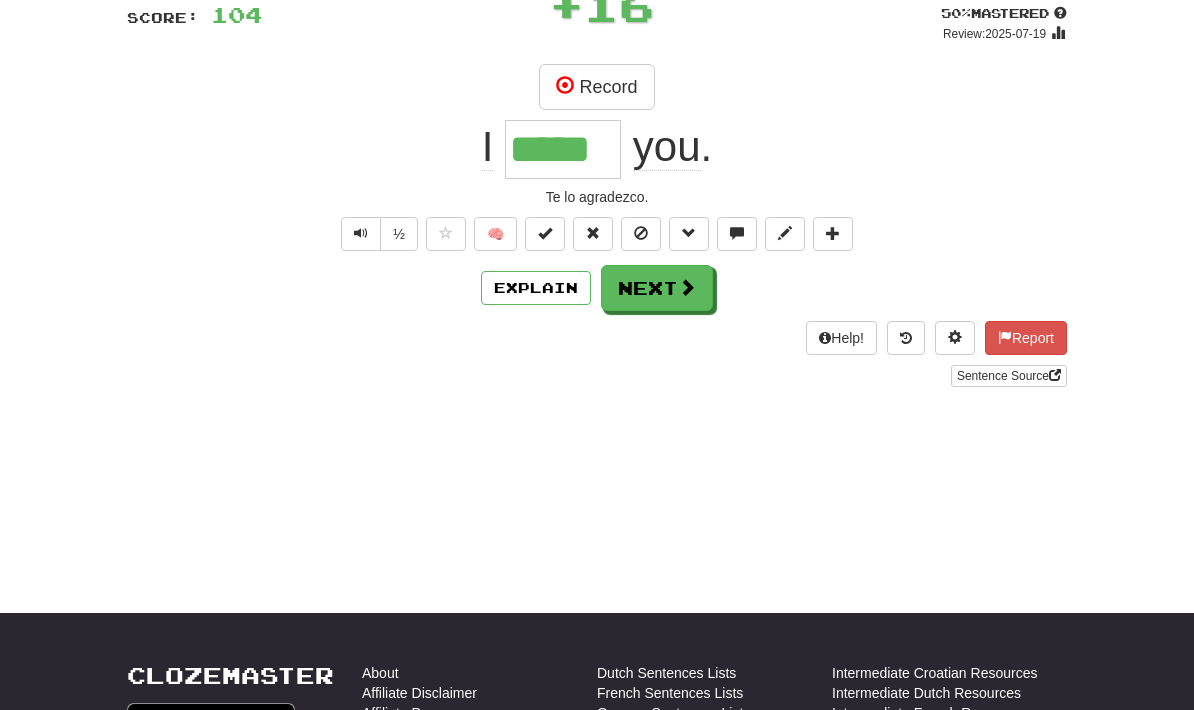 click on "Next" at bounding box center (657, 288) 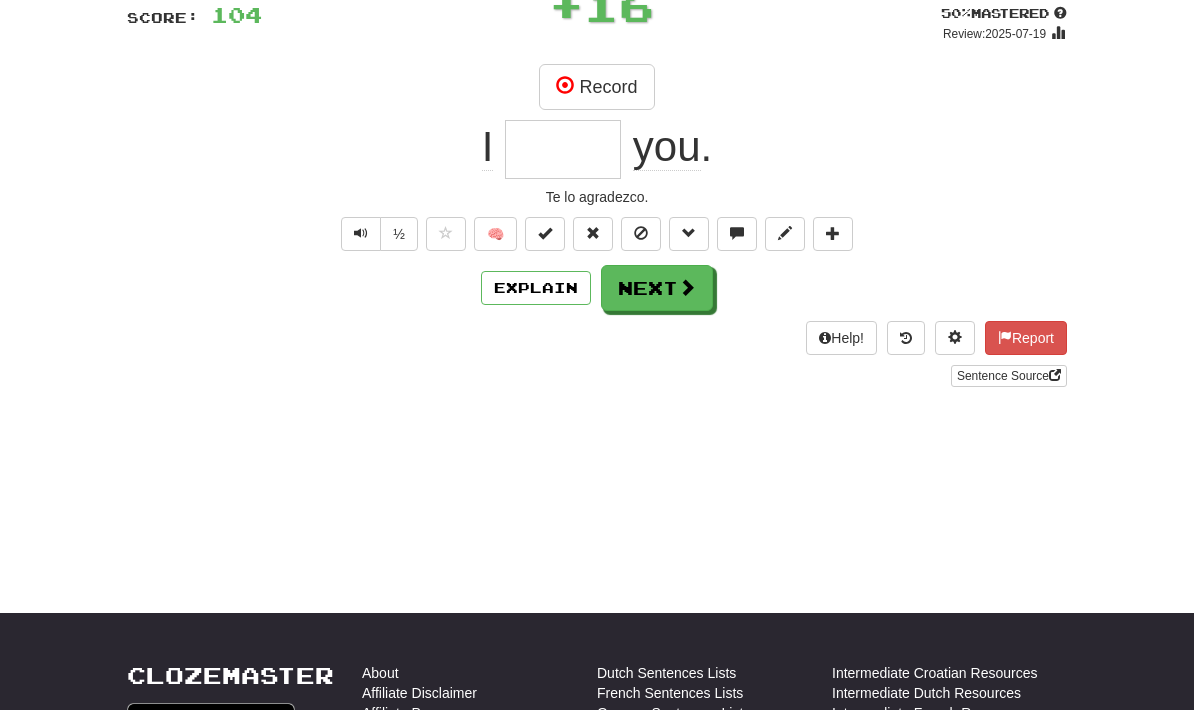 scroll, scrollTop: 146, scrollLeft: 0, axis: vertical 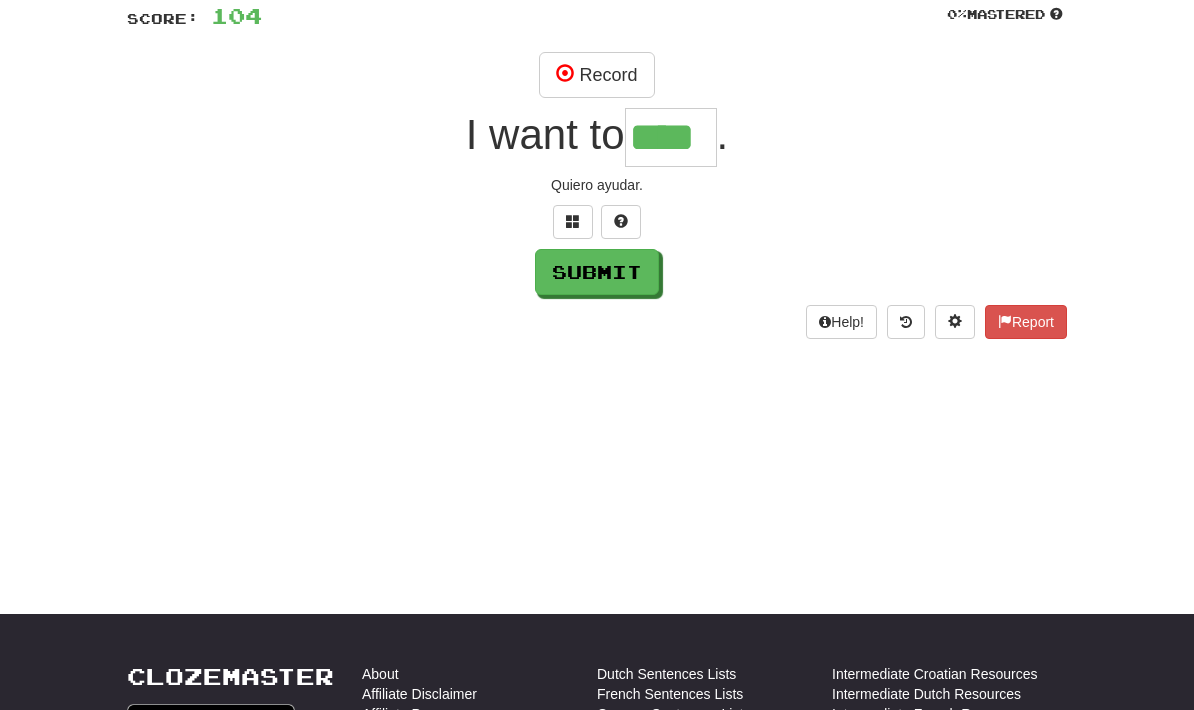 click on "Submit" at bounding box center [597, 272] 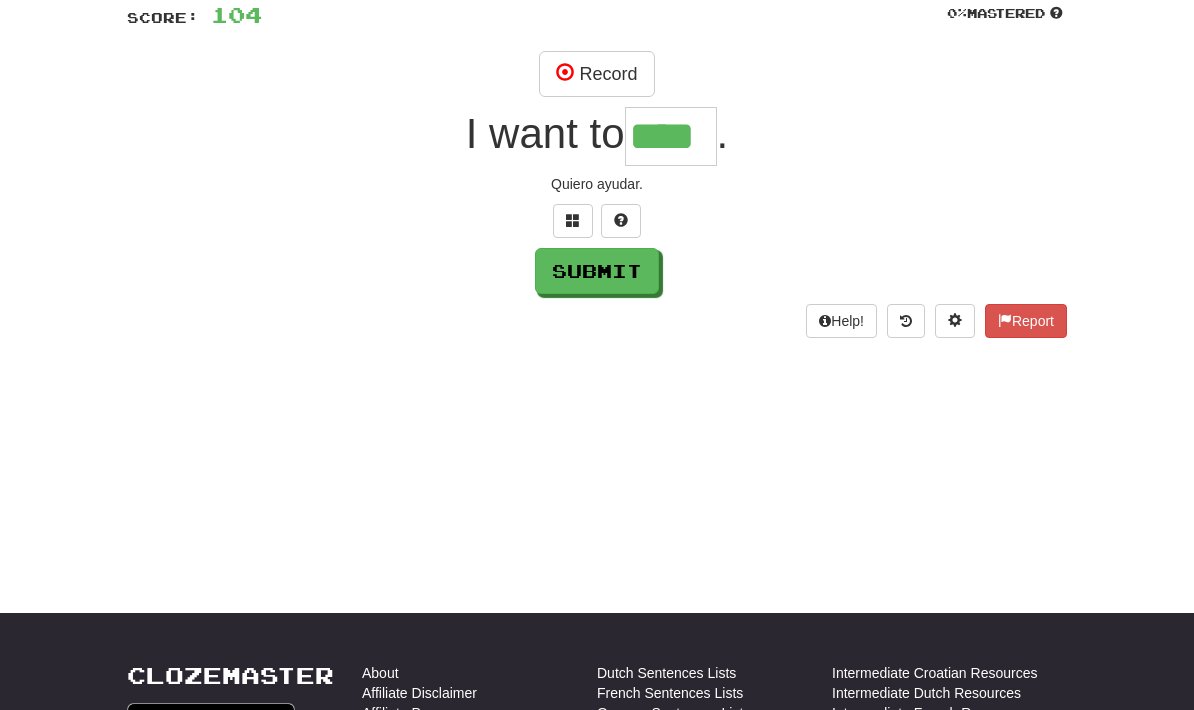 click on "Submit" at bounding box center [597, 272] 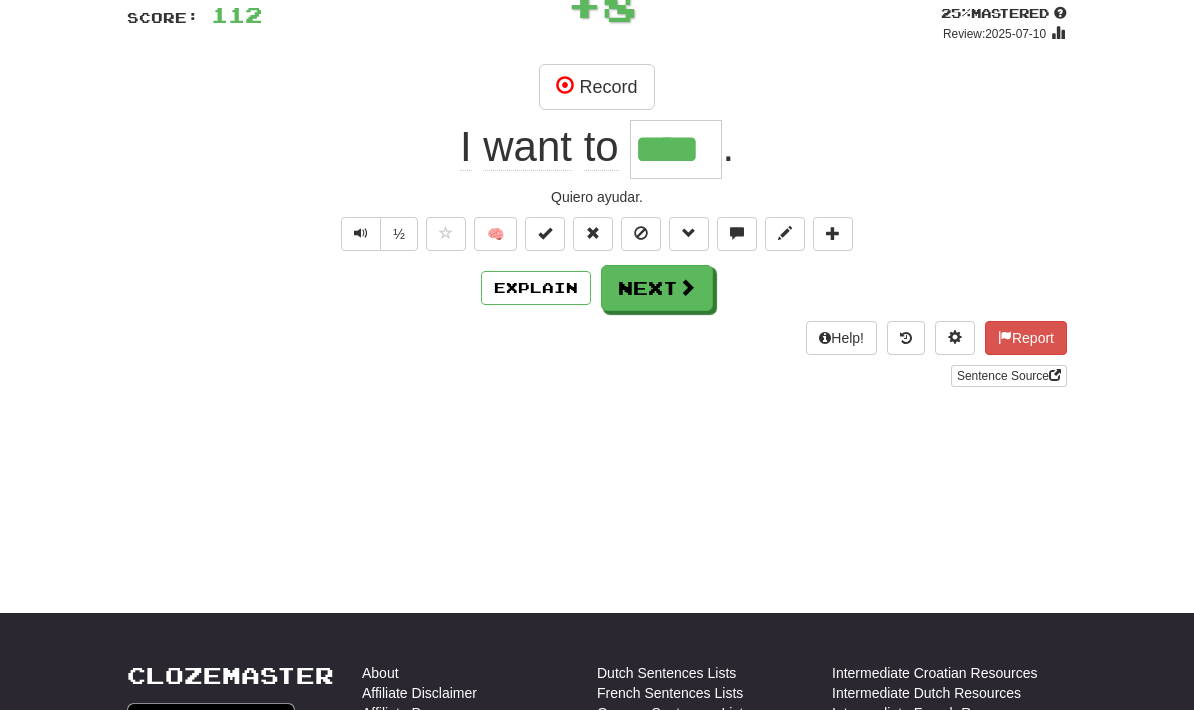 click at bounding box center [687, 287] 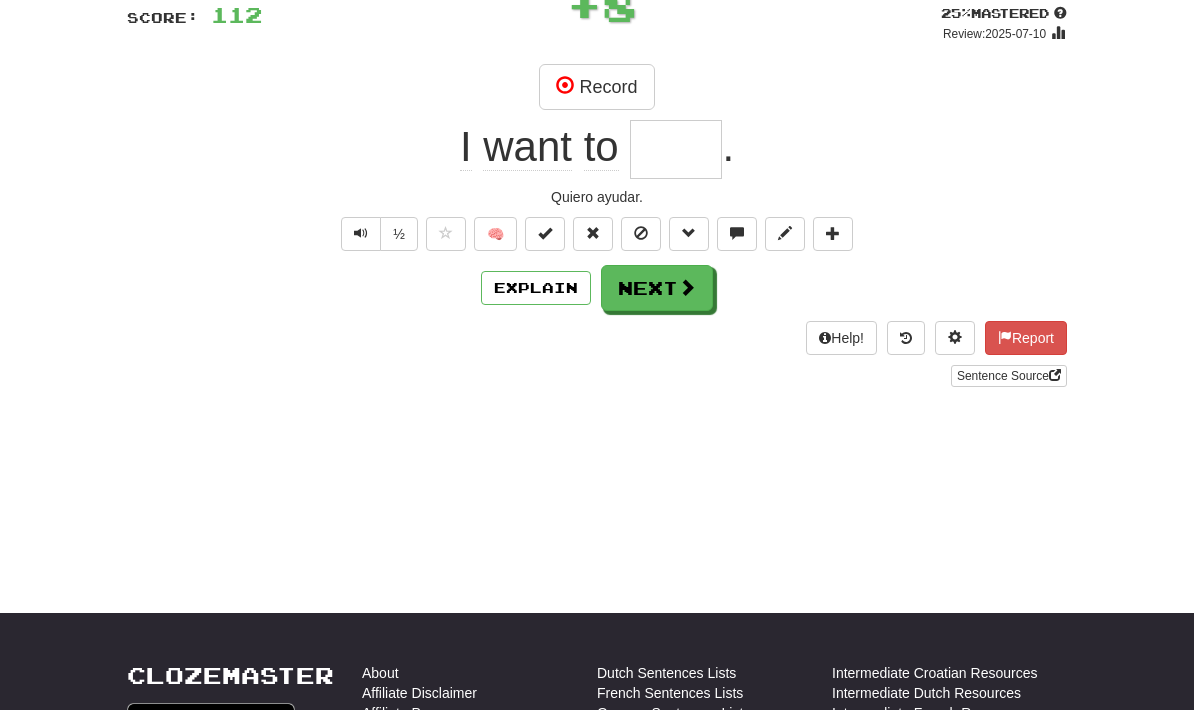 scroll, scrollTop: 146, scrollLeft: 0, axis: vertical 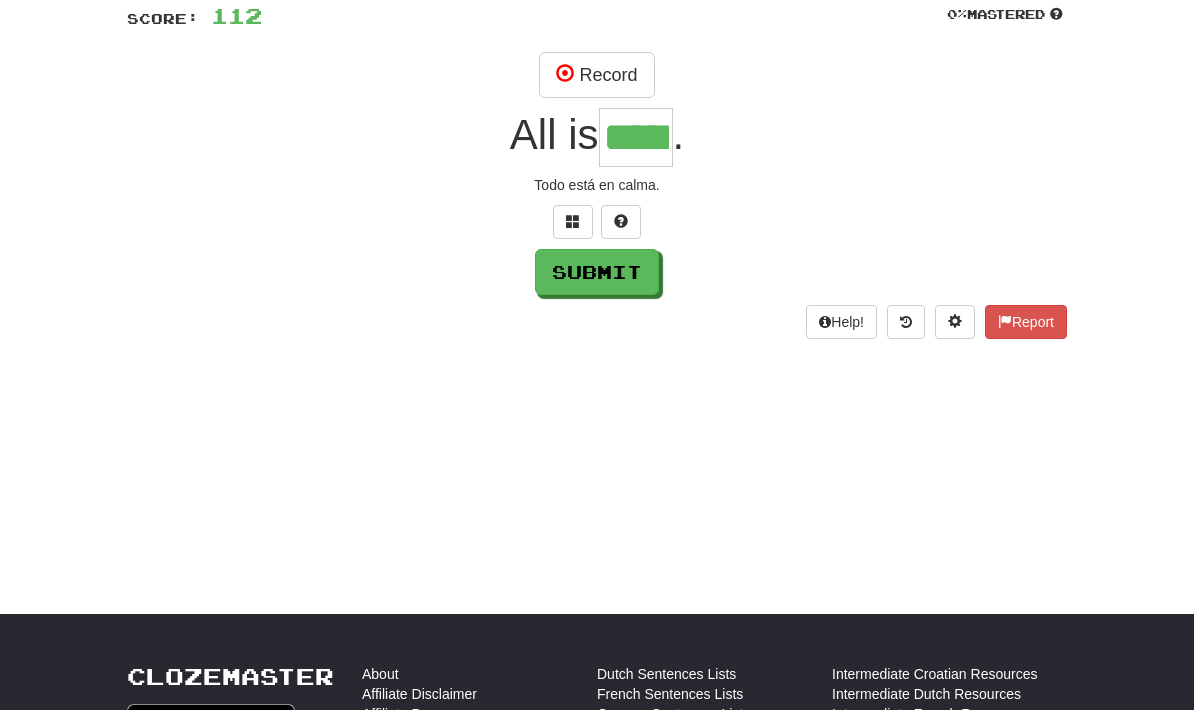 type on "*****" 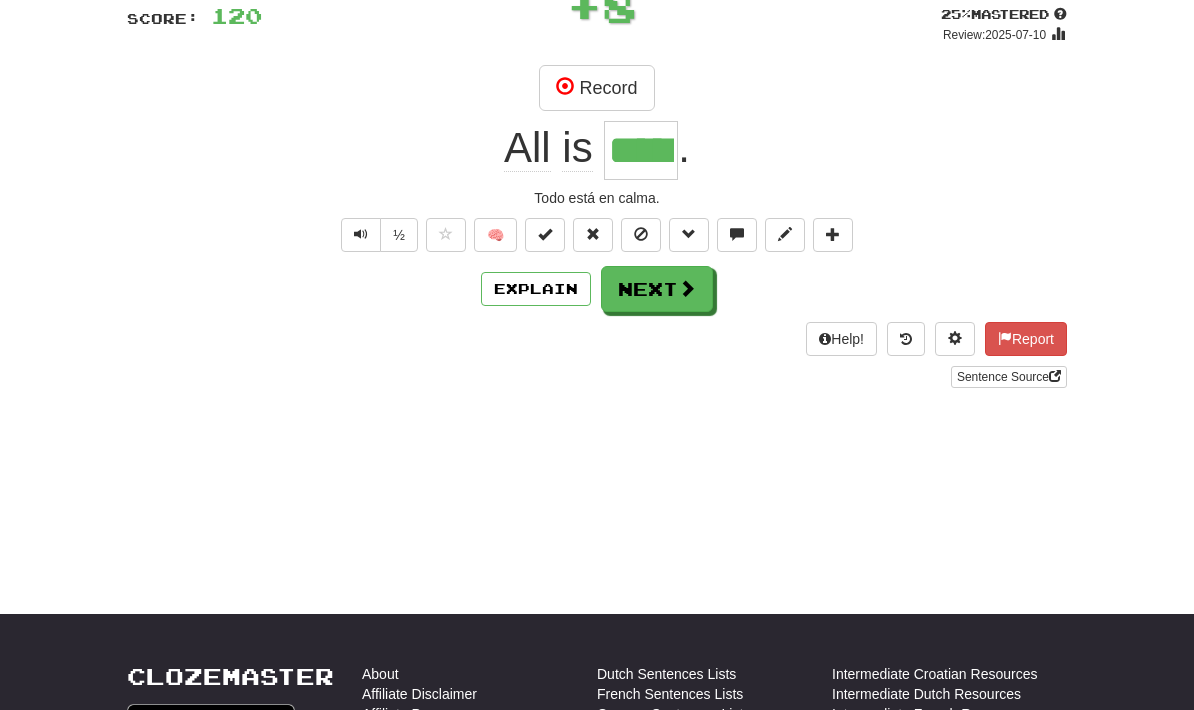 scroll, scrollTop: 147, scrollLeft: 0, axis: vertical 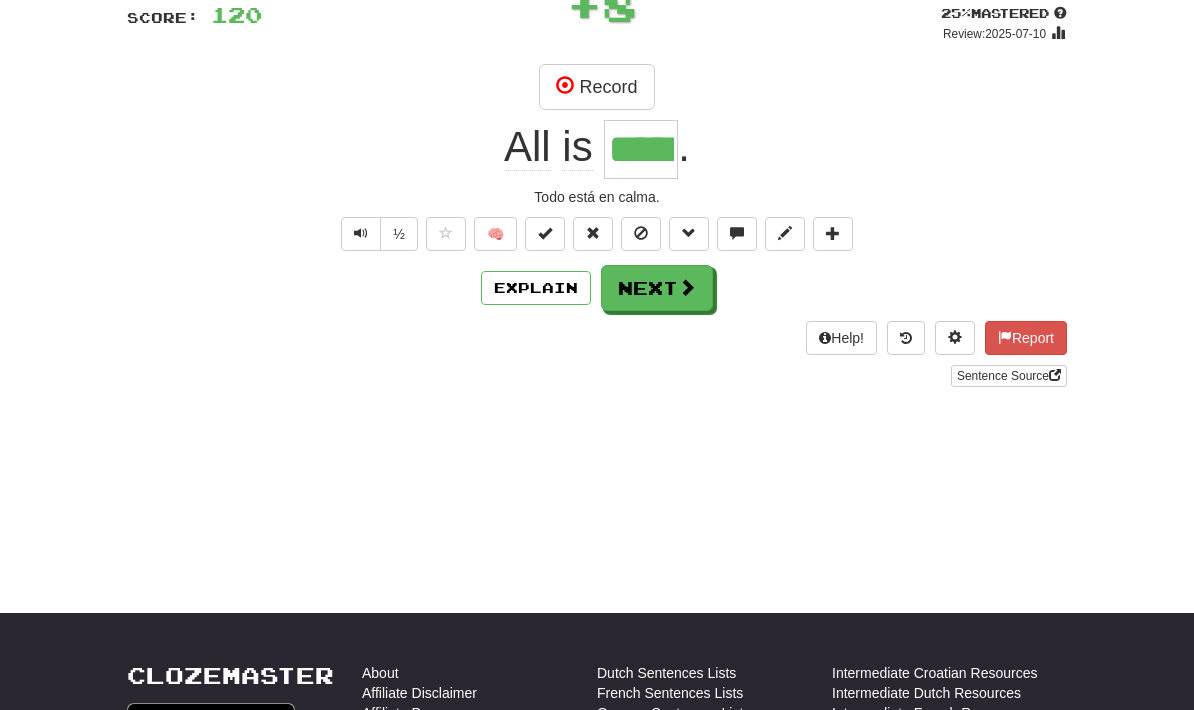 click at bounding box center [687, 287] 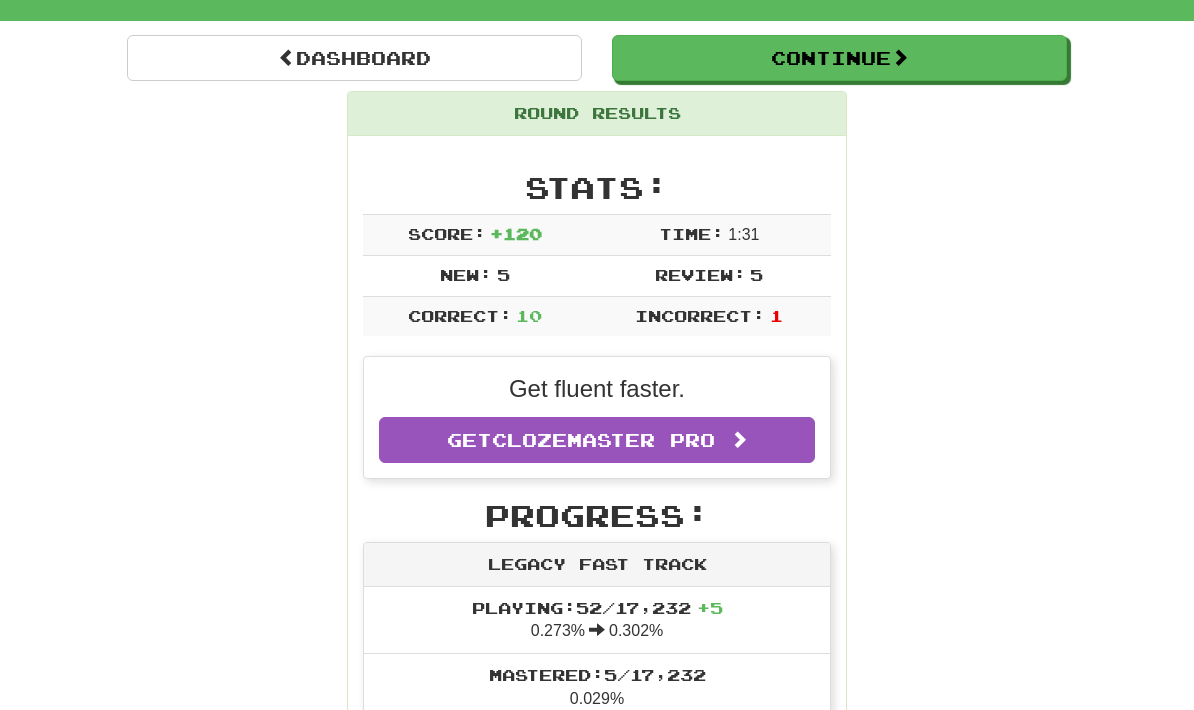 scroll, scrollTop: 161, scrollLeft: 0, axis: vertical 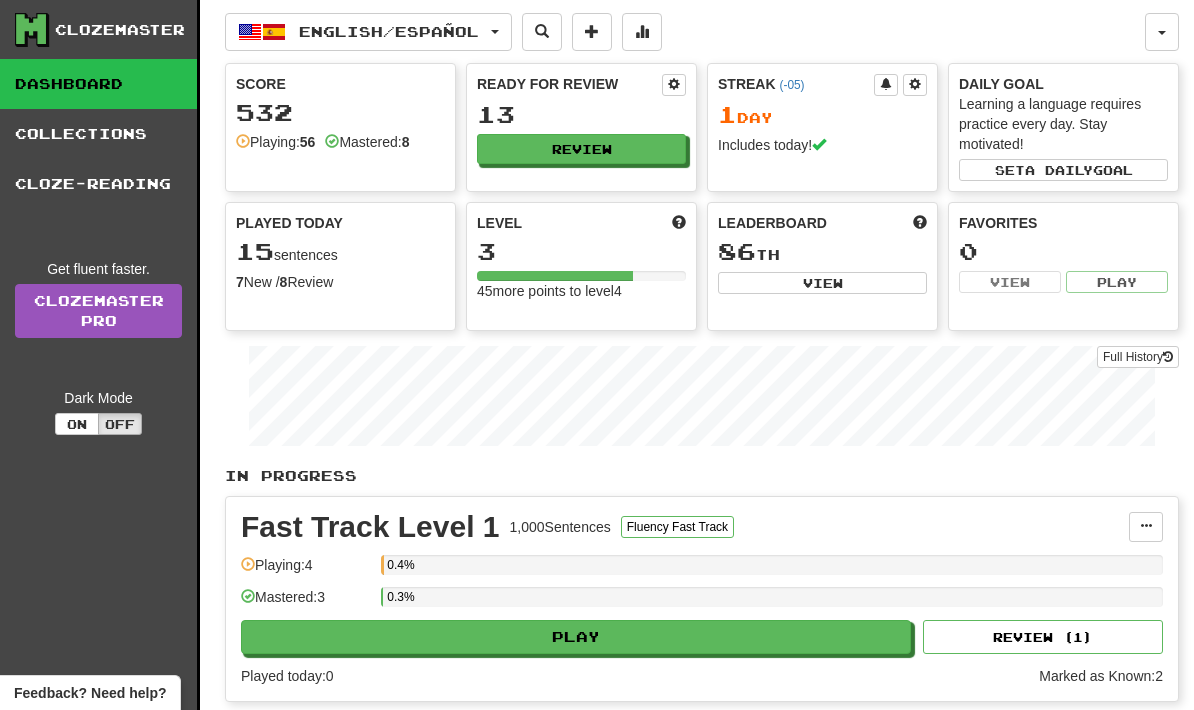 click on "English  /  Español" at bounding box center (389, 31) 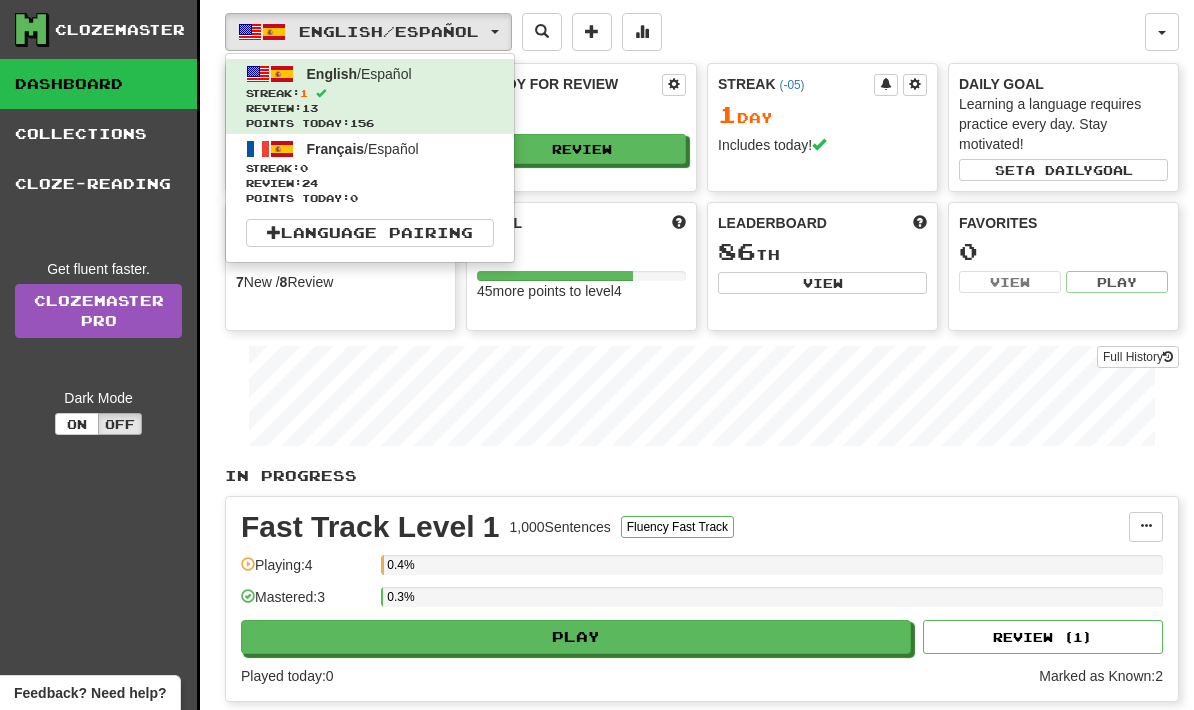 click at bounding box center (597, 355) 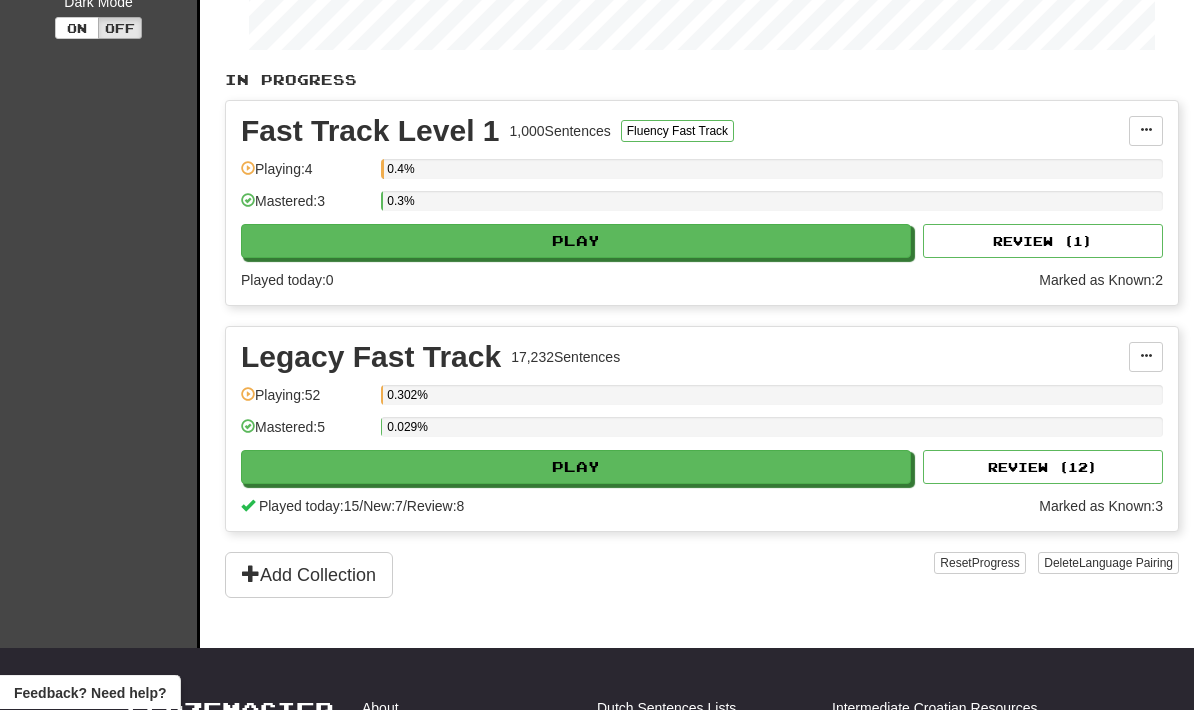 scroll, scrollTop: 396, scrollLeft: 0, axis: vertical 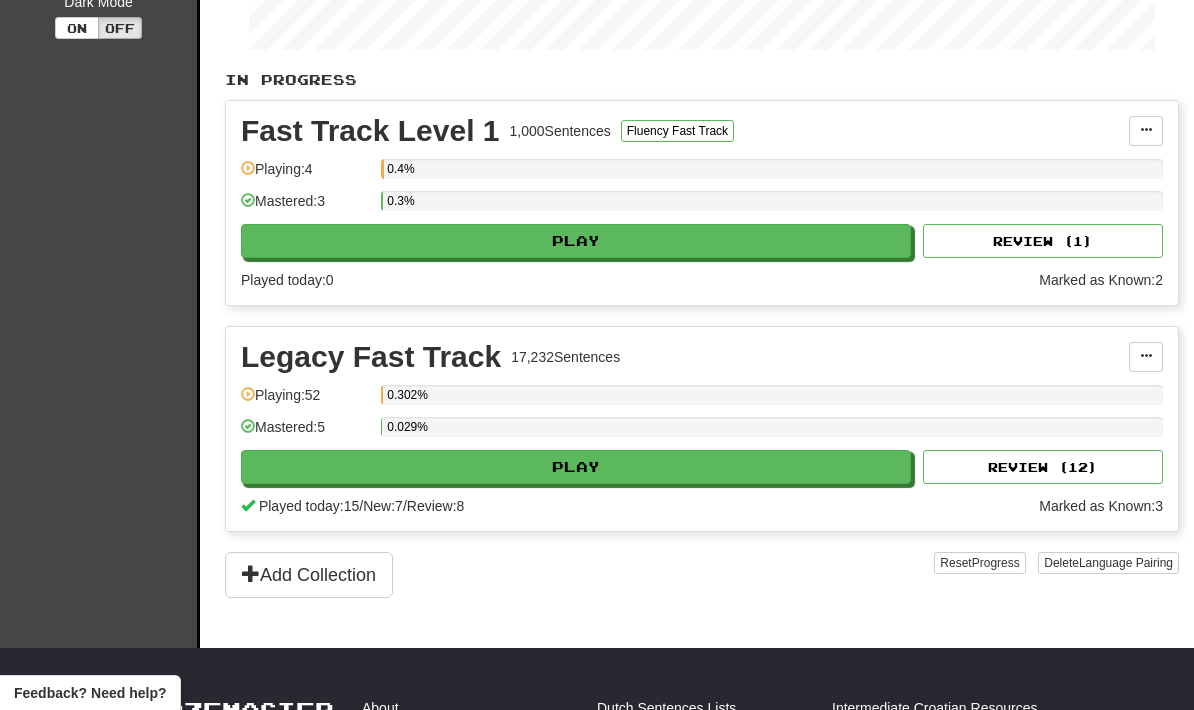click on "Play" at bounding box center (576, 241) 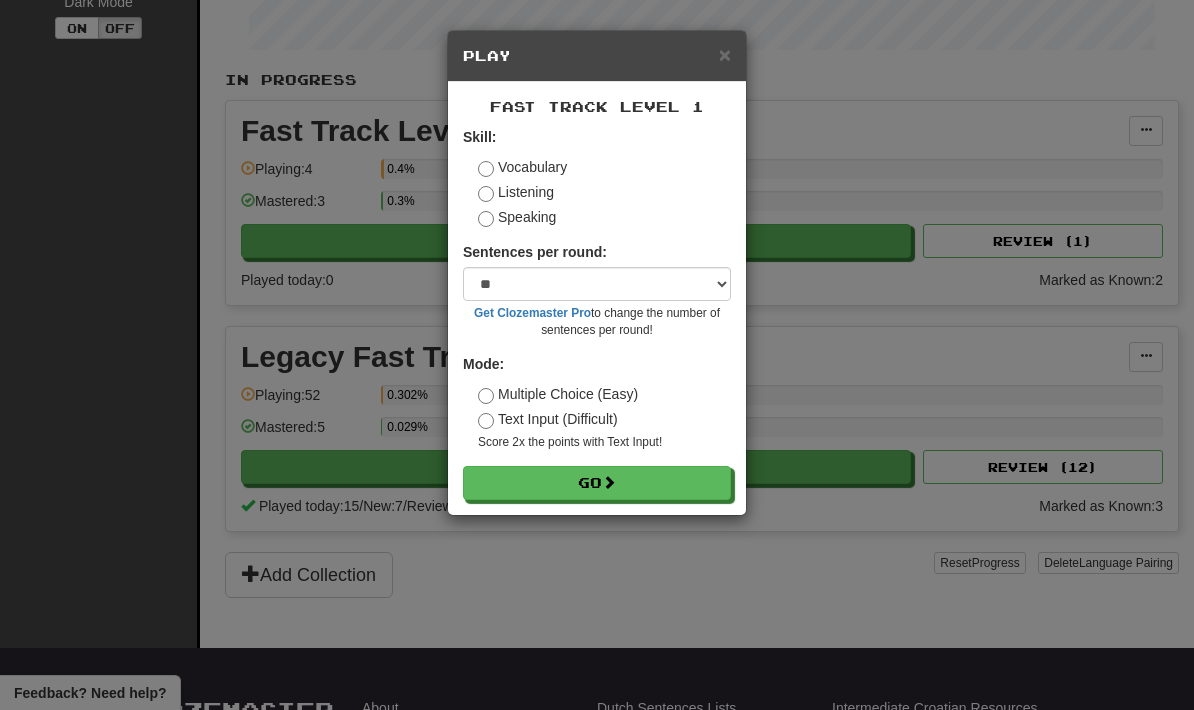 click on "Speaking" at bounding box center [522, 167] 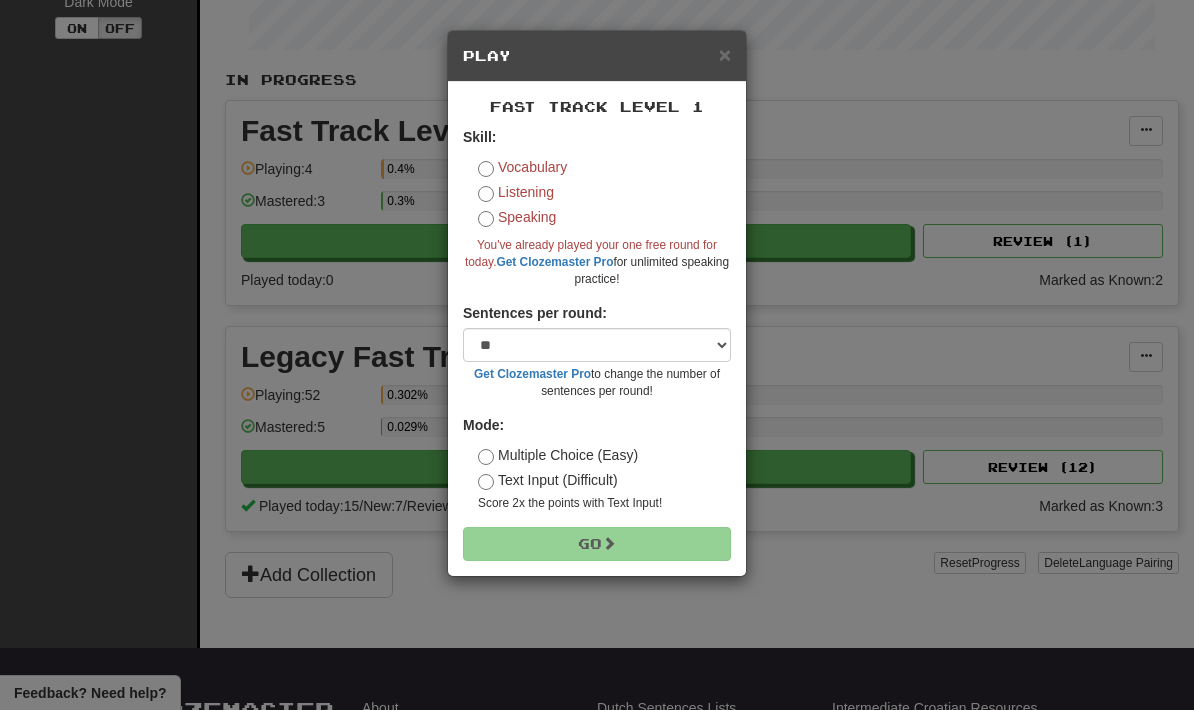 click on "Multiple Choice (Easy)" at bounding box center [522, 167] 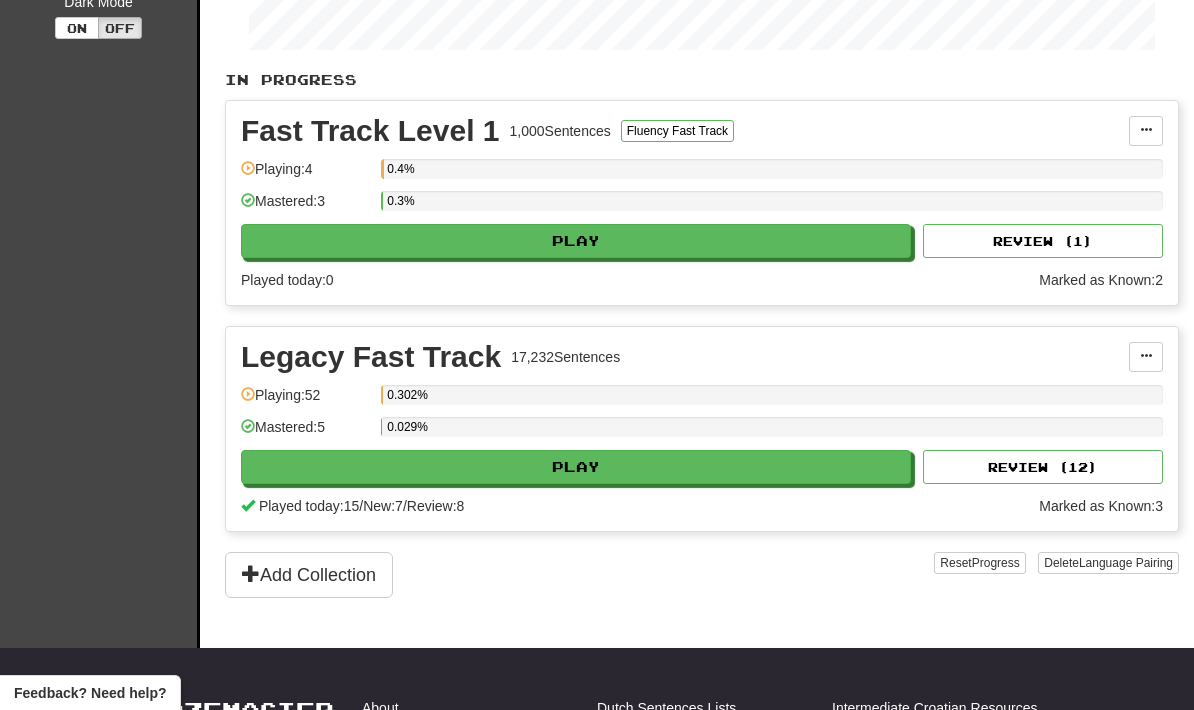 click on "Play" at bounding box center [576, 241] 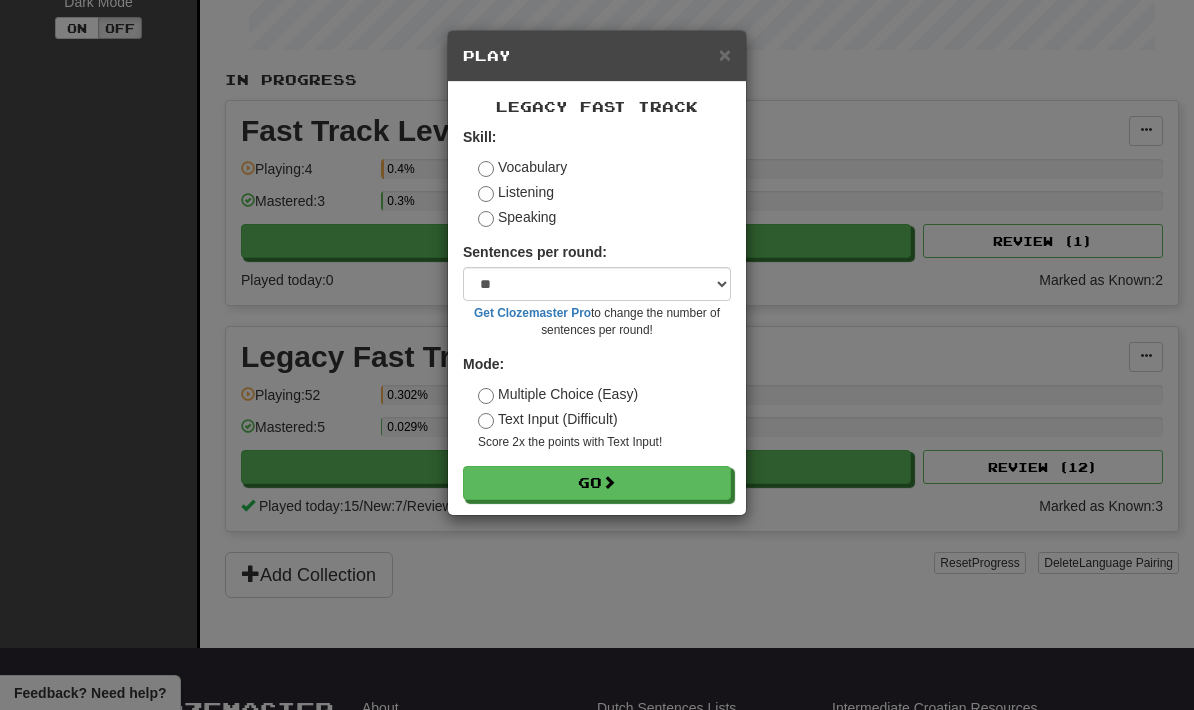 click on "Speaking" at bounding box center (522, 167) 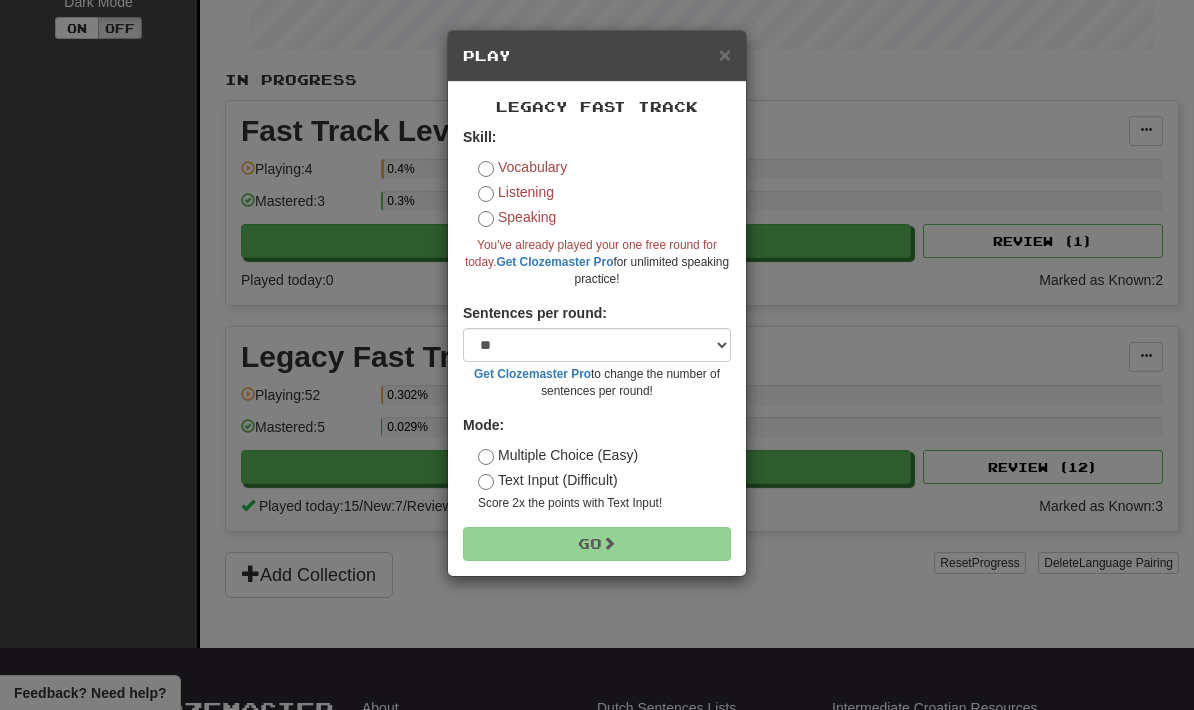 click on "Vocabulary" at bounding box center [522, 167] 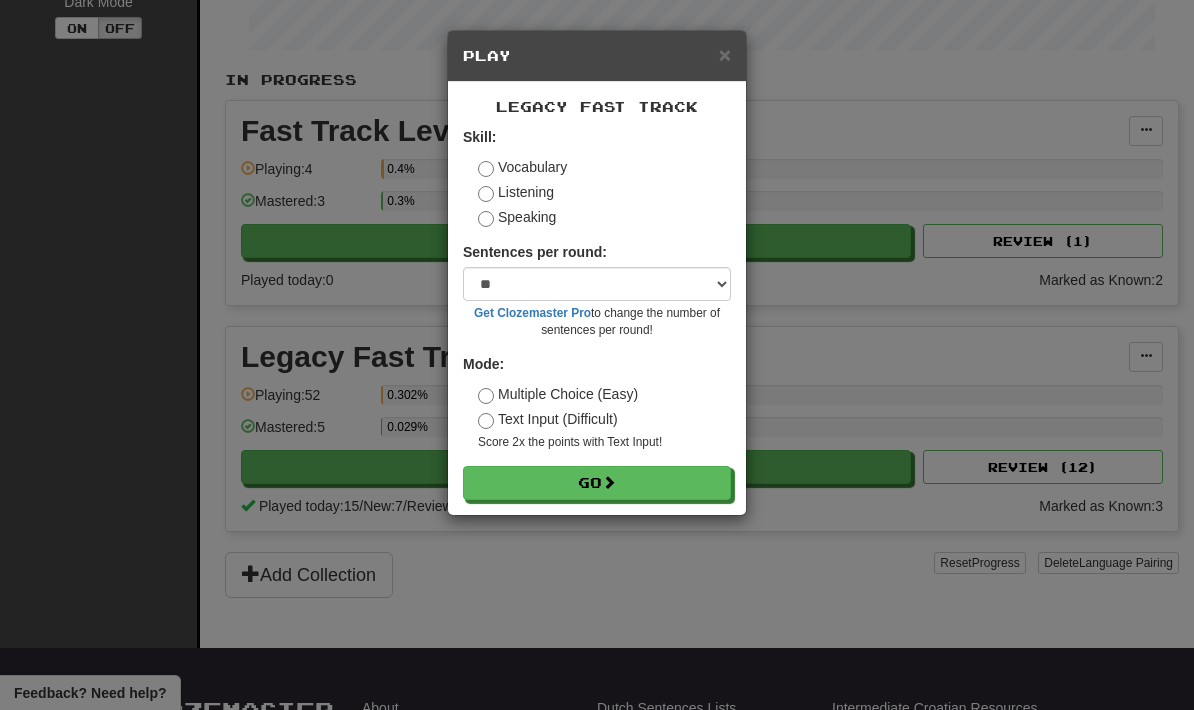 click on "Listening" at bounding box center (522, 167) 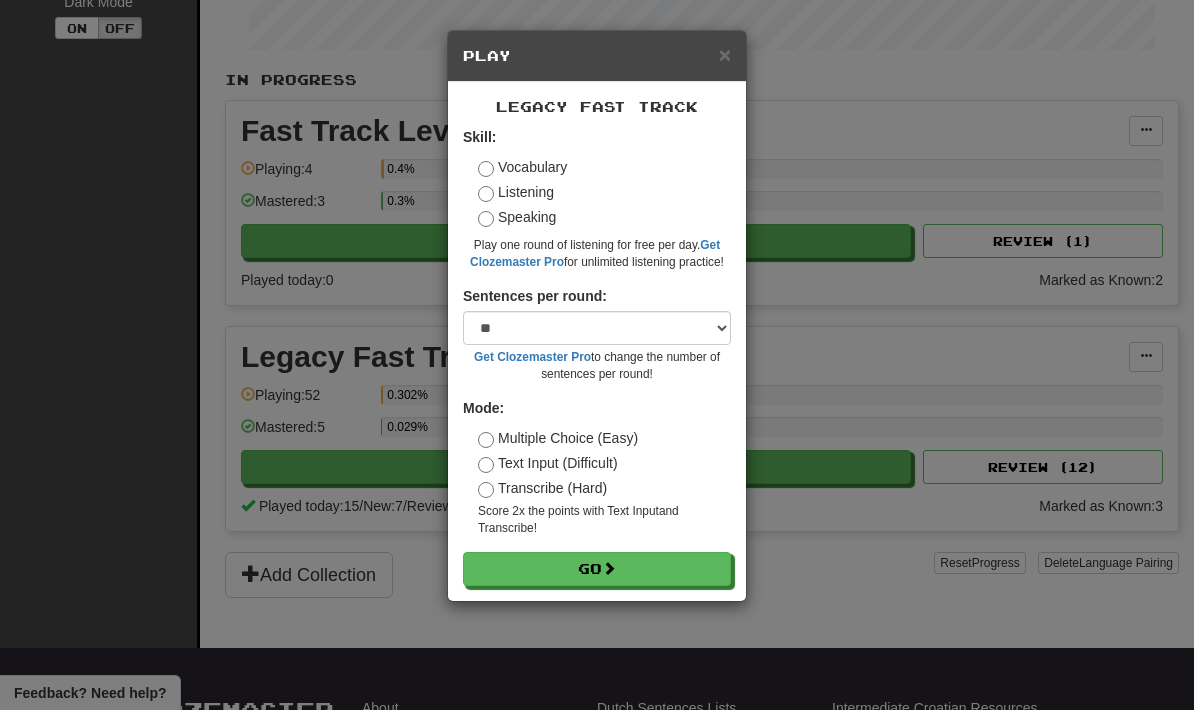 click on "Speaking" at bounding box center [522, 167] 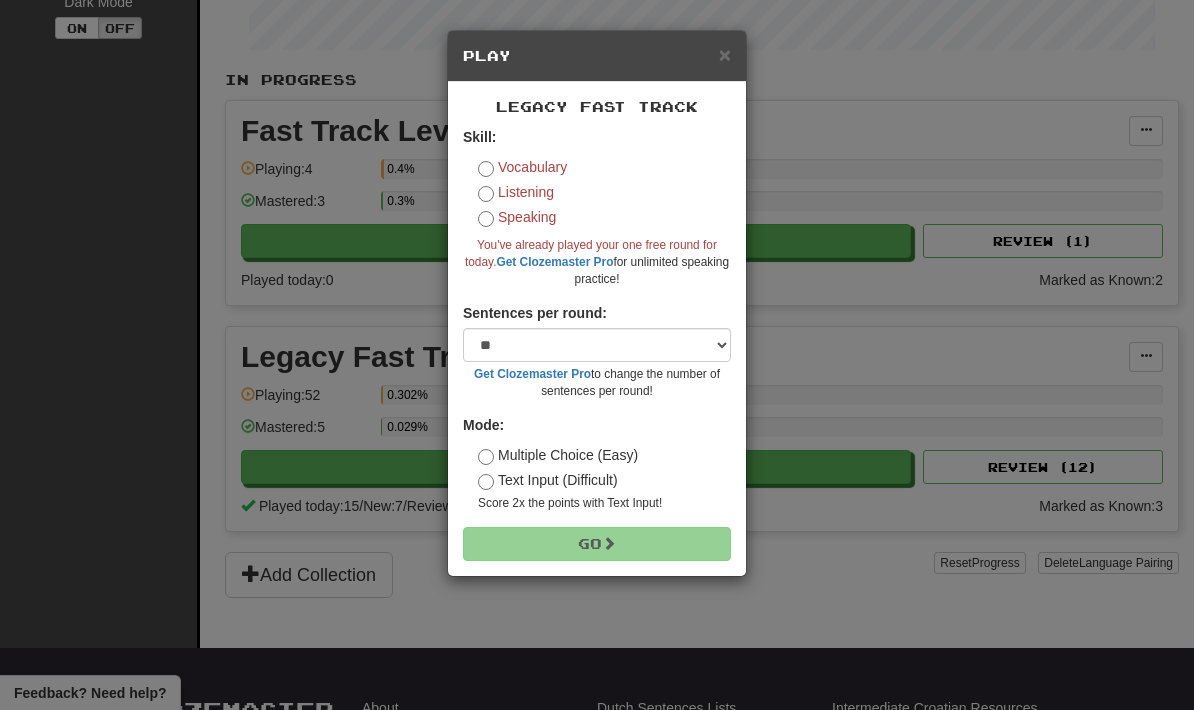 click on "Skill: Vocabulary Listening Speaking You've already played your one free round for today.  Get Clozemaster Pro  for unlimited speaking practice!" at bounding box center (597, 207) 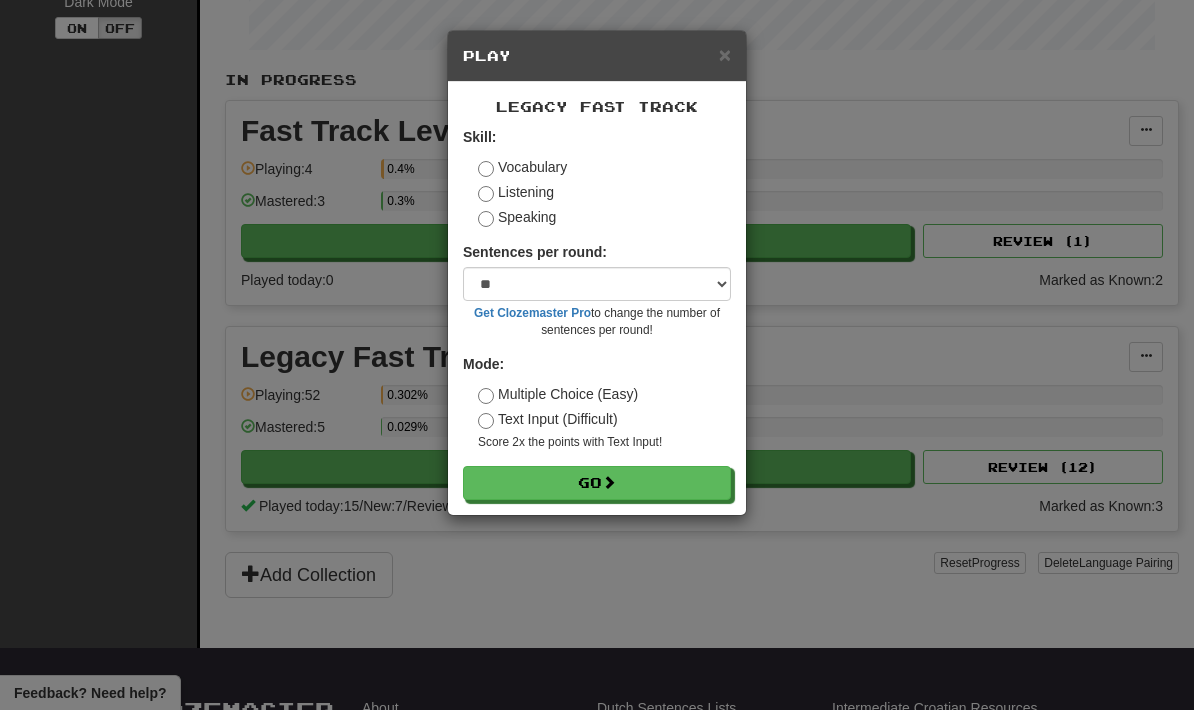 click on "Speaking" at bounding box center (522, 167) 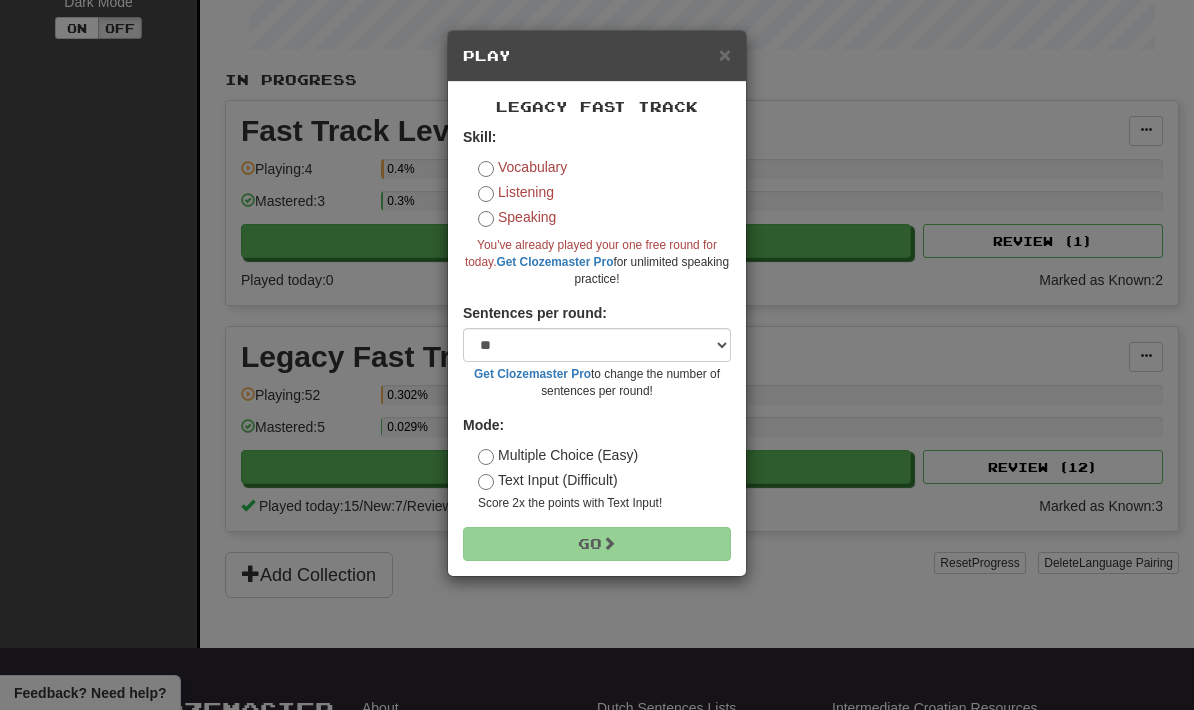 click on "Multiple Choice (Easy)" at bounding box center [522, 167] 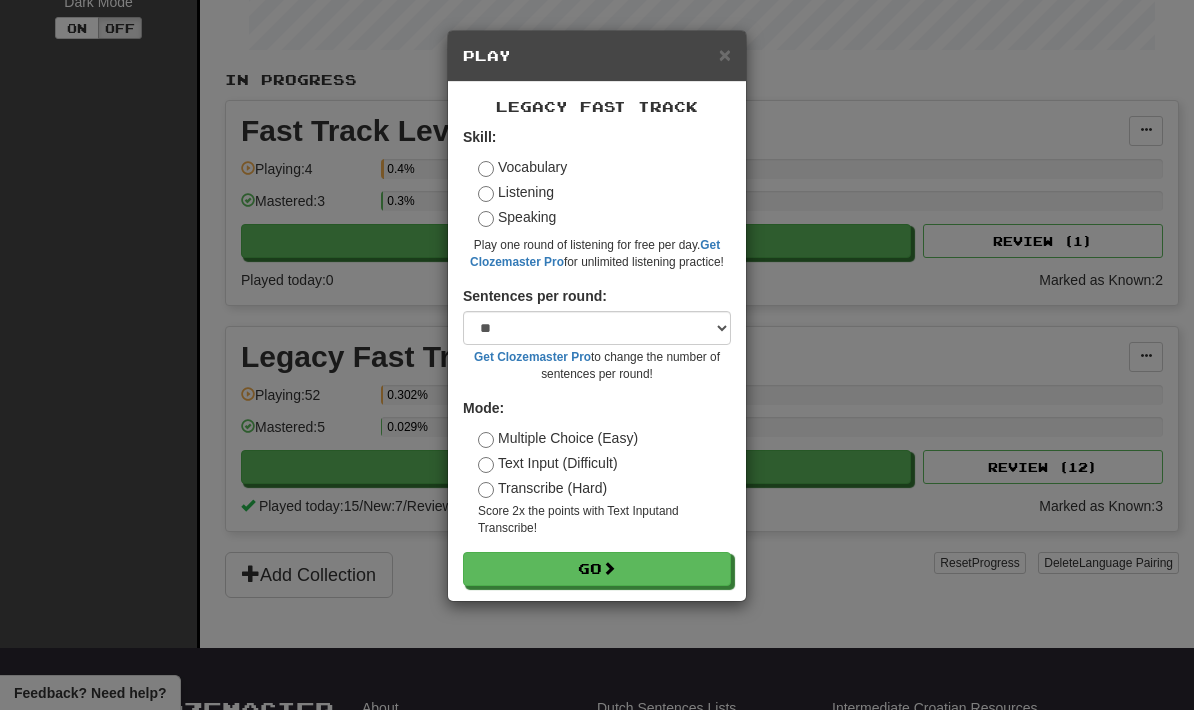 click on "×" at bounding box center [725, 54] 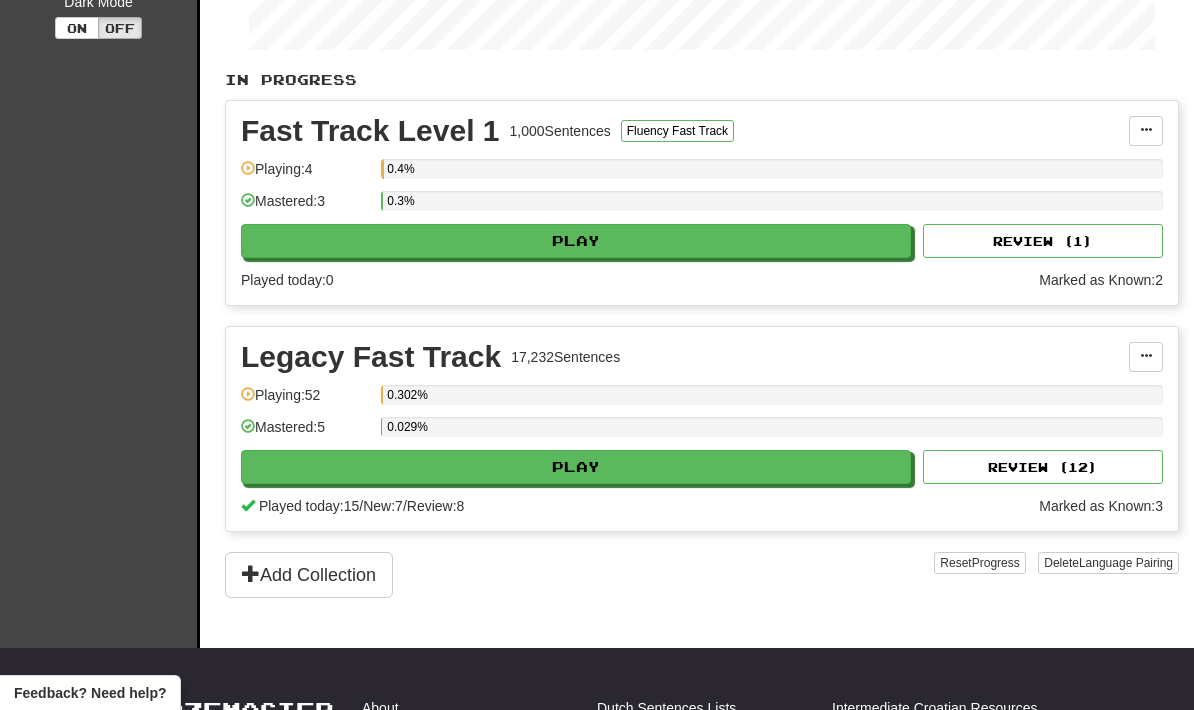 click on "Play" at bounding box center (576, 241) 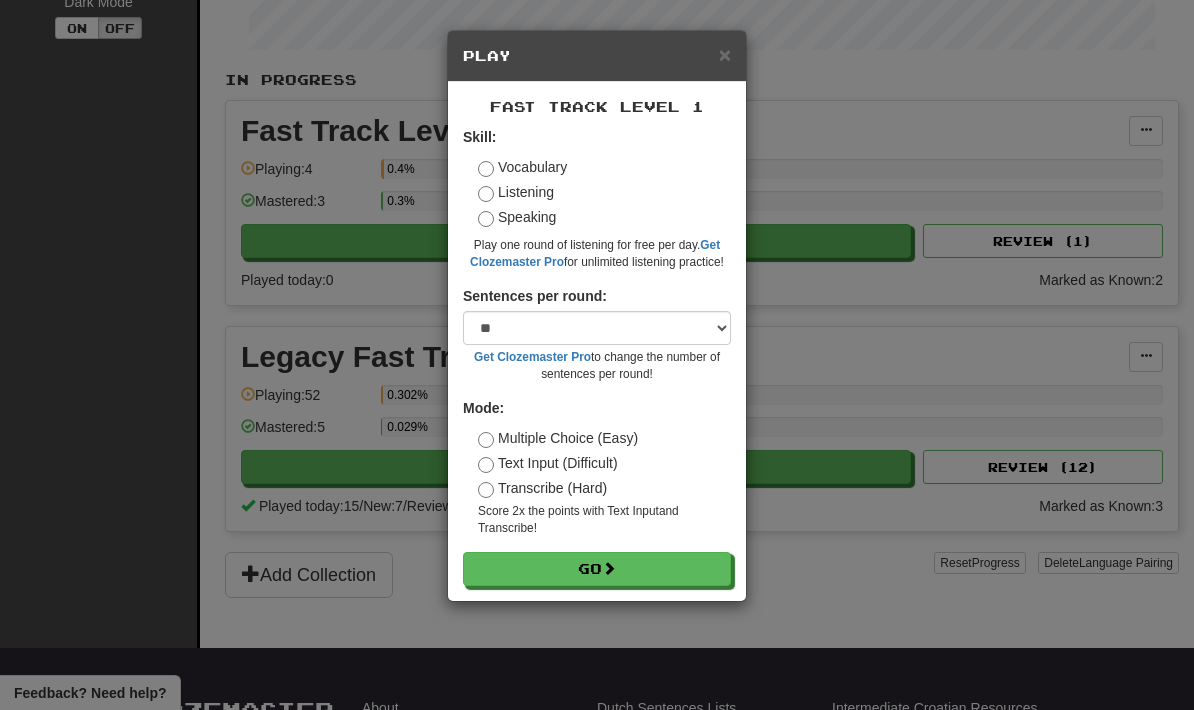 click on "Go" at bounding box center (597, 569) 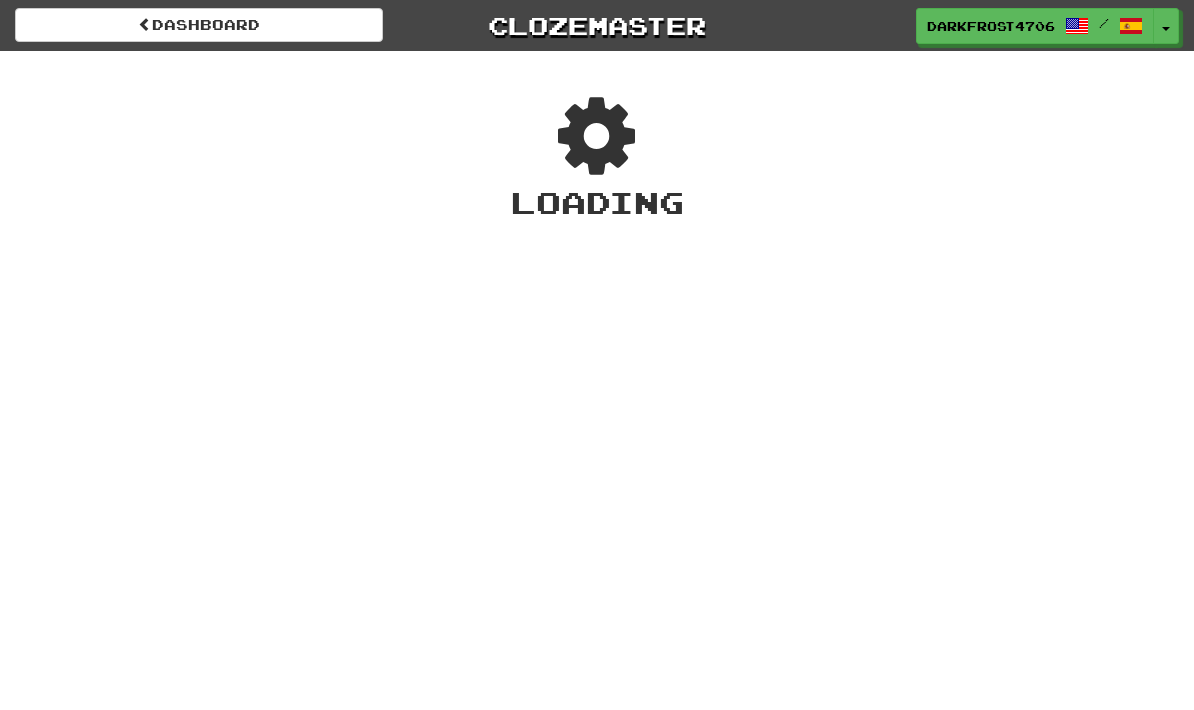 scroll, scrollTop: 0, scrollLeft: 0, axis: both 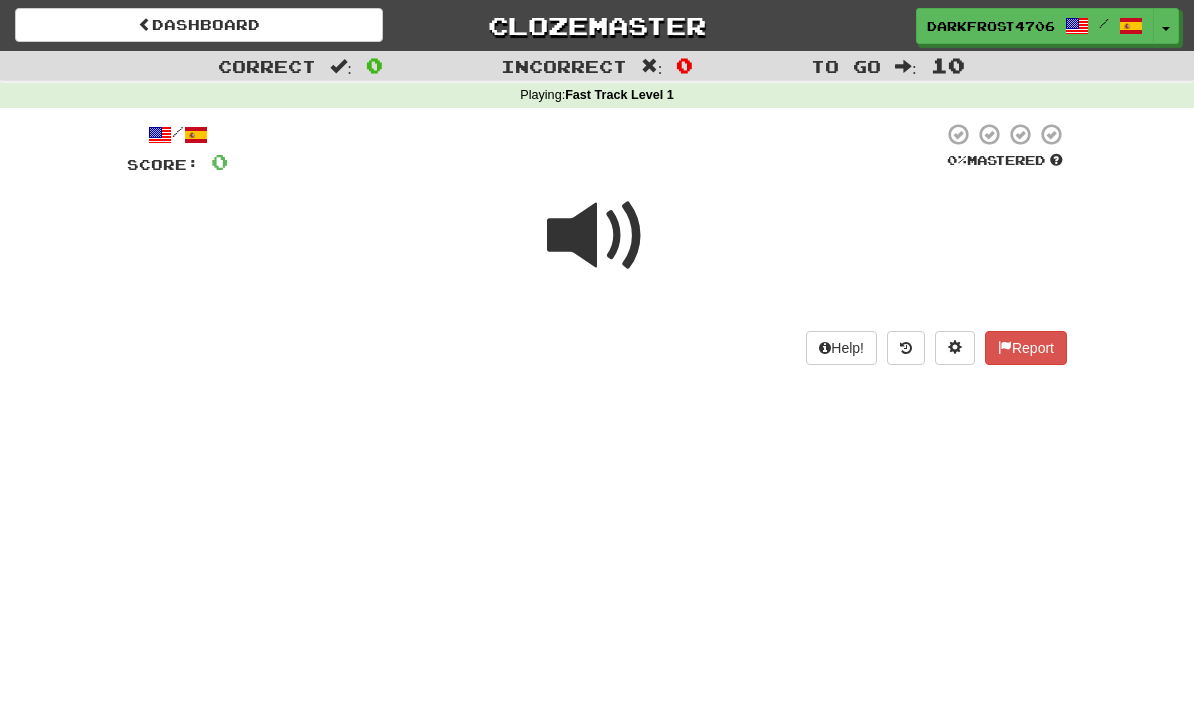 click at bounding box center [597, 236] 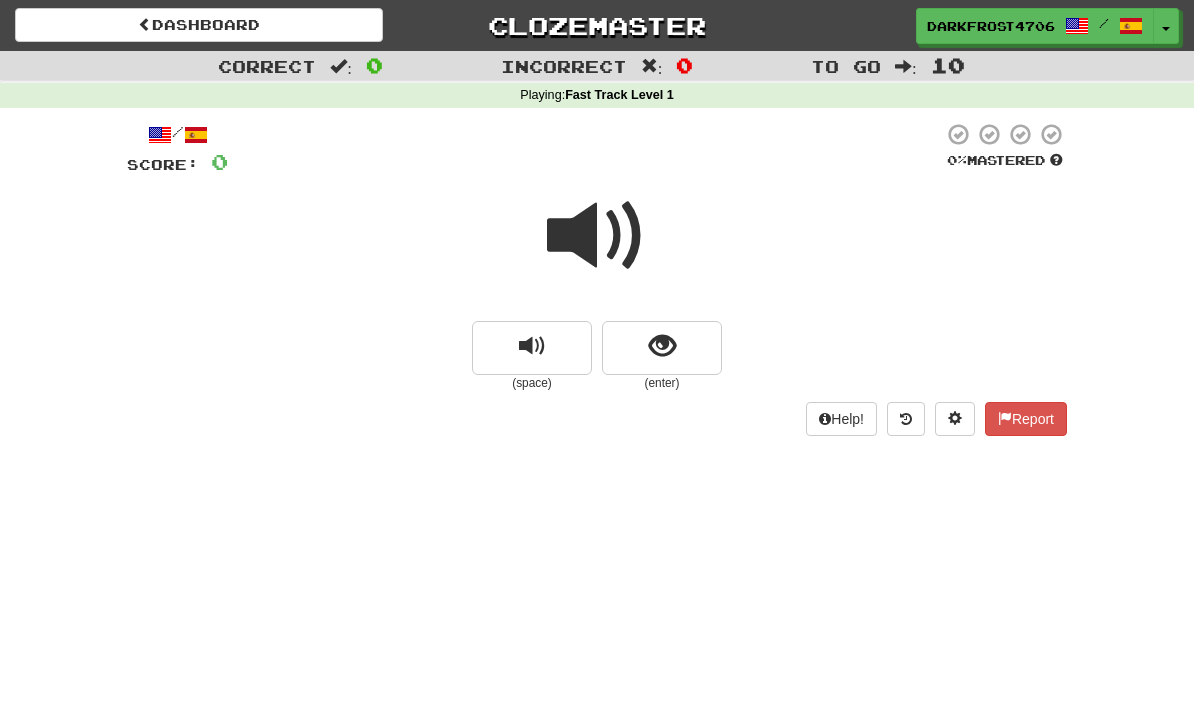 click at bounding box center [597, 236] 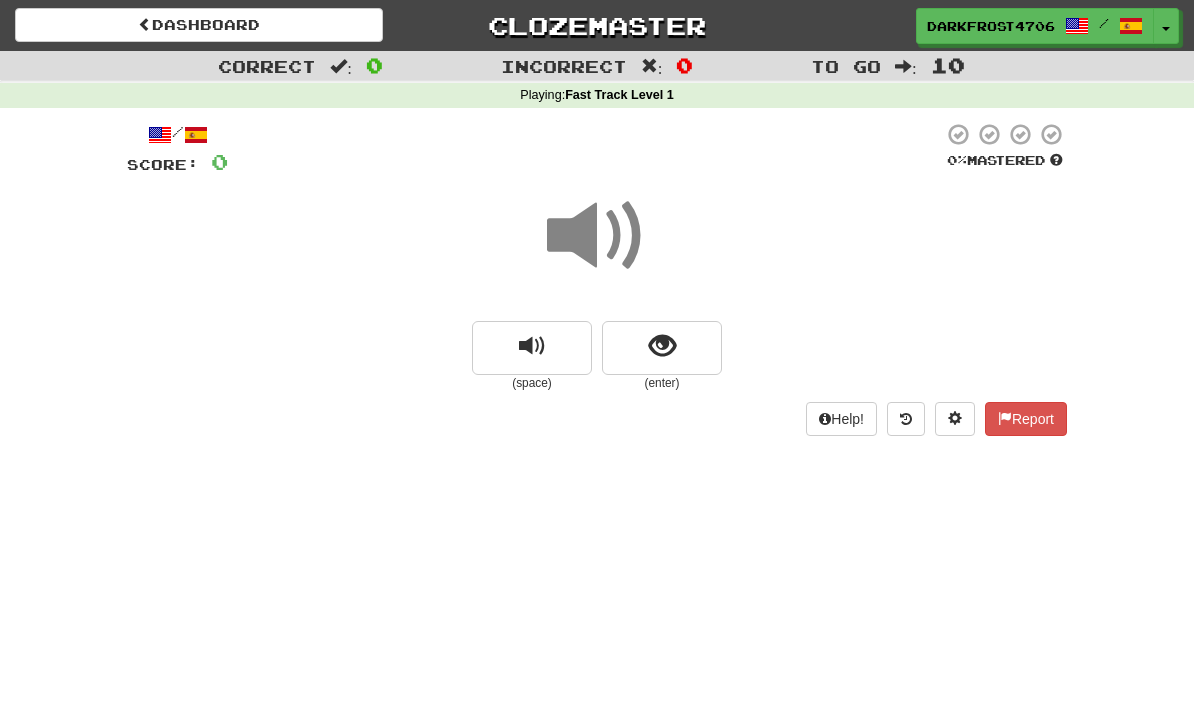 click at bounding box center (662, 348) 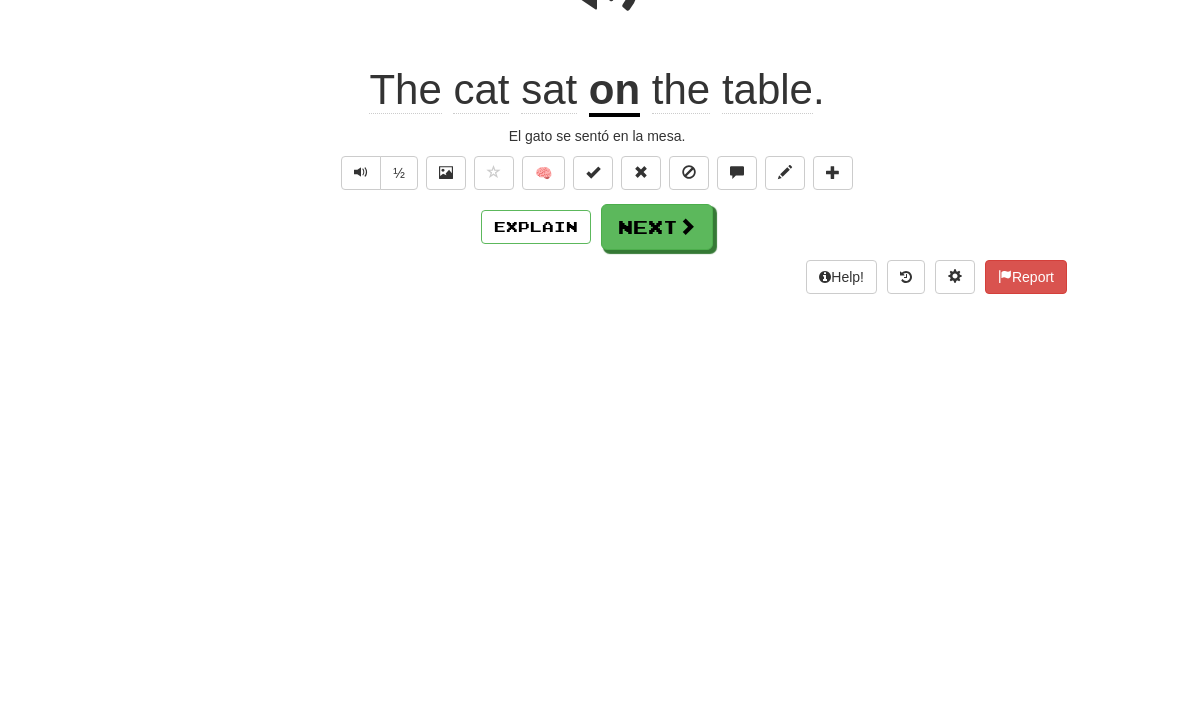 scroll, scrollTop: 271, scrollLeft: 0, axis: vertical 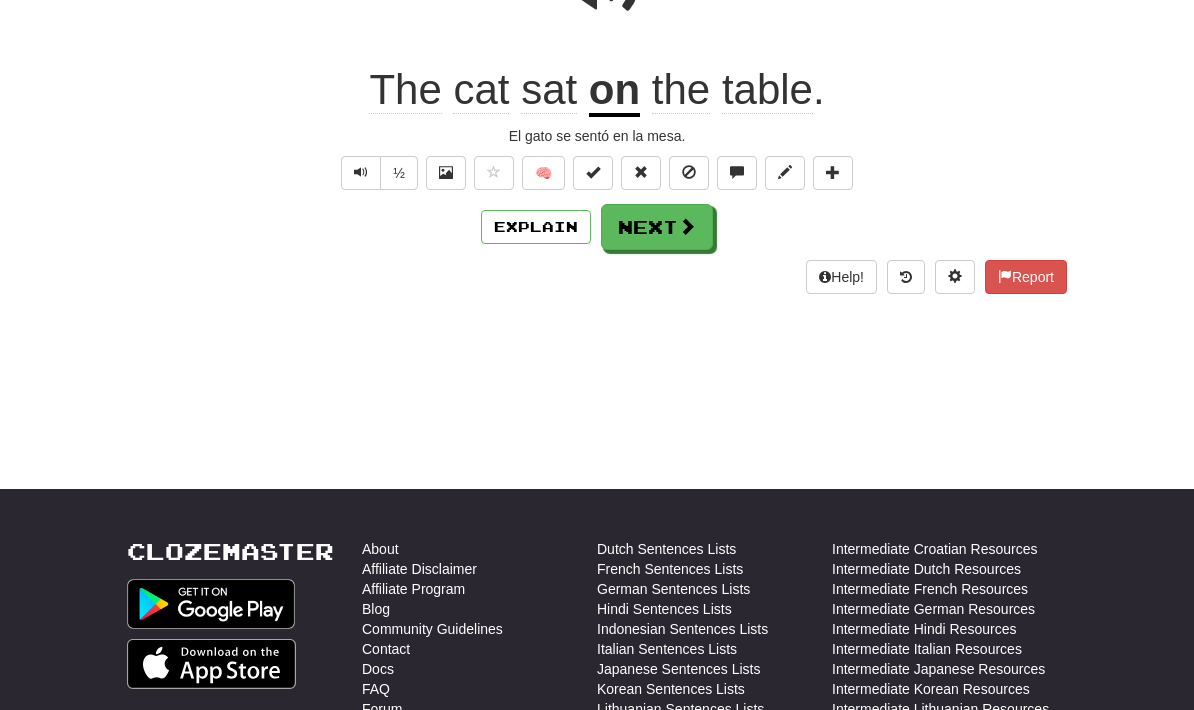click on "Next" at bounding box center (657, 227) 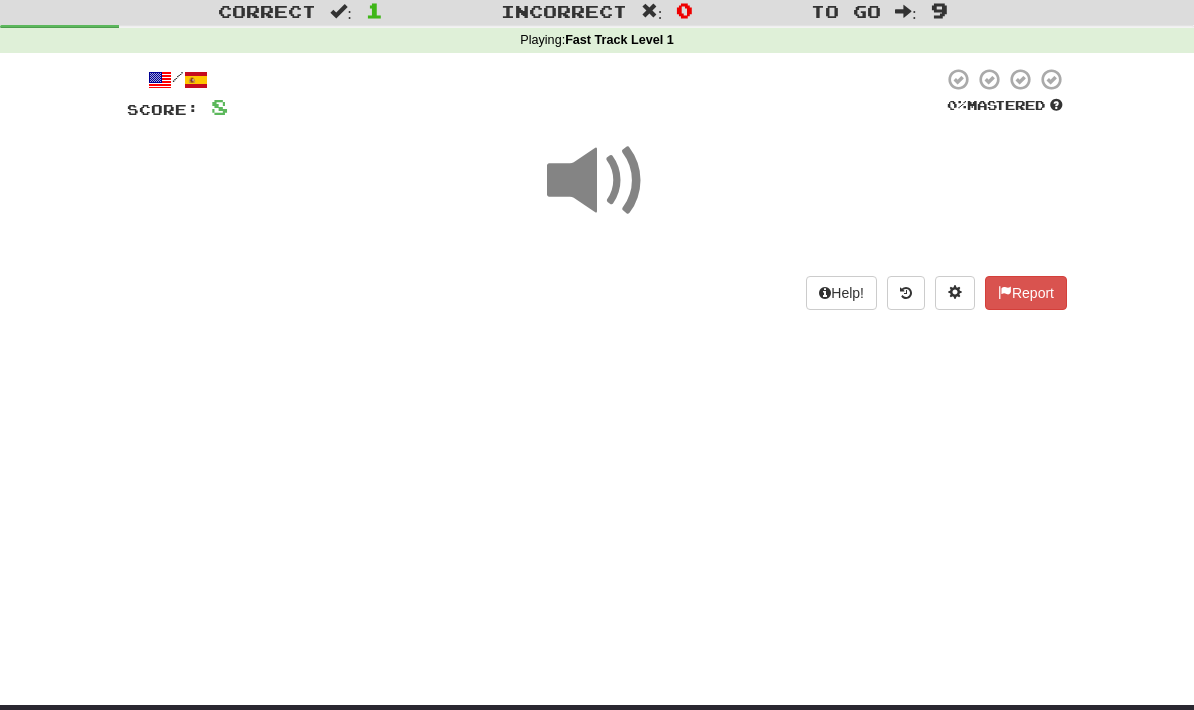 scroll, scrollTop: 0, scrollLeft: 0, axis: both 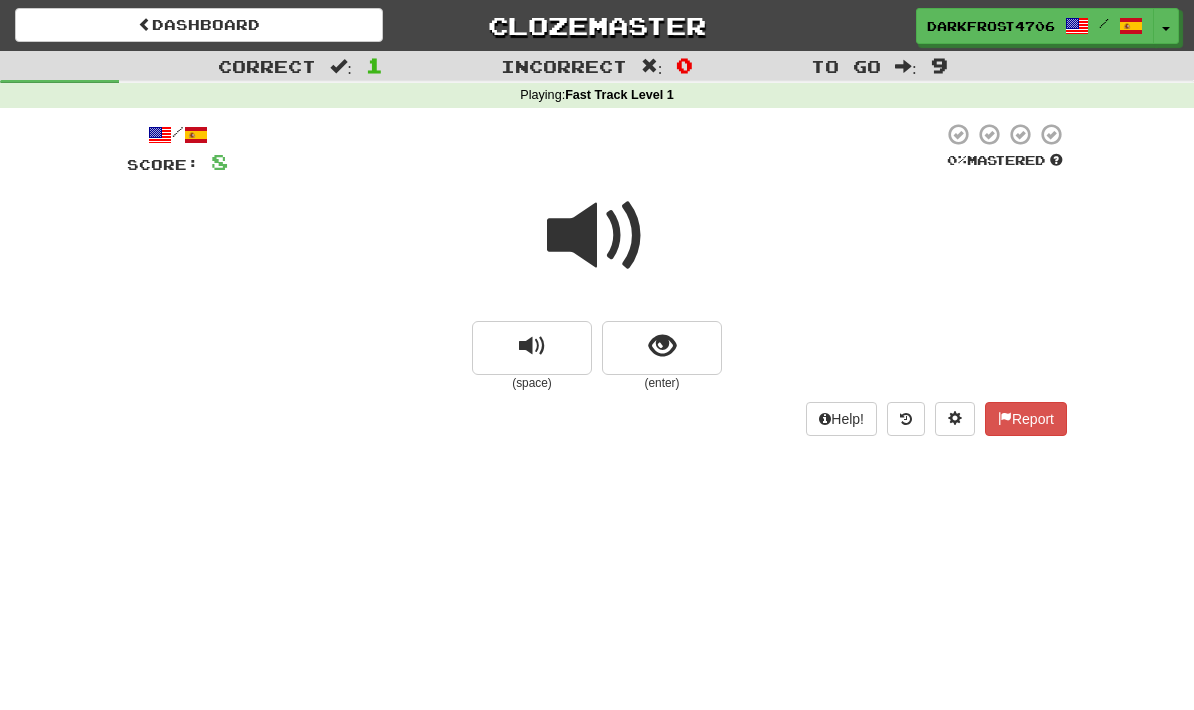 click at bounding box center (662, 348) 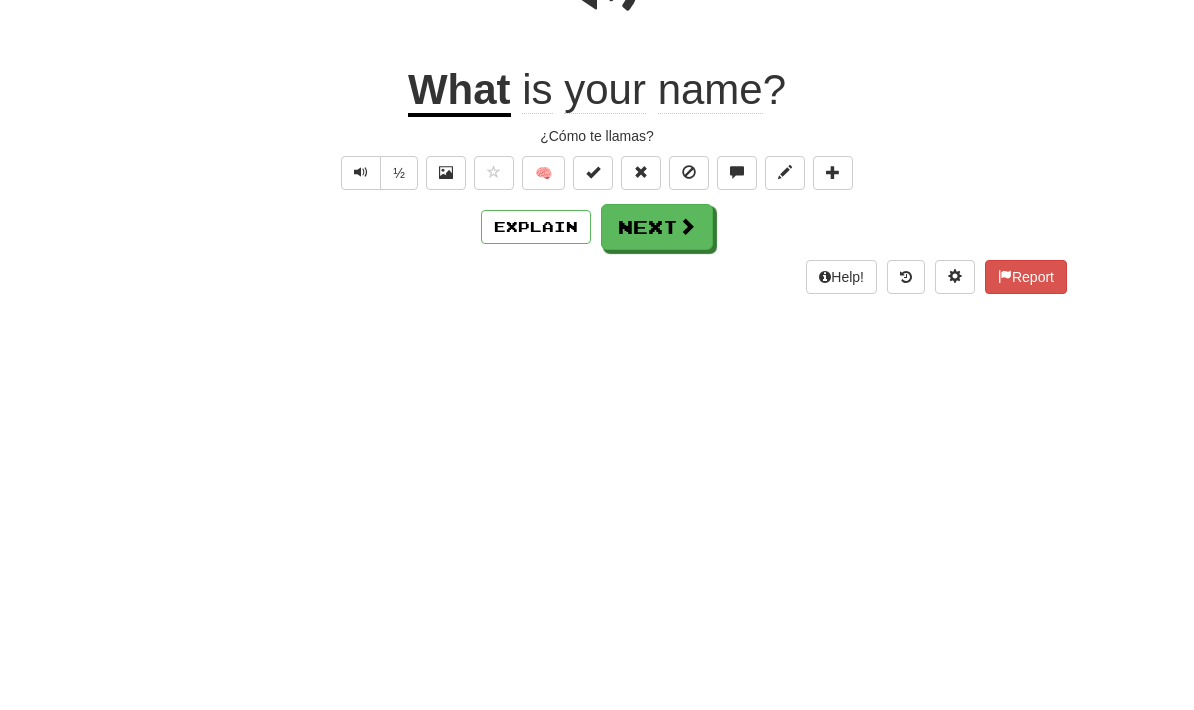 scroll, scrollTop: 271, scrollLeft: 0, axis: vertical 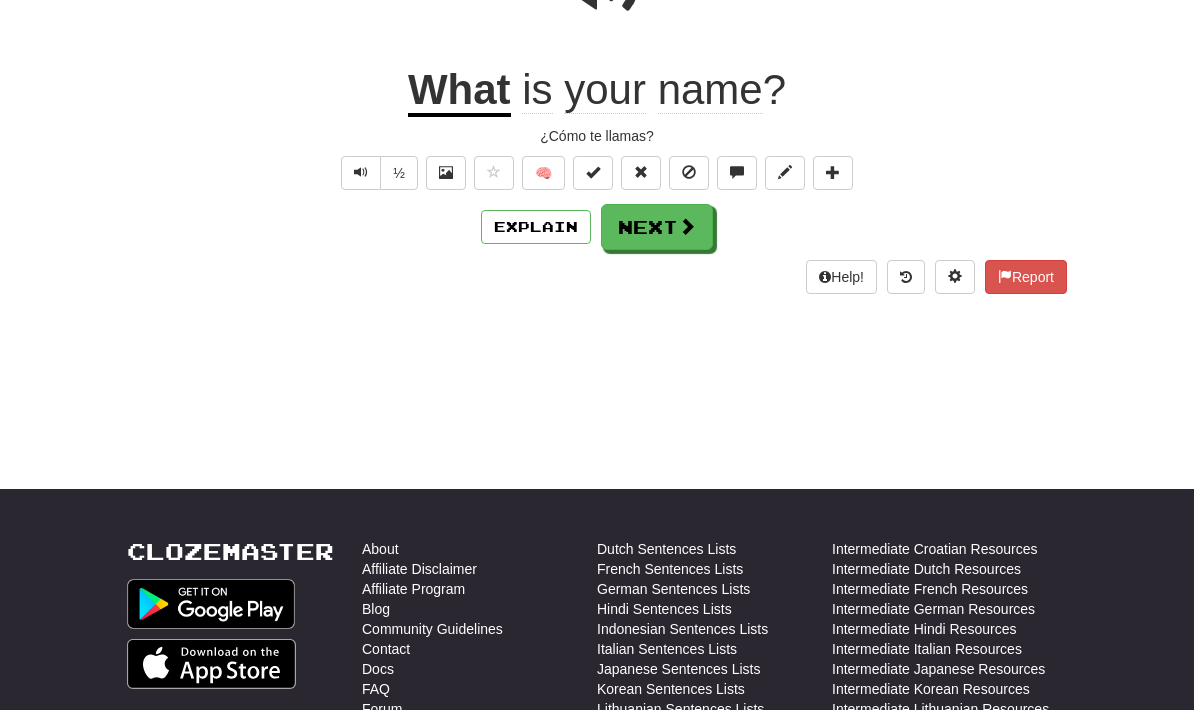 click on "Next" at bounding box center (657, 227) 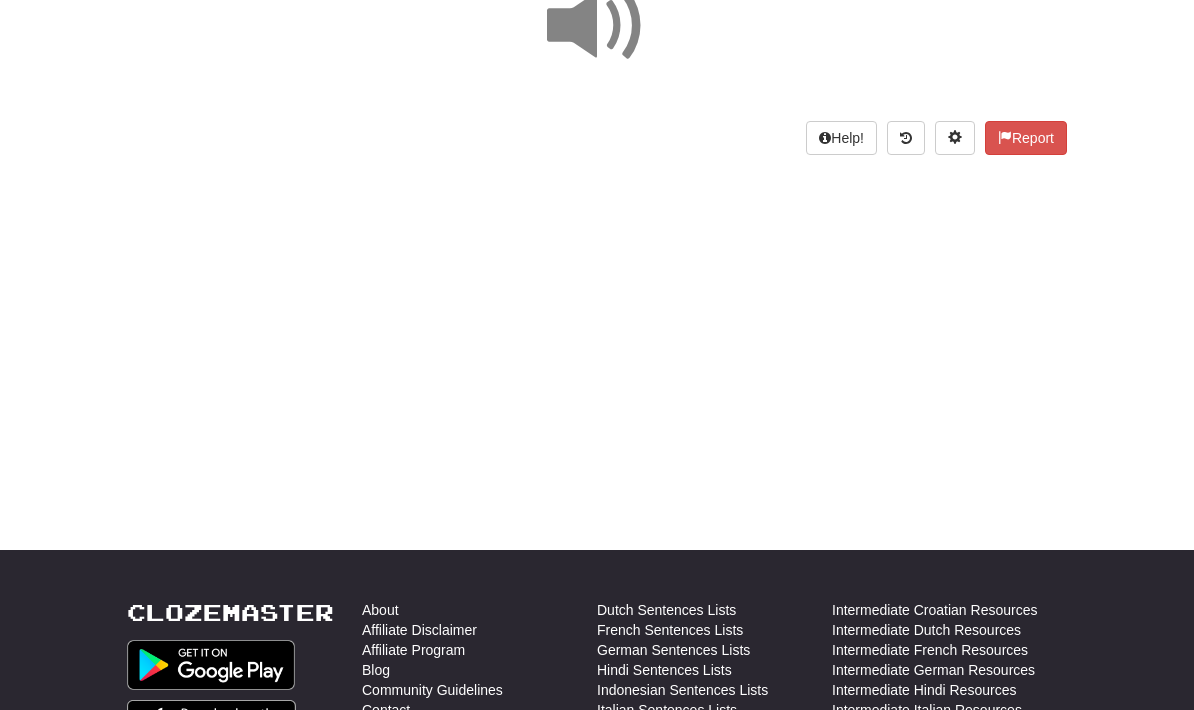 scroll, scrollTop: 0, scrollLeft: 0, axis: both 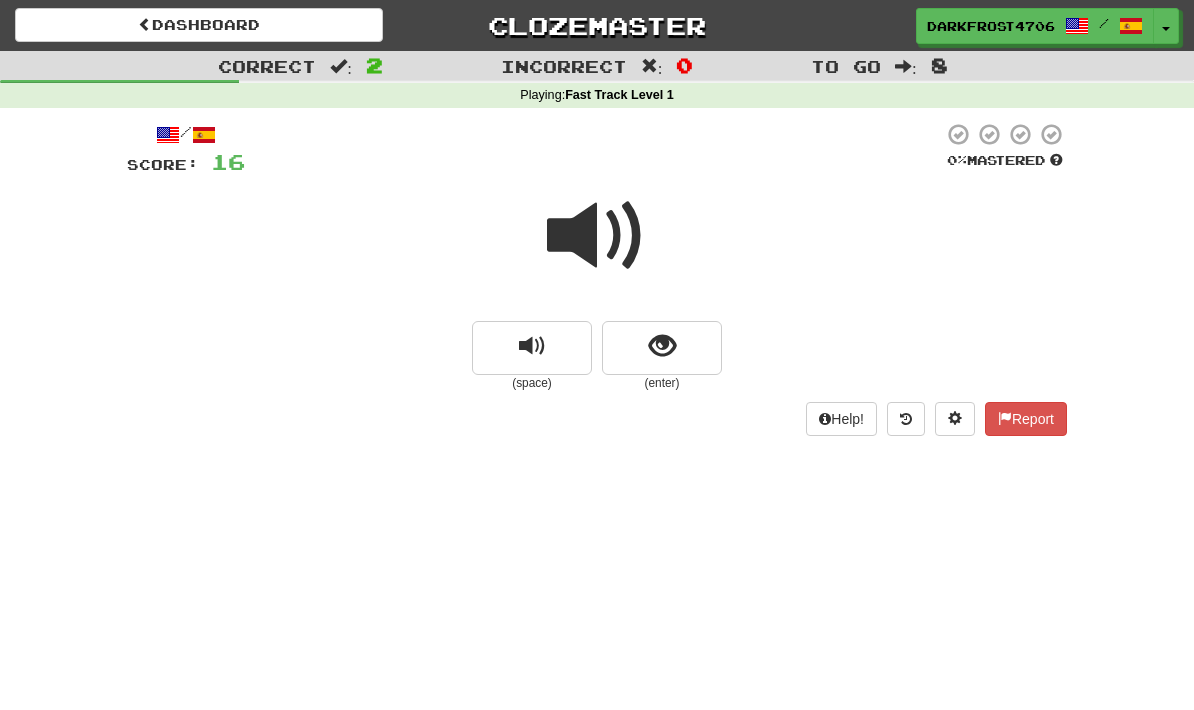click at bounding box center [662, 346] 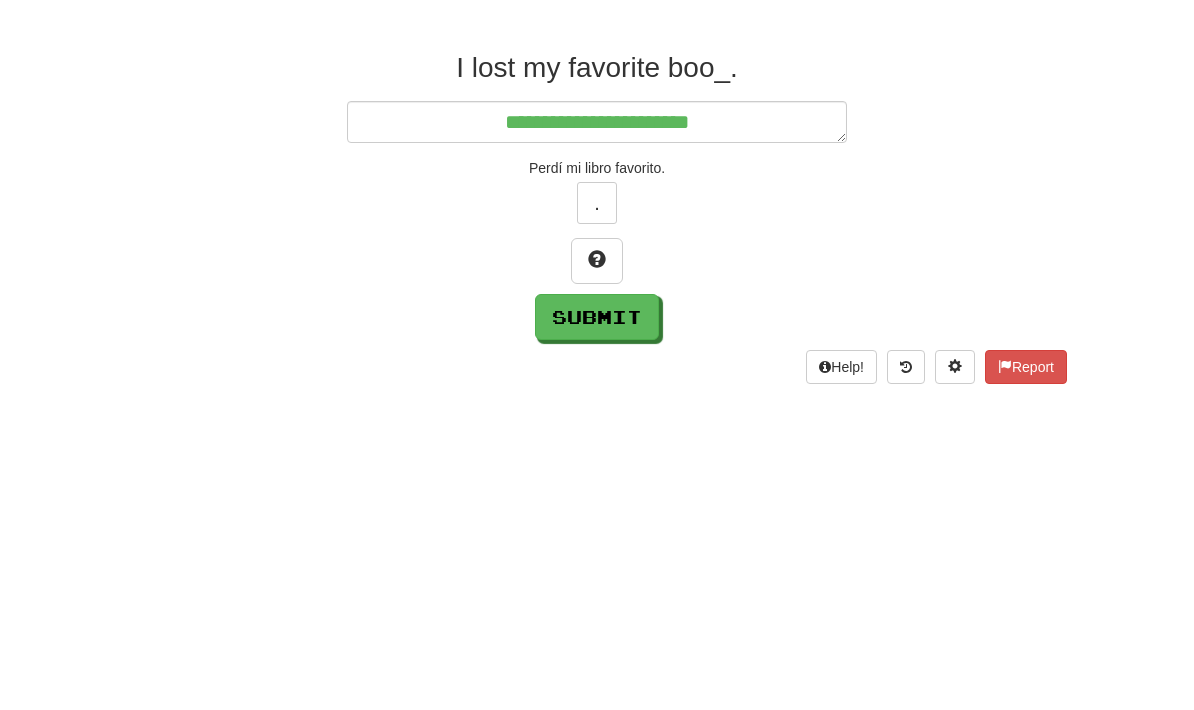scroll, scrollTop: 271, scrollLeft: 0, axis: vertical 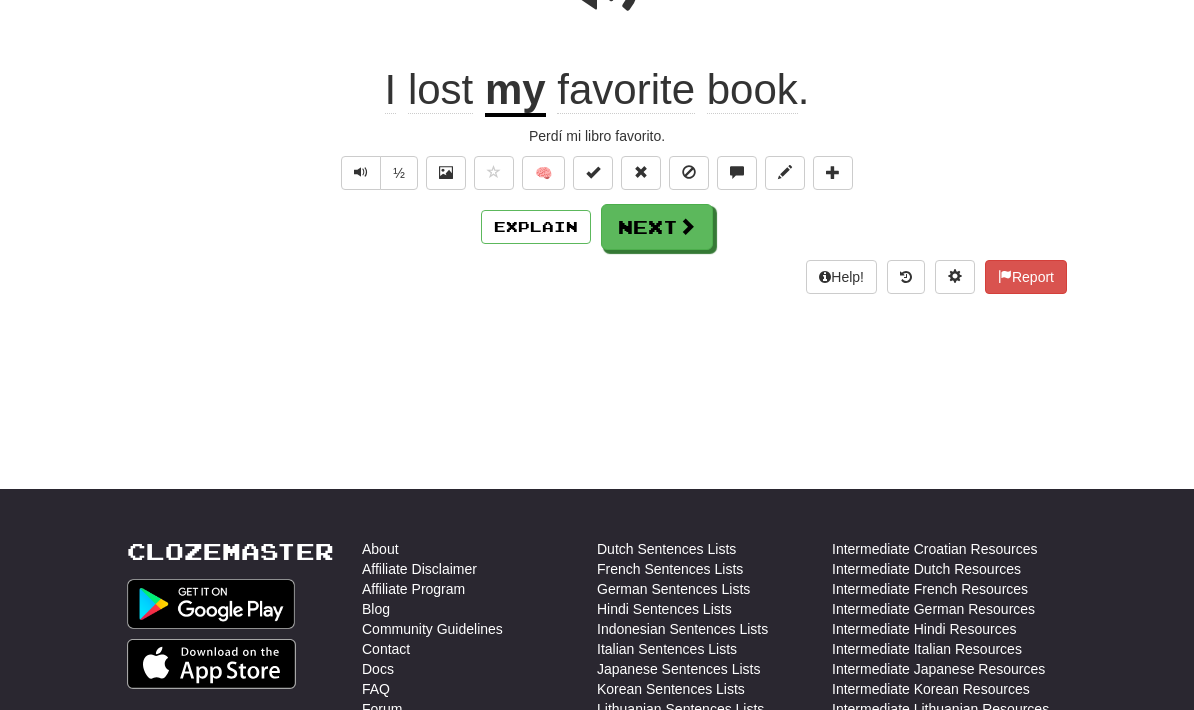click at bounding box center [687, 226] 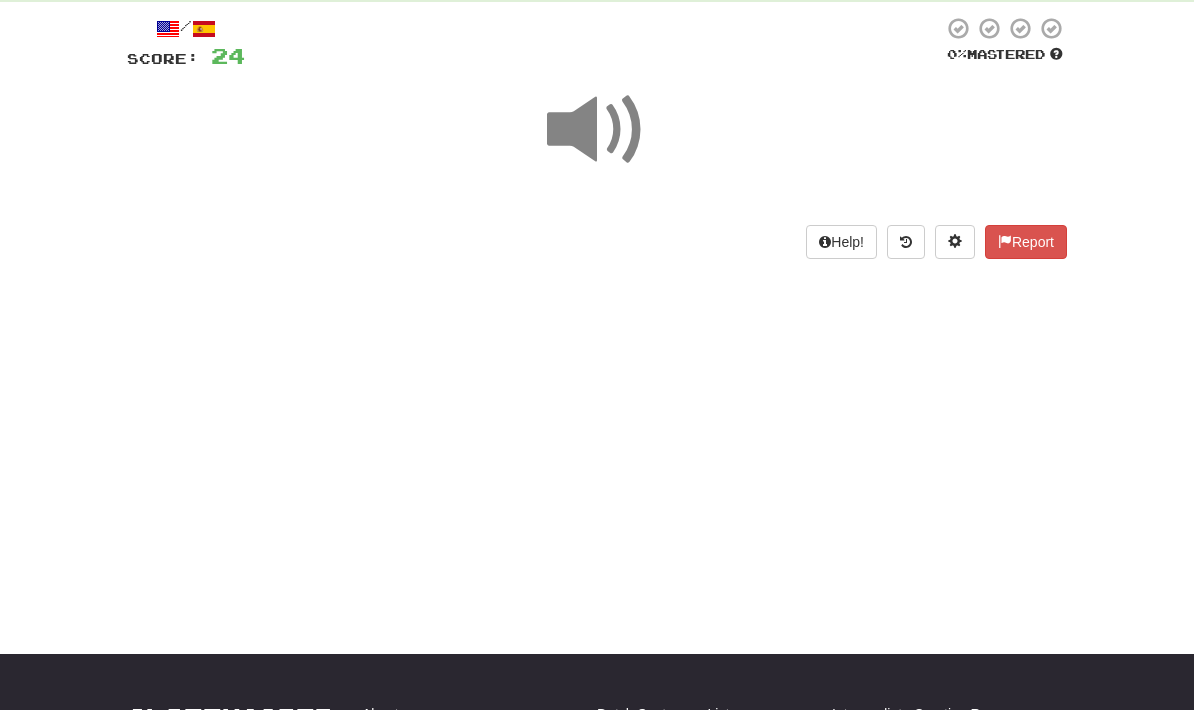 scroll, scrollTop: 0, scrollLeft: 0, axis: both 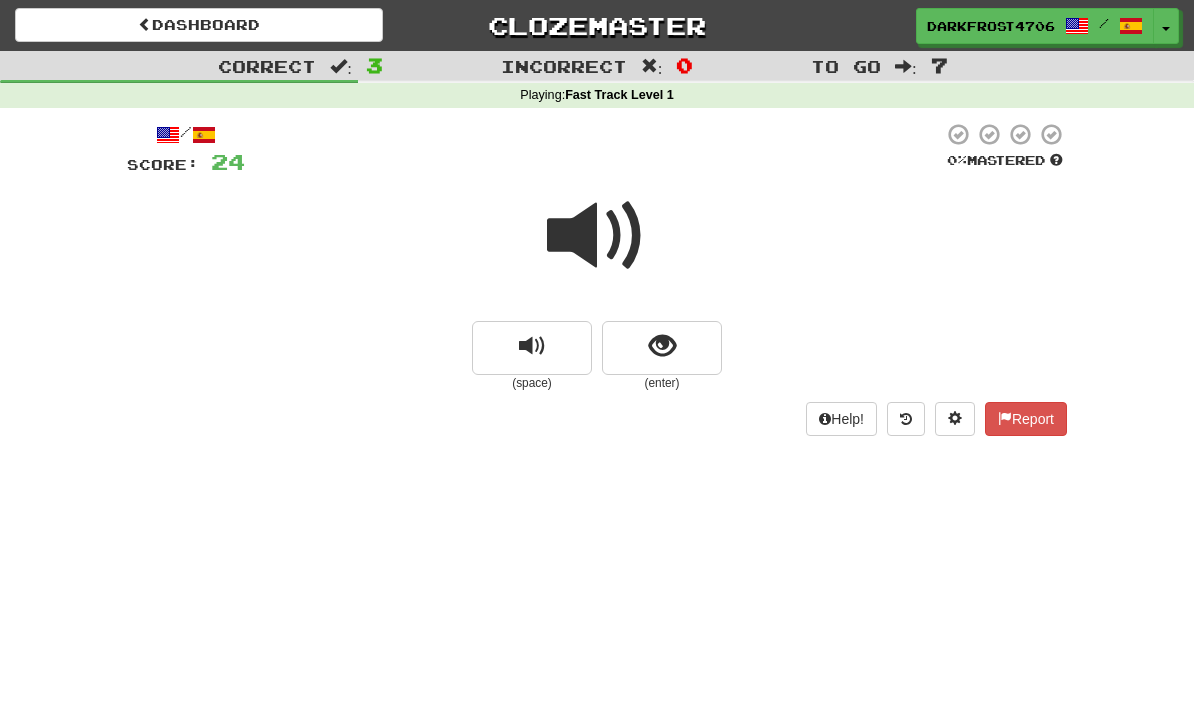 click at bounding box center [662, 348] 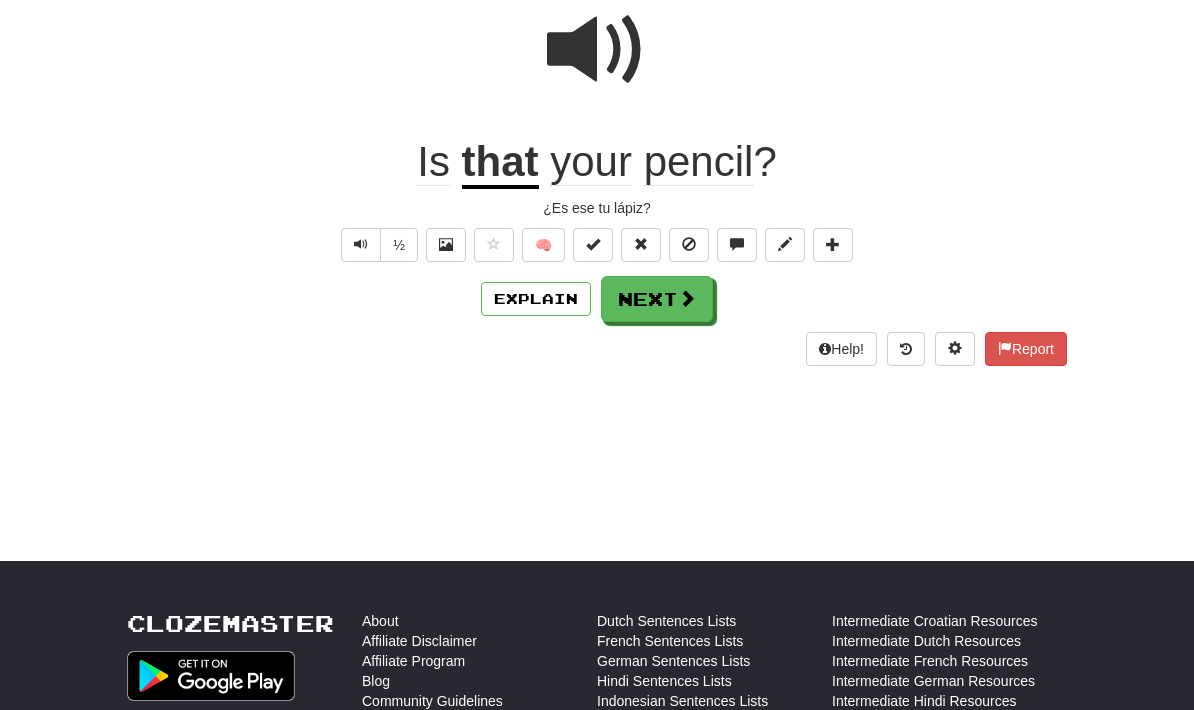 scroll, scrollTop: 192, scrollLeft: 0, axis: vertical 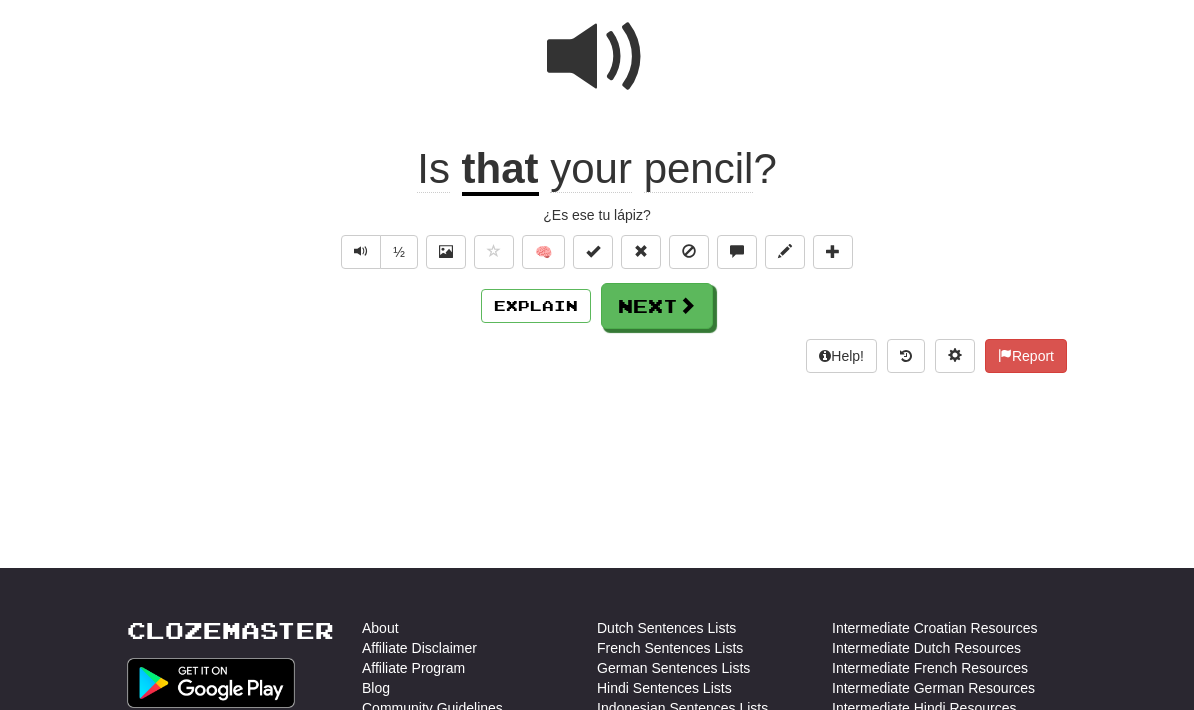 click at bounding box center (593, 251) 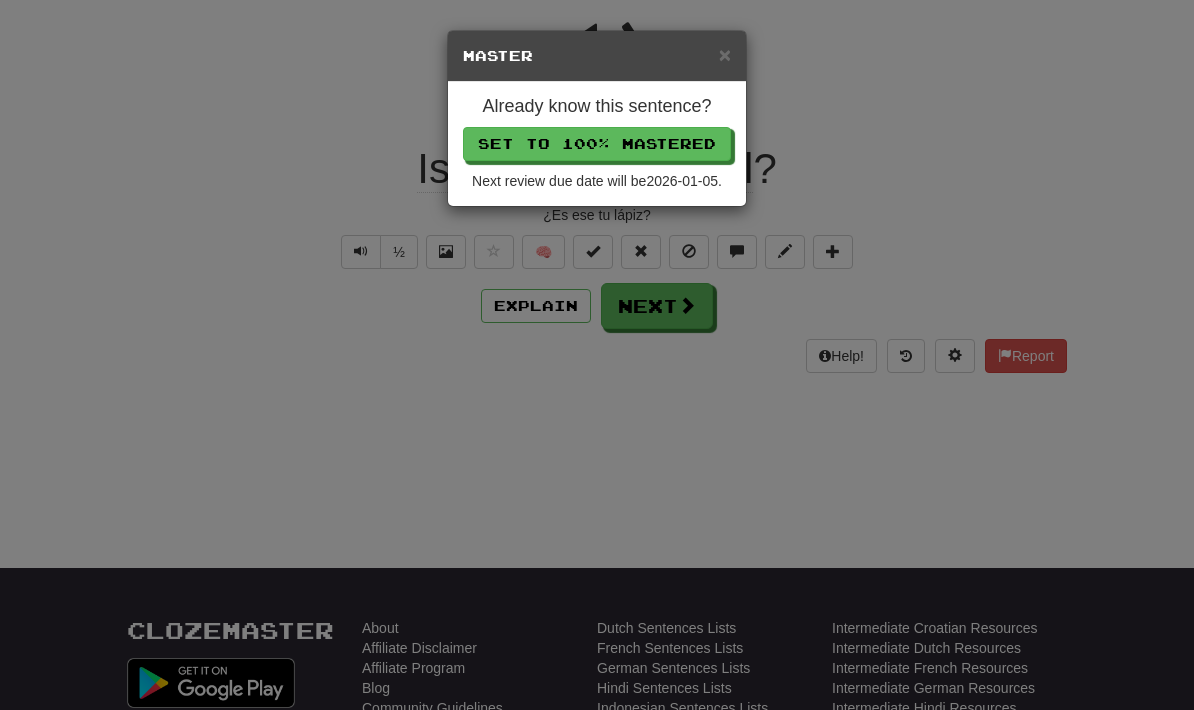 click on "×" at bounding box center (725, 54) 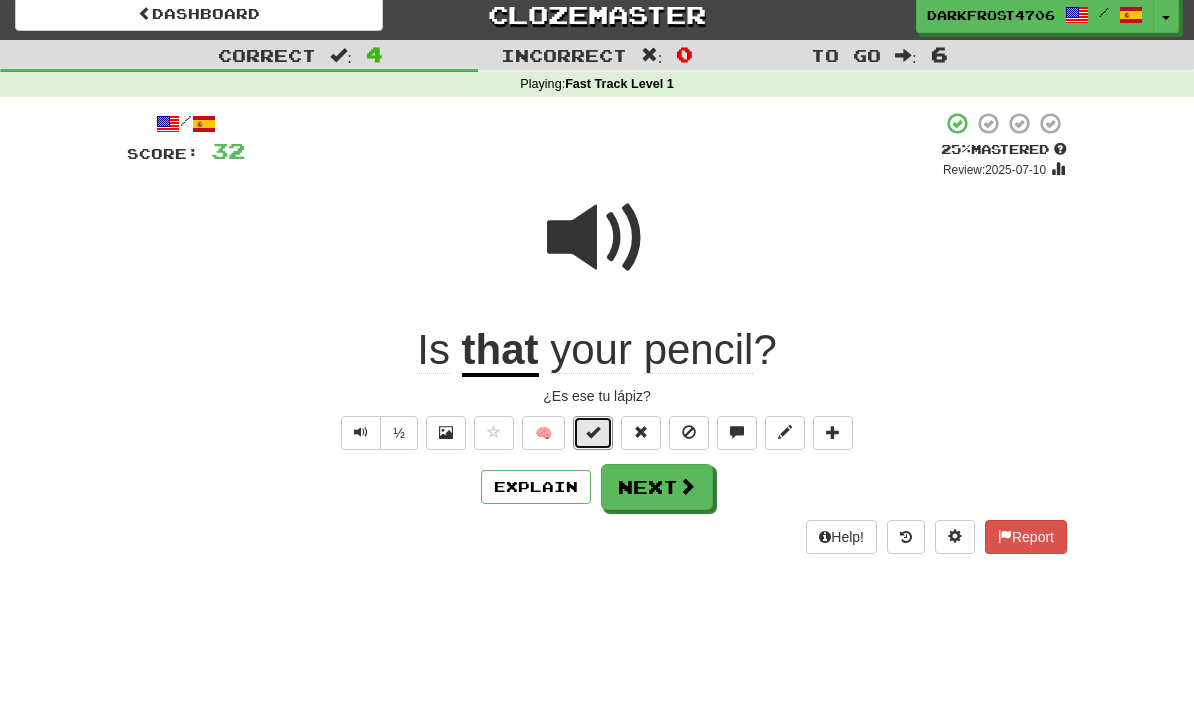 scroll, scrollTop: 0, scrollLeft: 0, axis: both 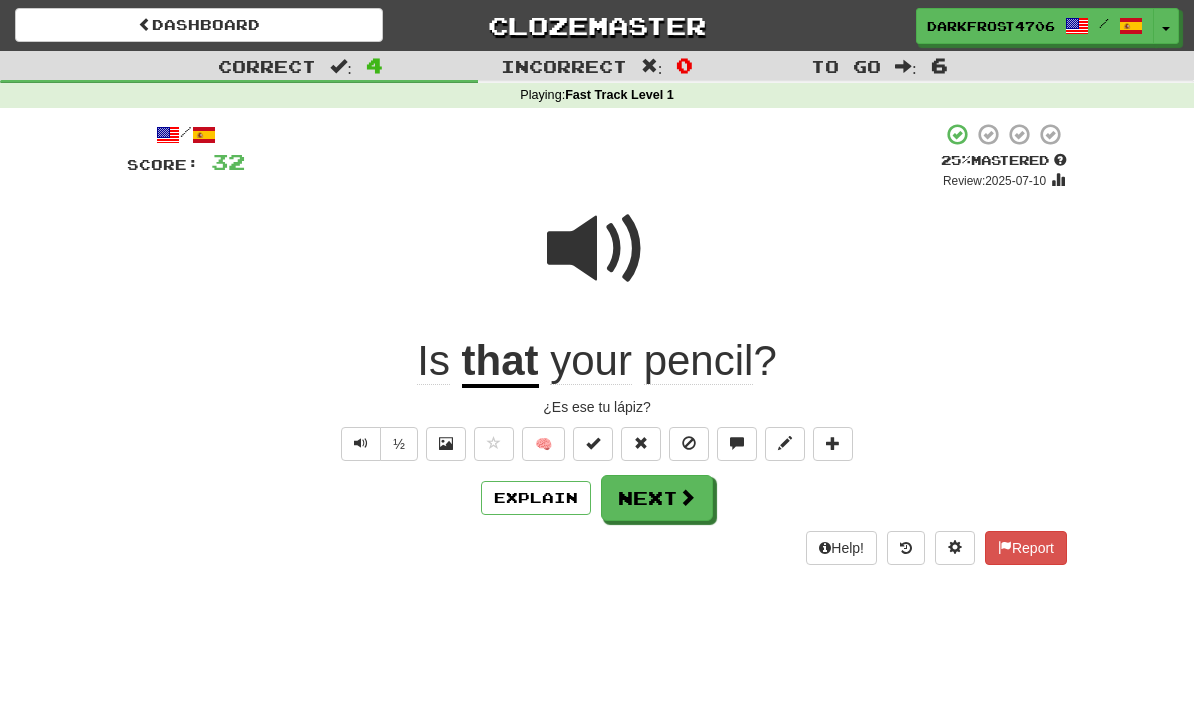 click at bounding box center (1019, 134) 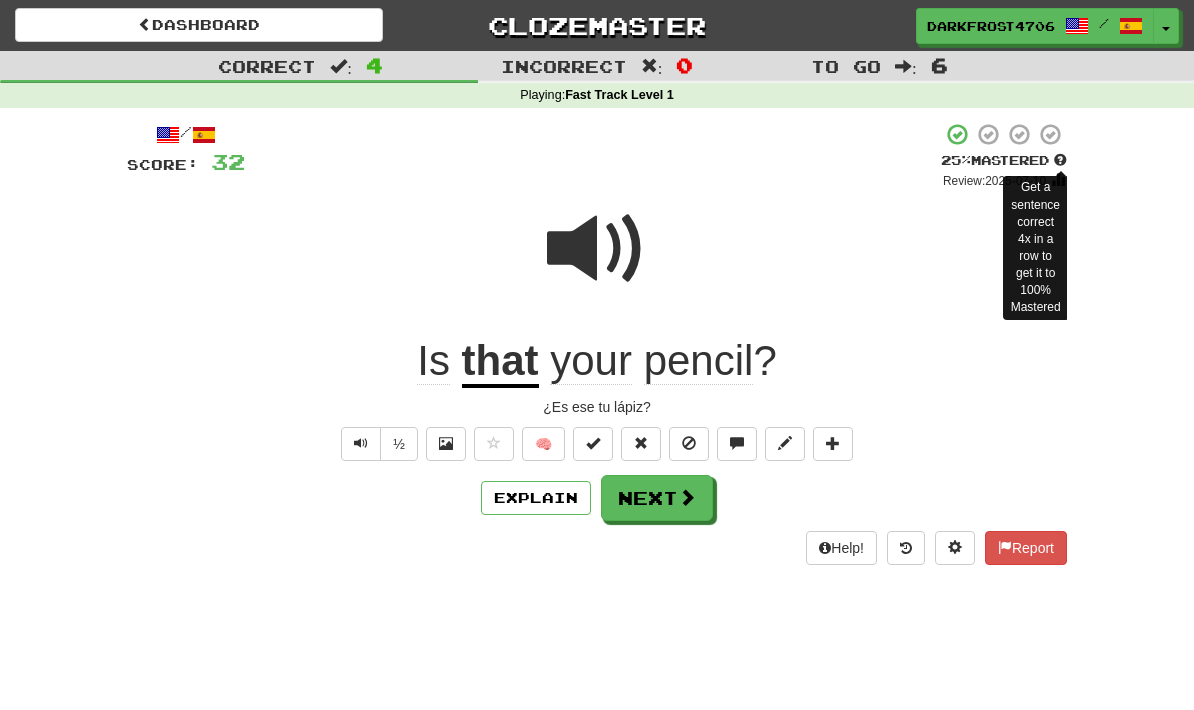 click at bounding box center [1060, 160] 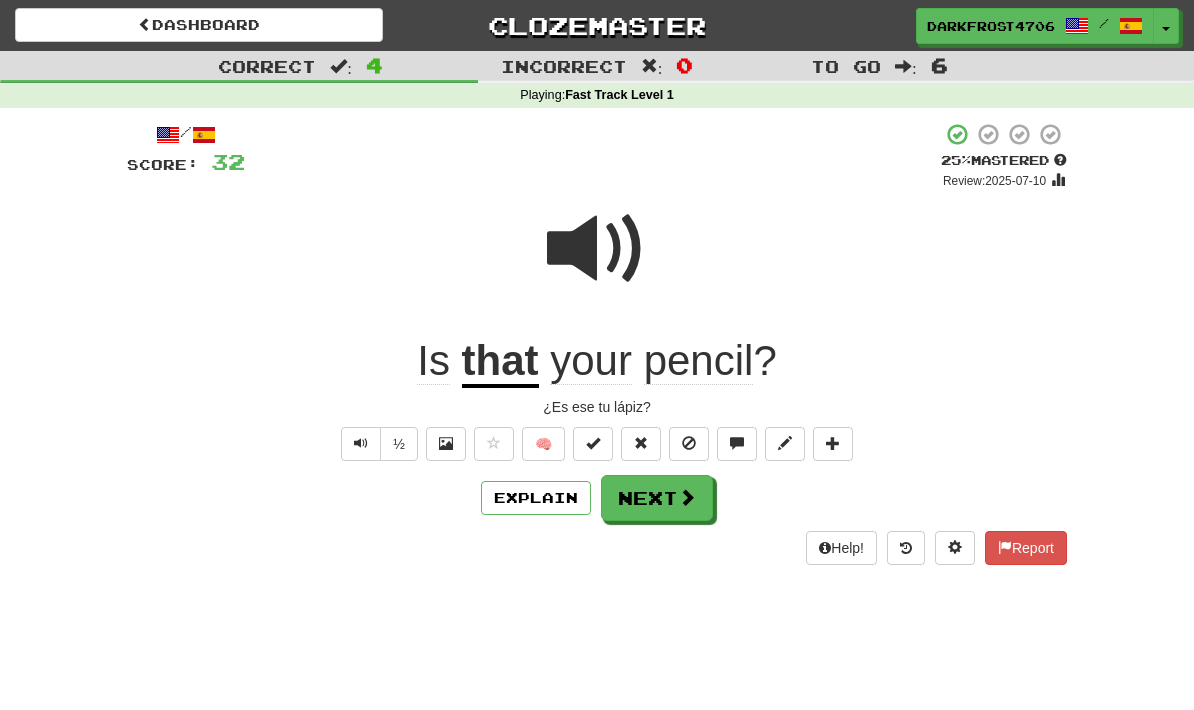 click on "Correct   :   4 Incorrect   :   0 To go   :   6 Playing :  Fast Track Level 1  /  Score:   32 + 8 25 %  Mastered Get a sentence correct 4x in a row to get it to 100% Mastered Review:  2025-07-10 Is   that   your   pencil ? ¿Es ese tu lápiz? ½ 🧠 Explain Next  Help!  Report" at bounding box center [597, 25] 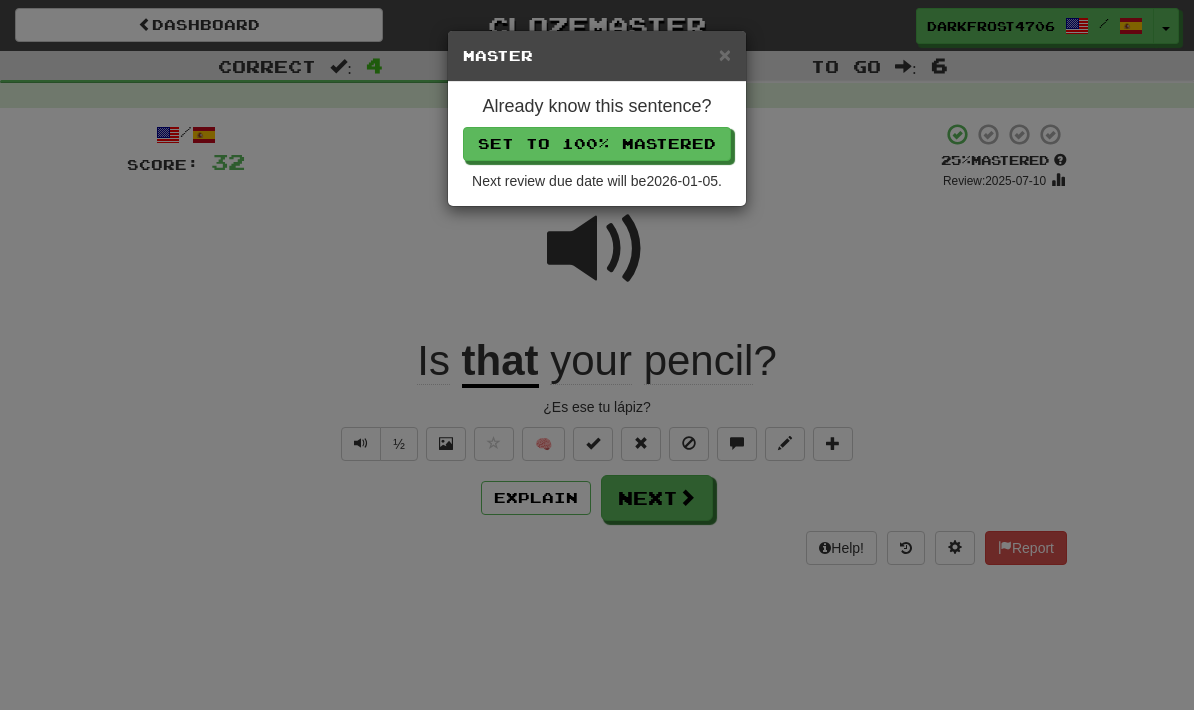 click on "Set to 100% Mastered" at bounding box center (597, 144) 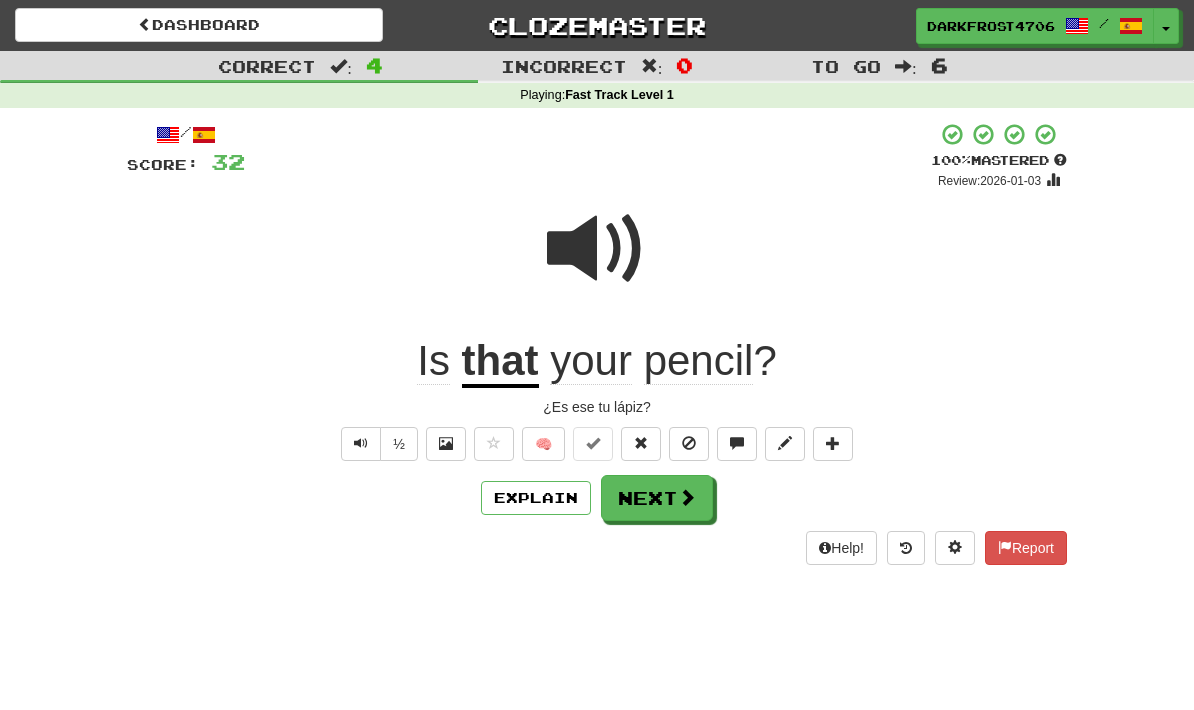 click at bounding box center [687, 497] 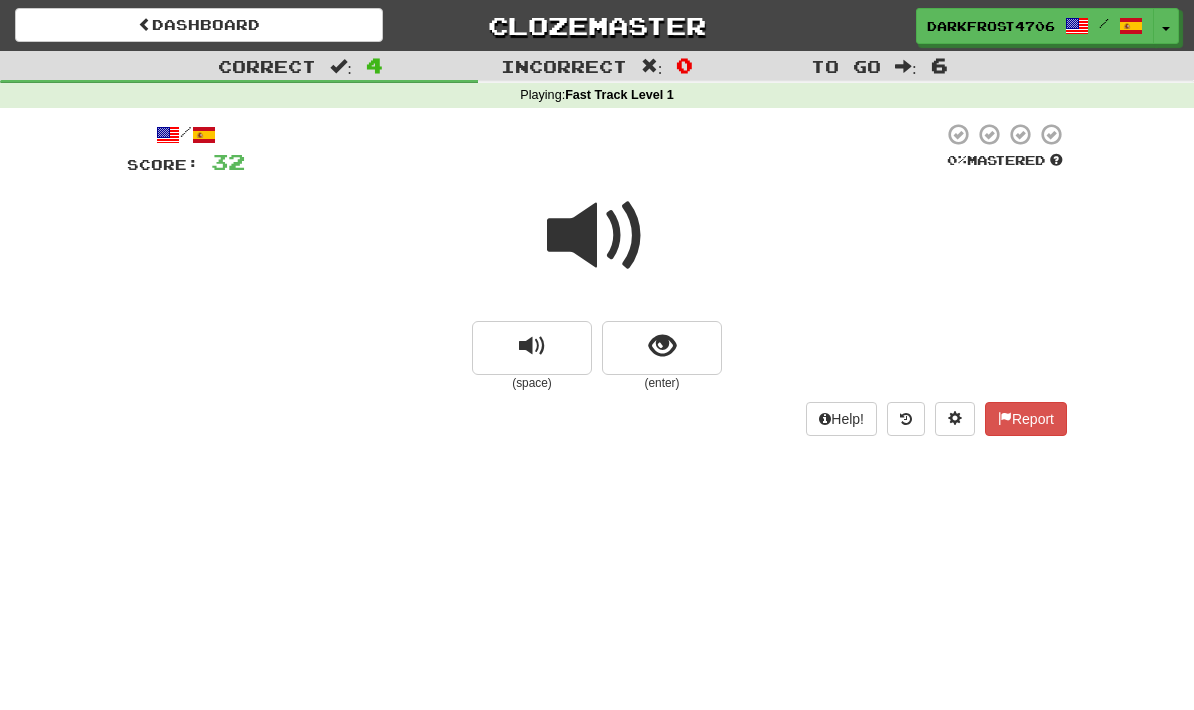 click at bounding box center [662, 348] 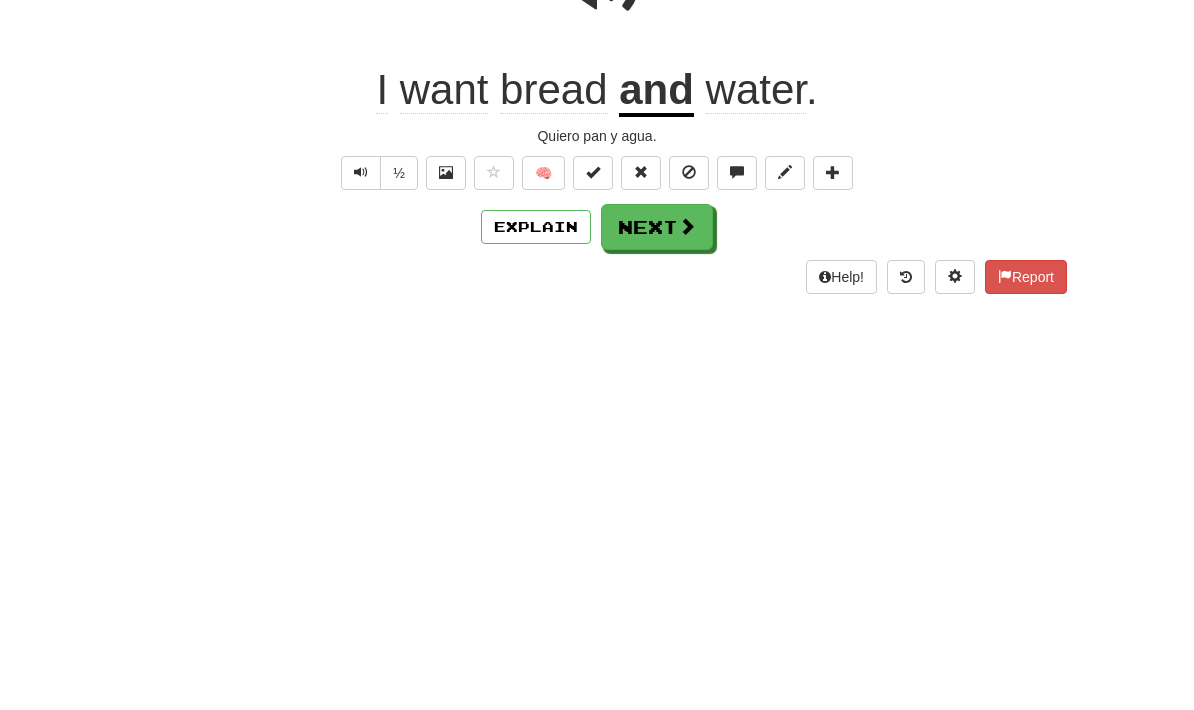 scroll, scrollTop: 271, scrollLeft: 0, axis: vertical 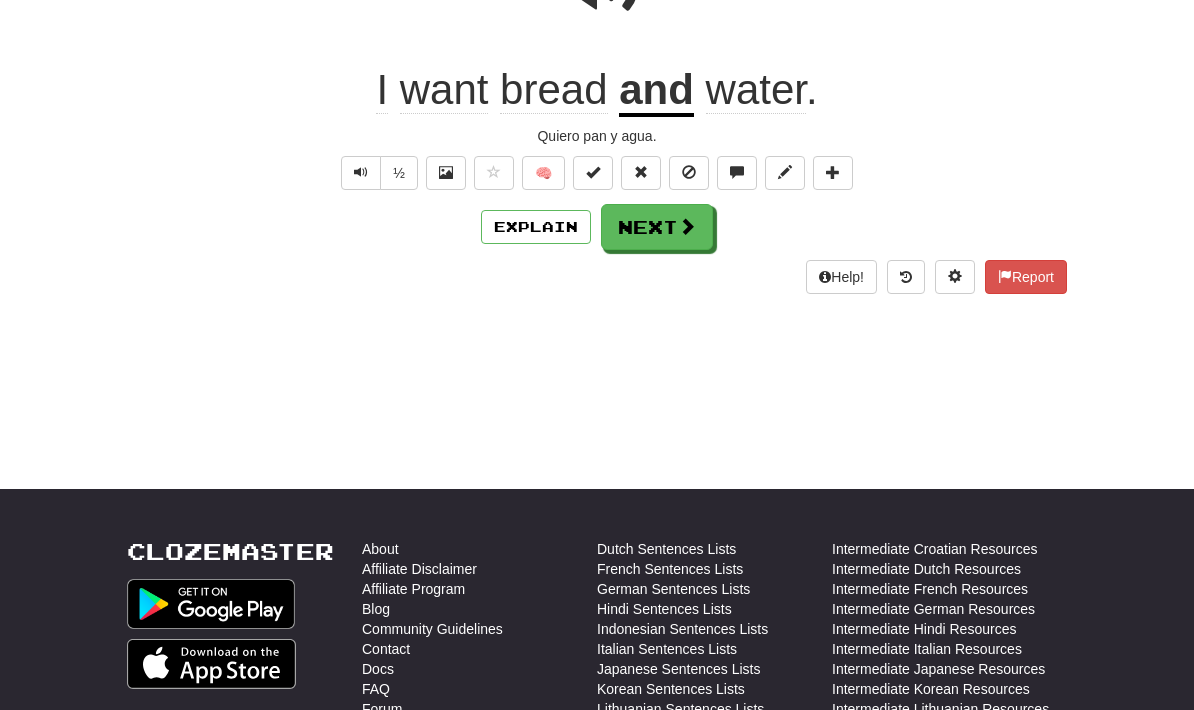 click at bounding box center [593, 173] 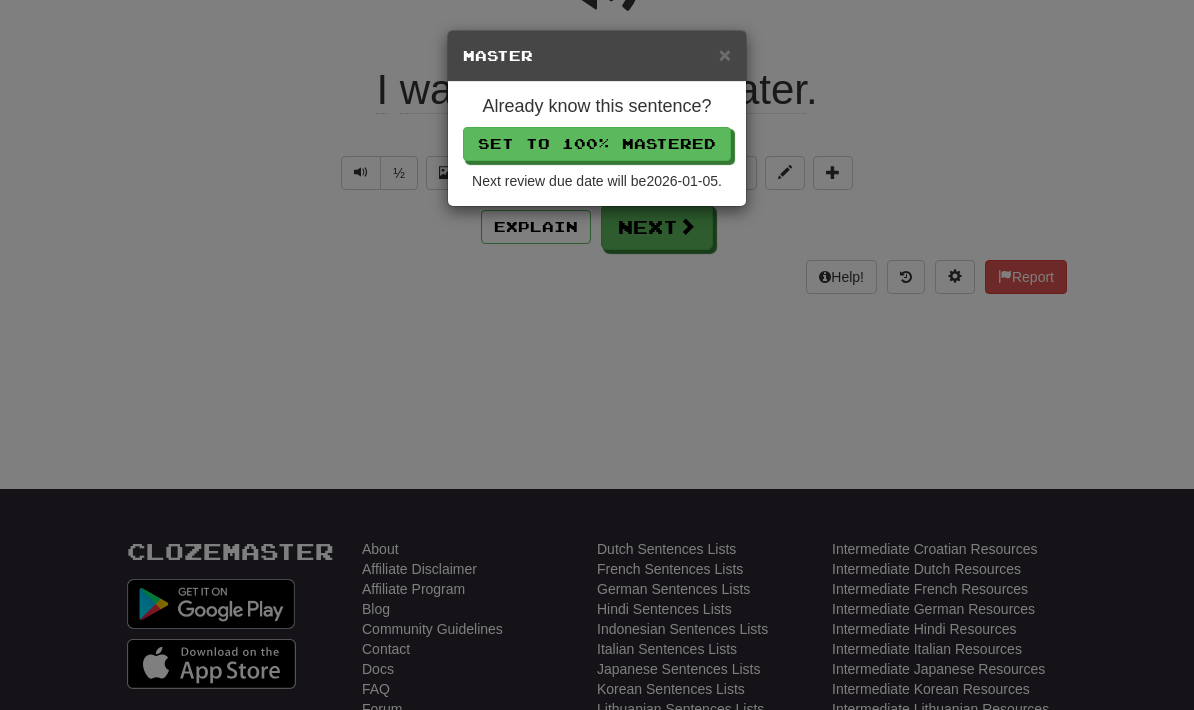 click on "Set to 100% Mastered" at bounding box center (597, 144) 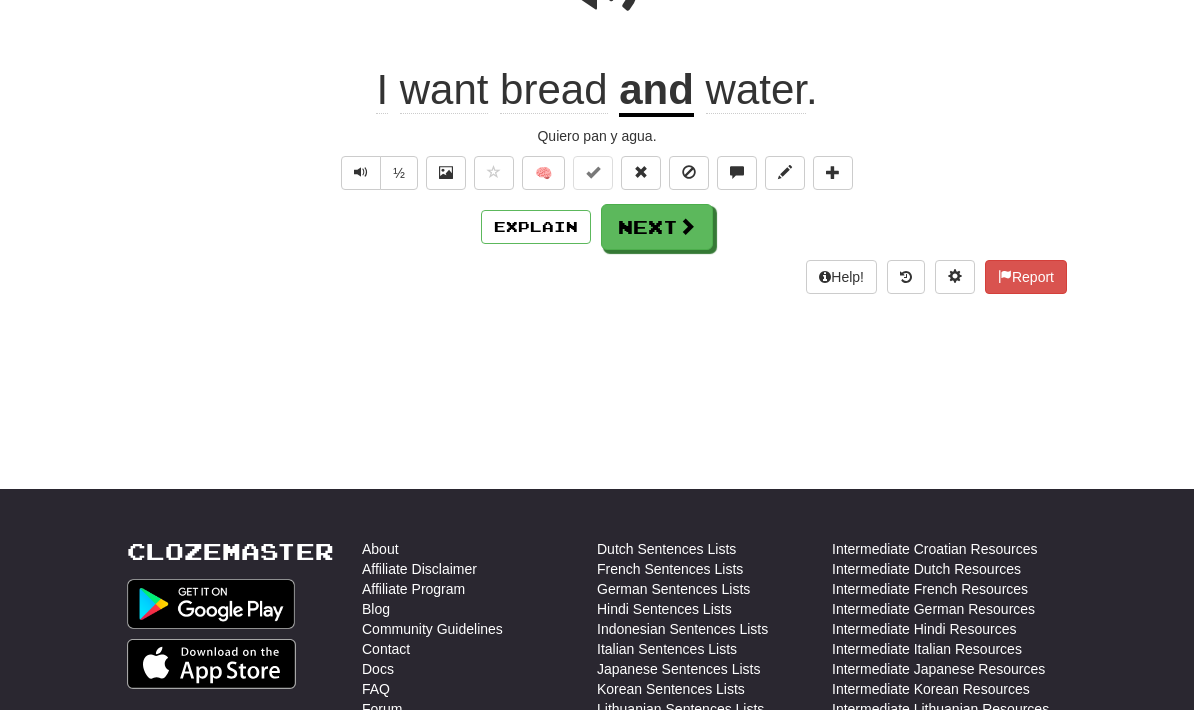 click at bounding box center [687, 226] 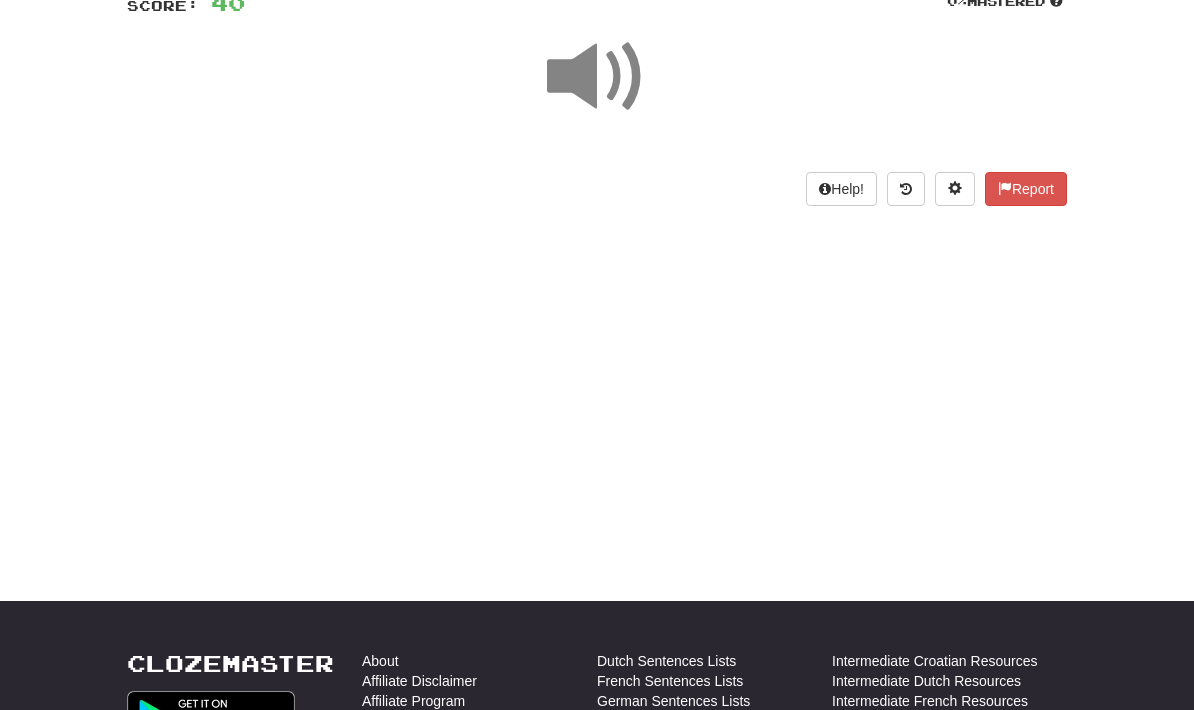 scroll, scrollTop: 0, scrollLeft: 0, axis: both 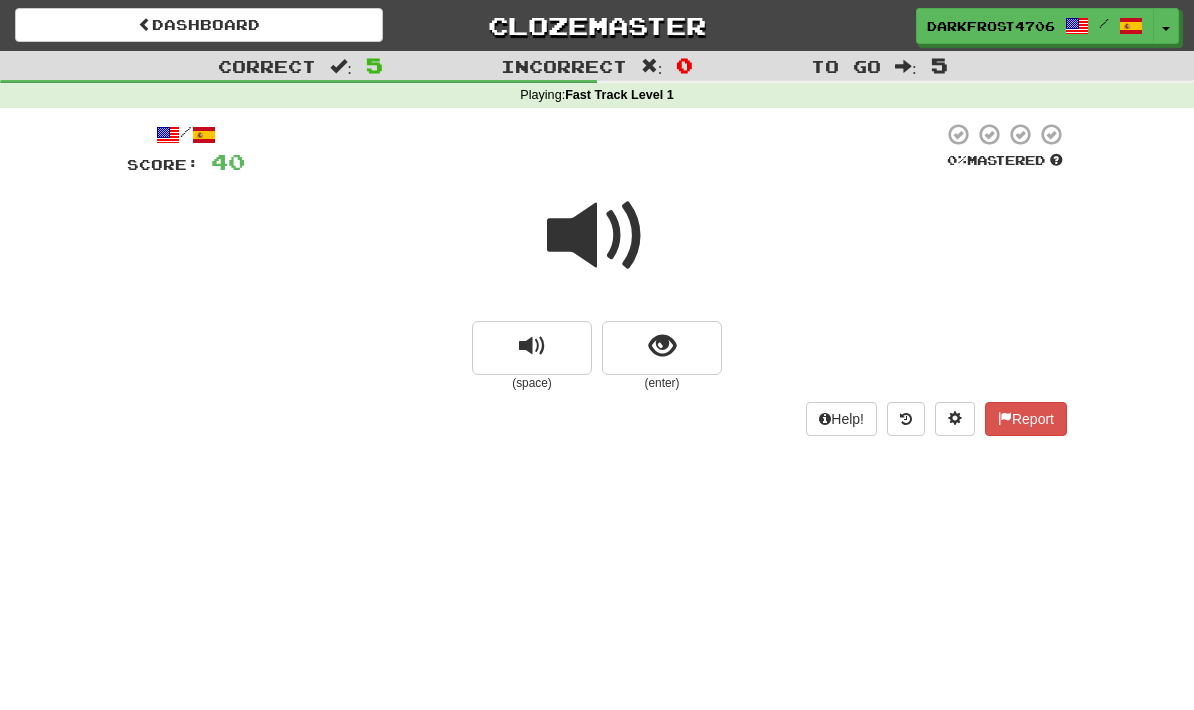 click at bounding box center (662, 348) 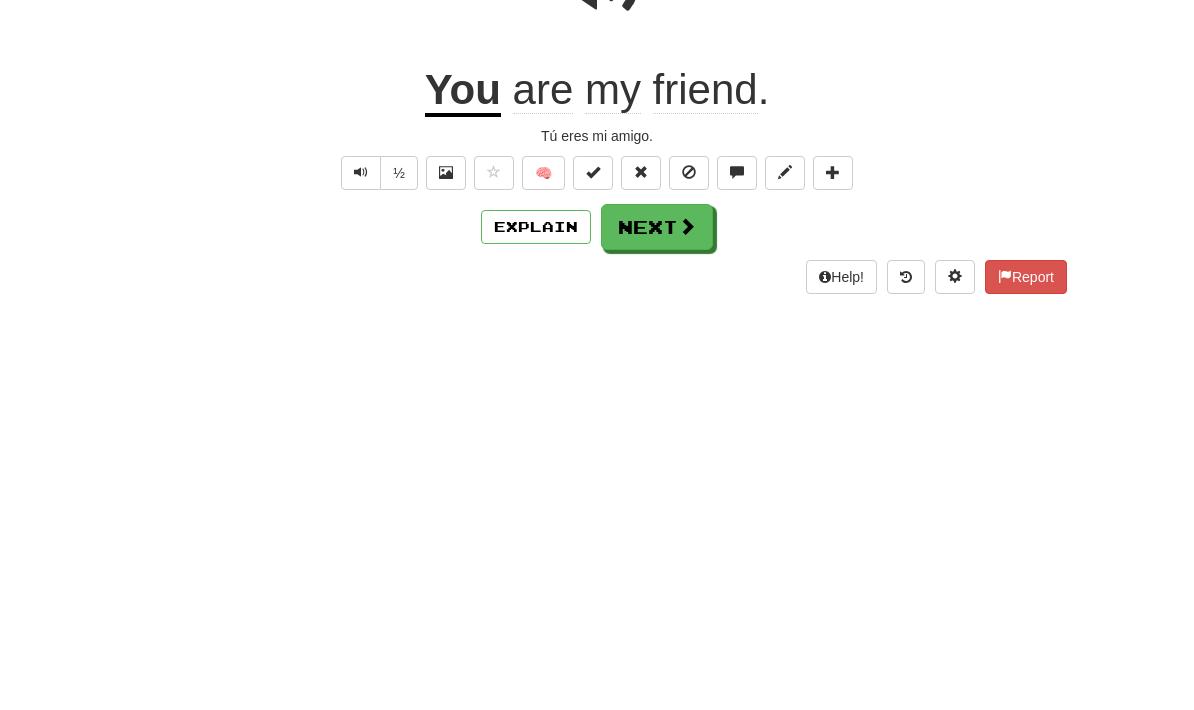 scroll, scrollTop: 271, scrollLeft: 0, axis: vertical 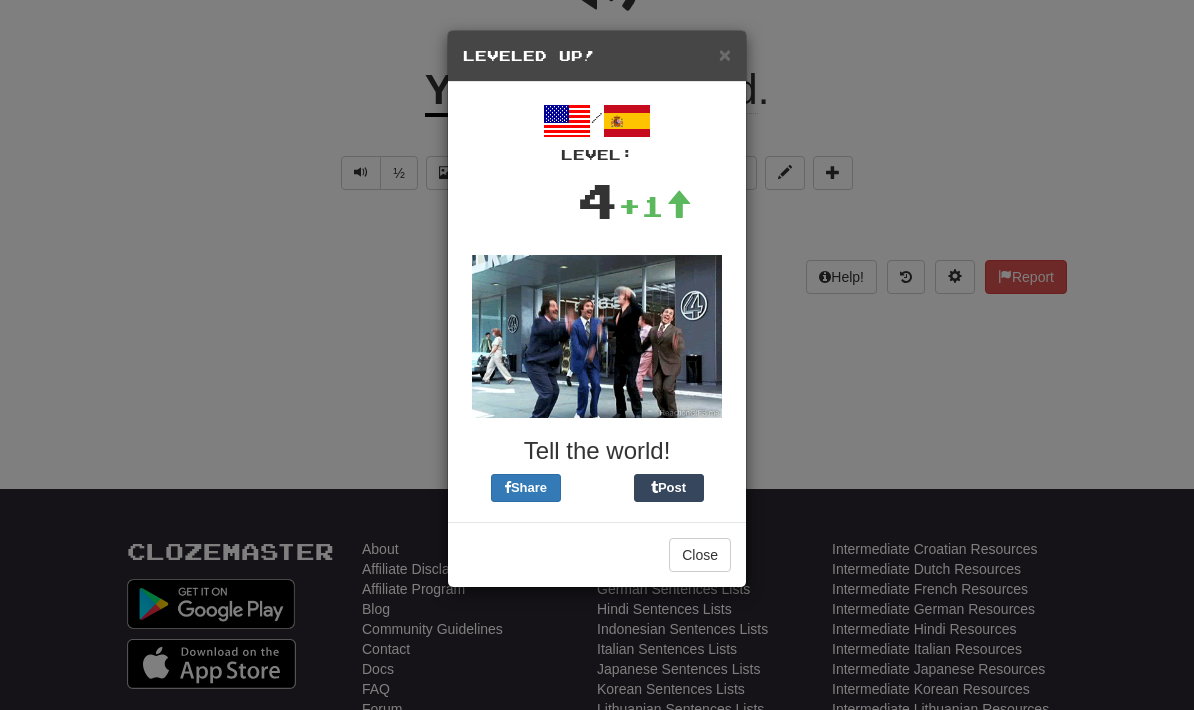 click on "×" at bounding box center (725, 54) 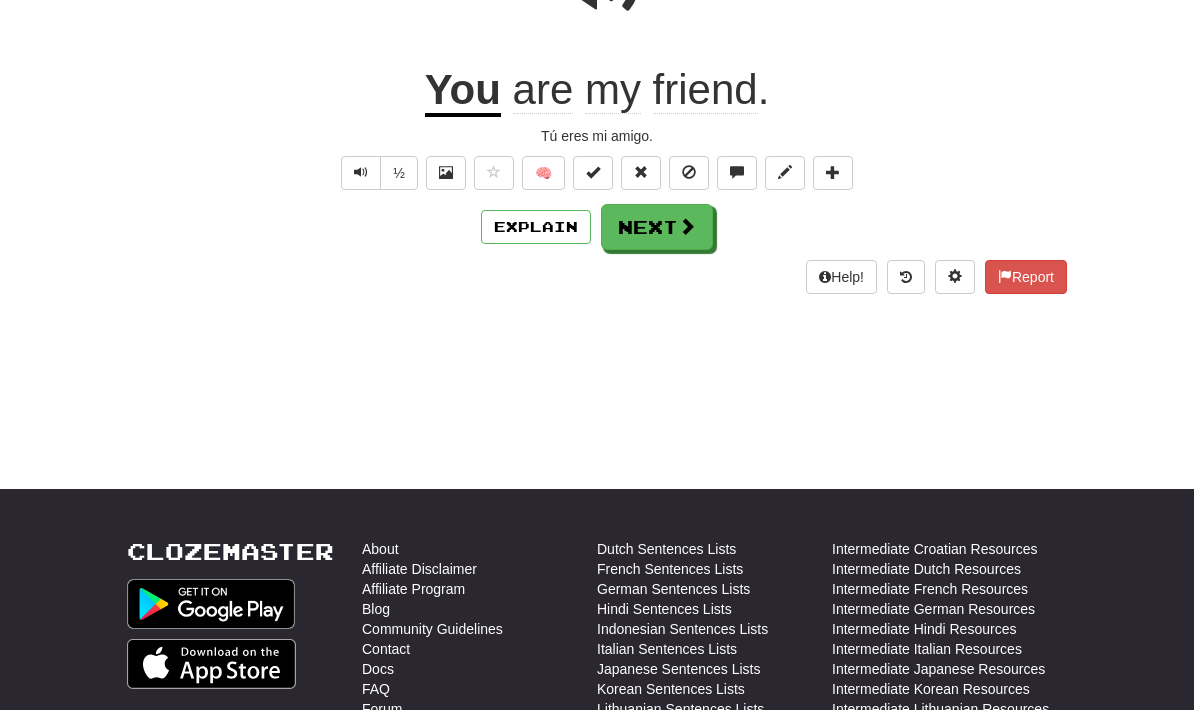 click at bounding box center (593, 172) 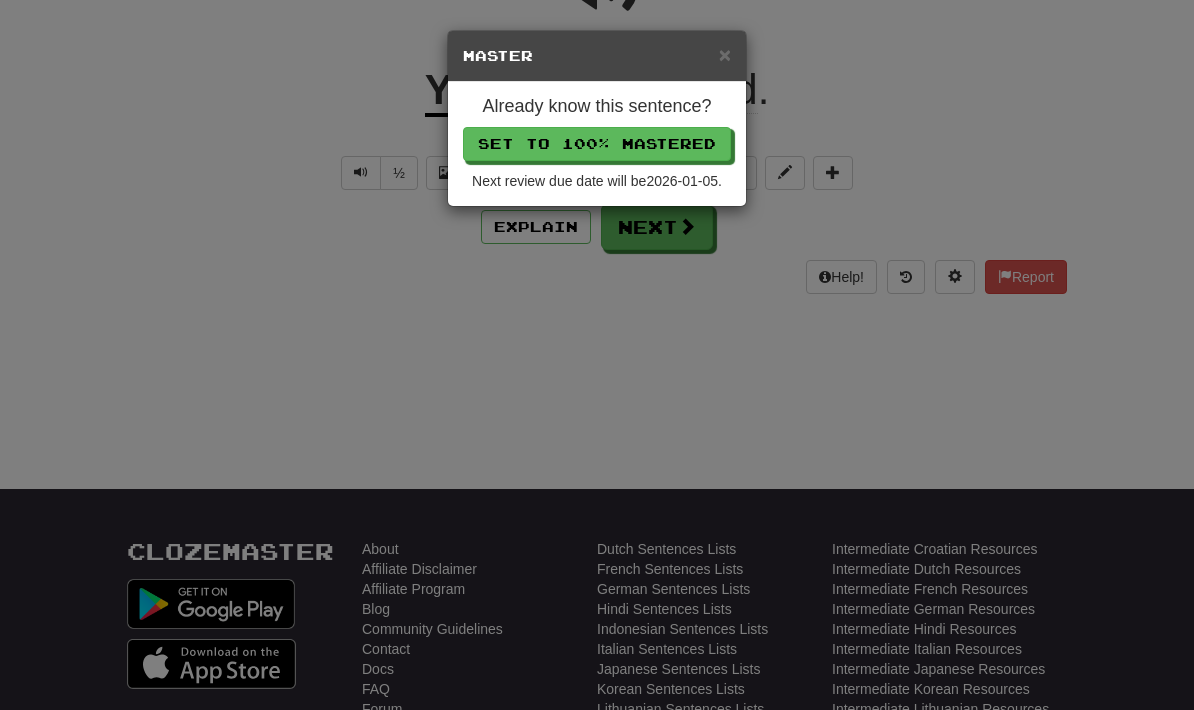 click on "Set to 100% Mastered" at bounding box center [597, 144] 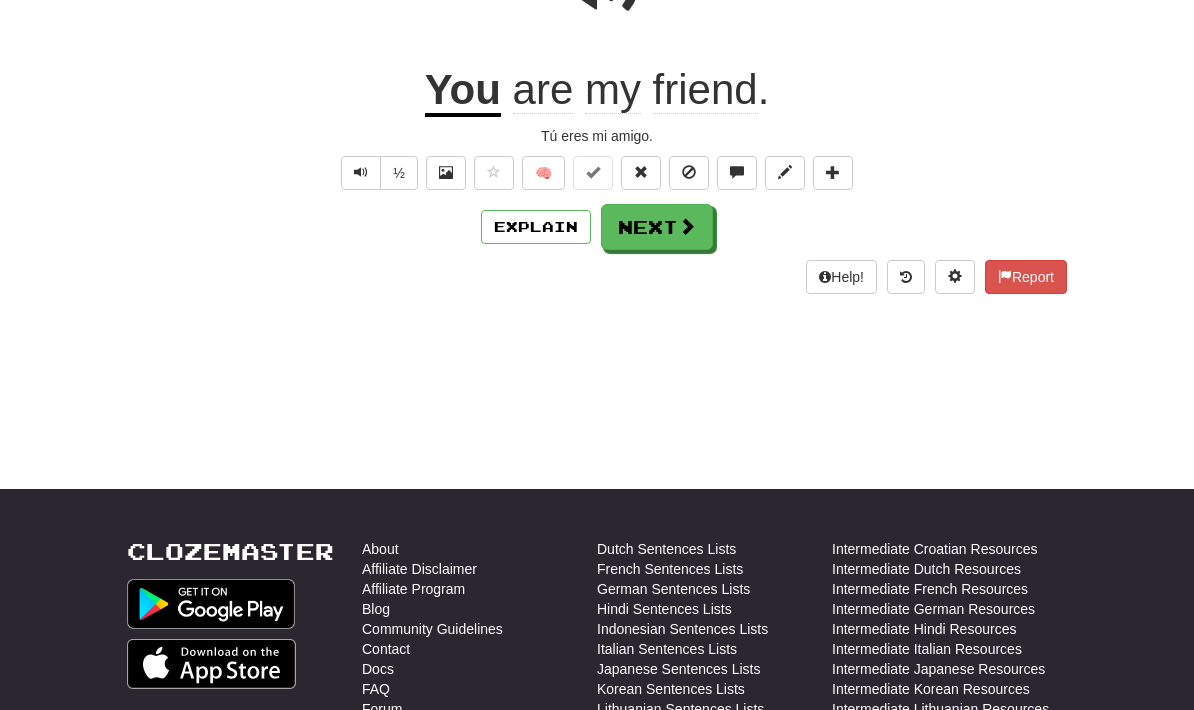 click at bounding box center [687, 226] 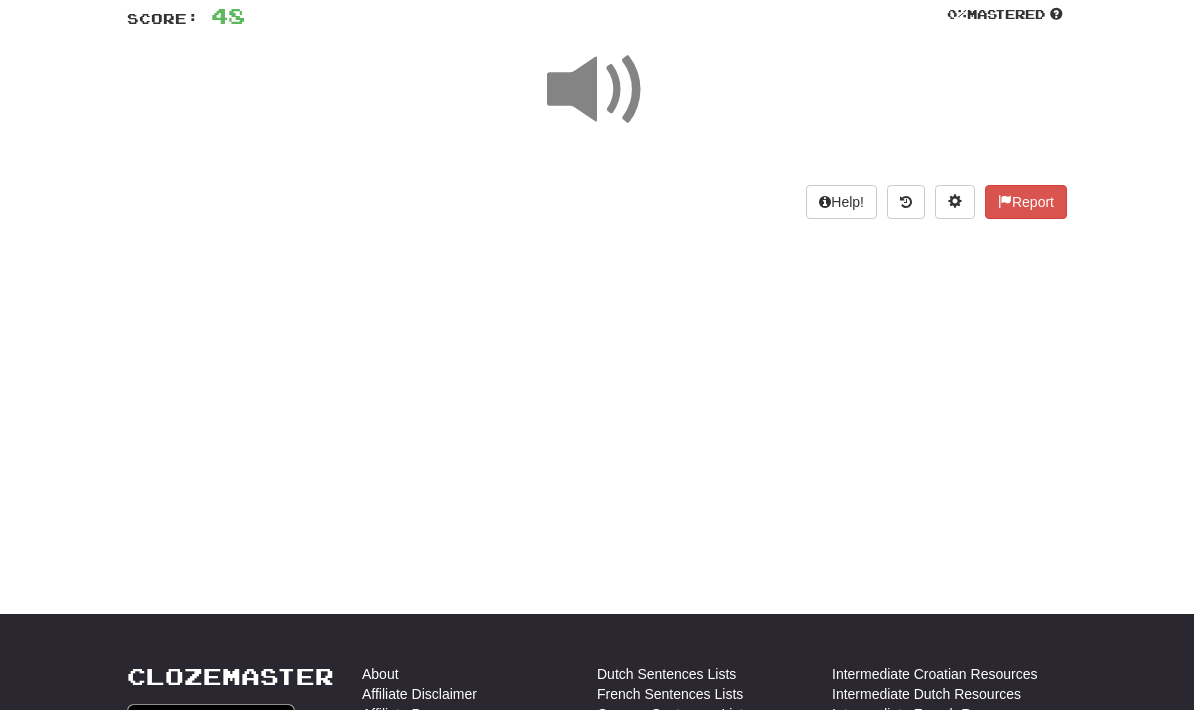 scroll, scrollTop: 0, scrollLeft: 0, axis: both 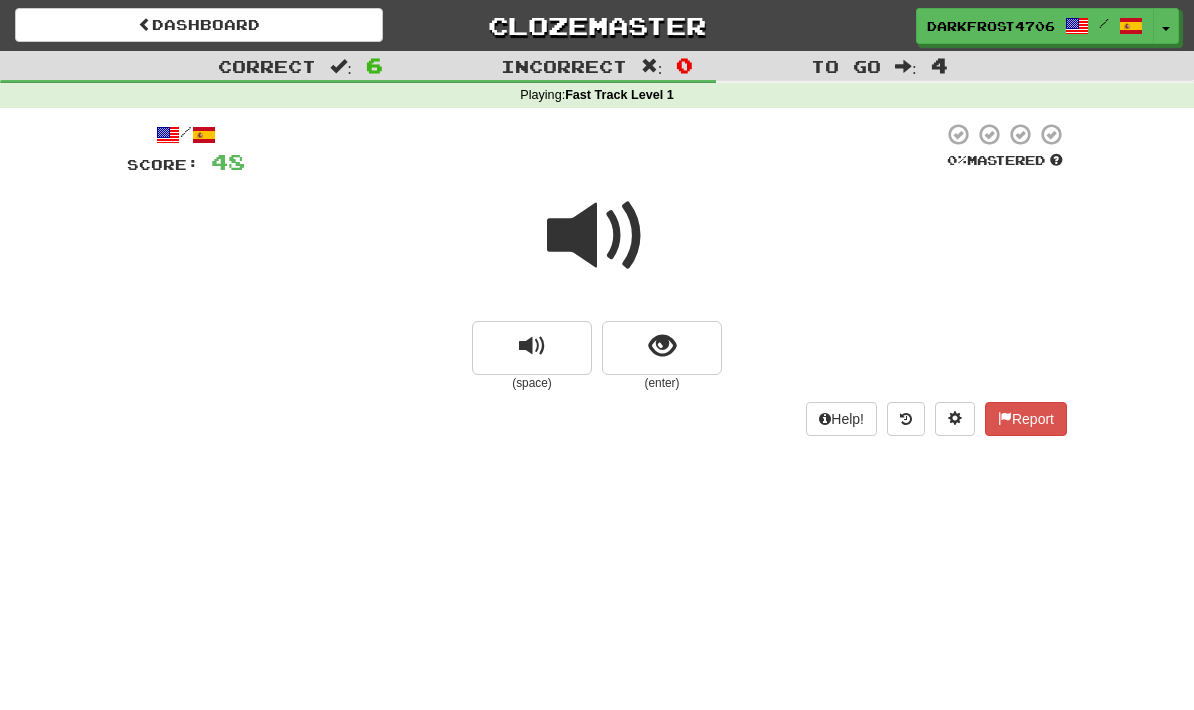 click at bounding box center (662, 348) 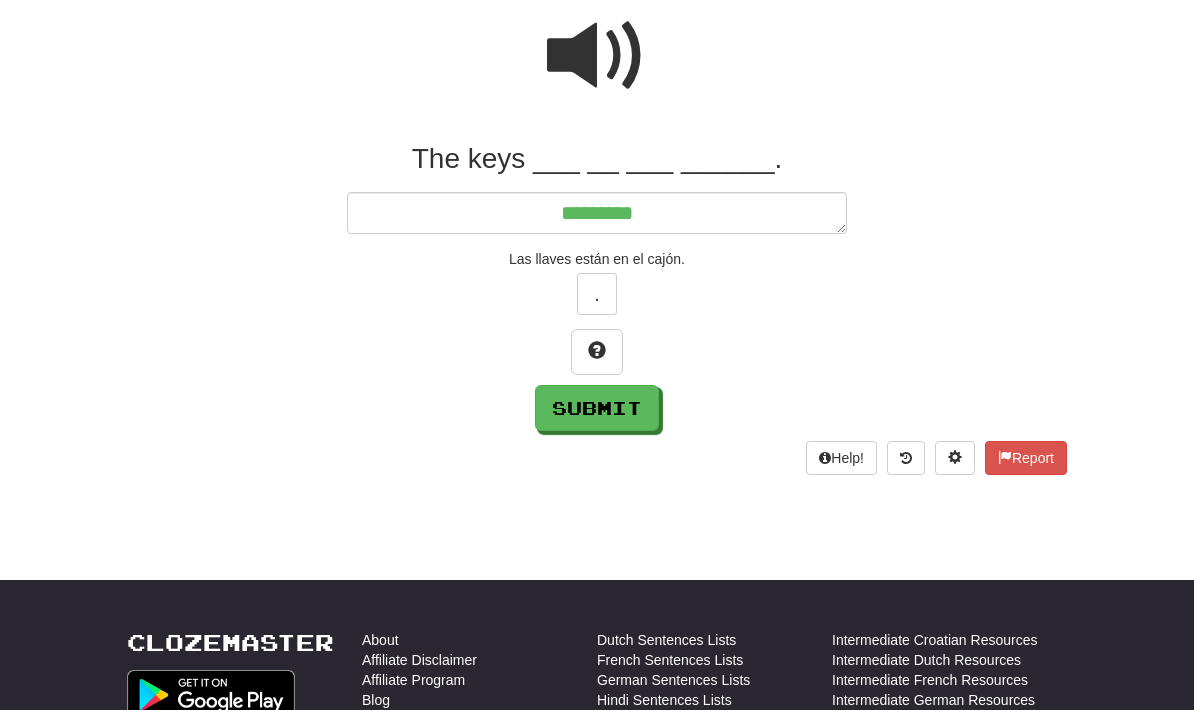 scroll, scrollTop: 137, scrollLeft: 0, axis: vertical 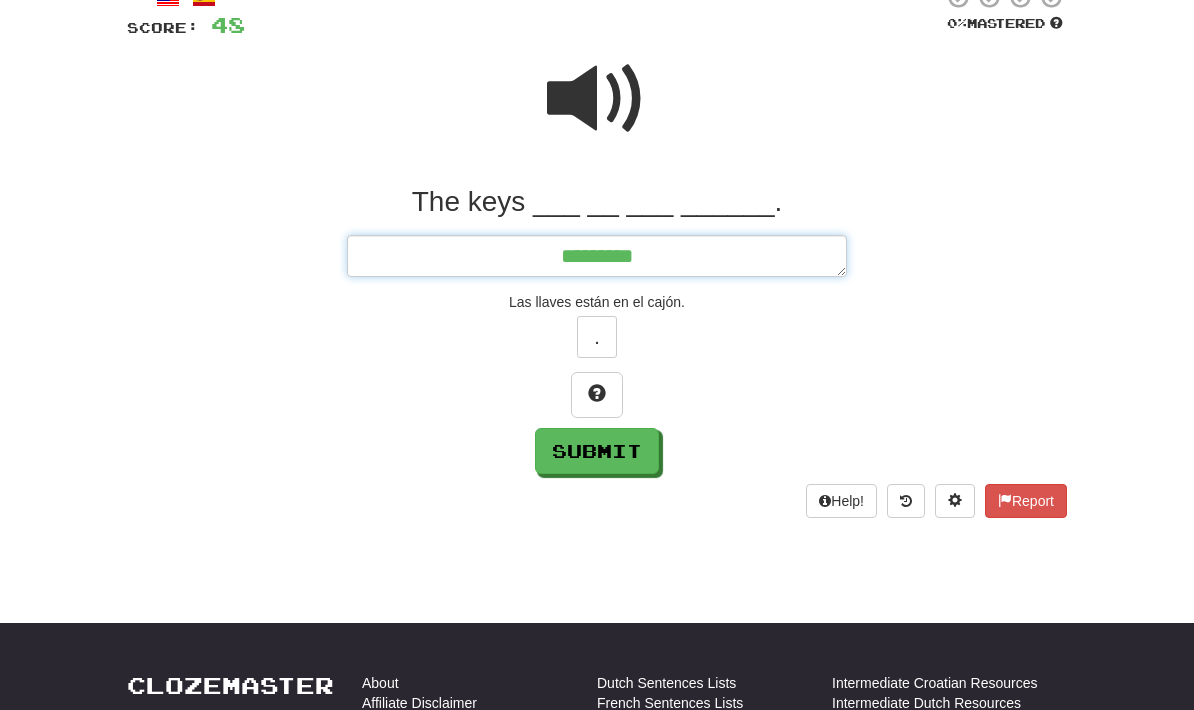 type on "********" 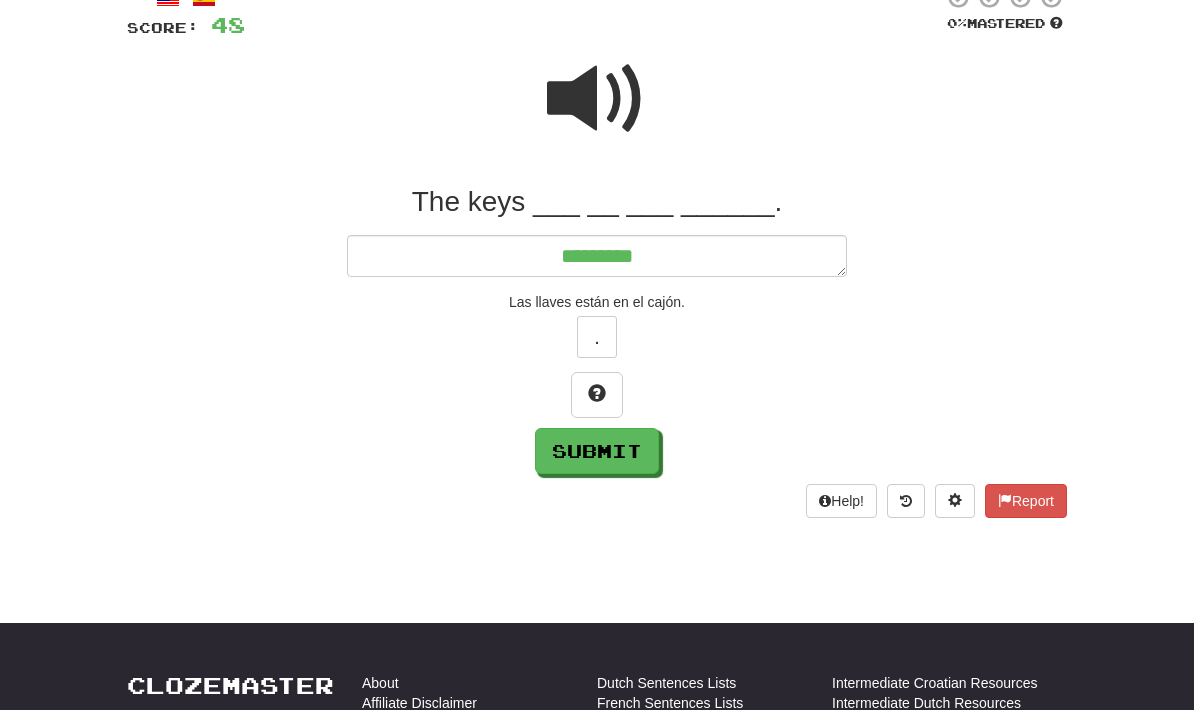 click at bounding box center (597, 99) 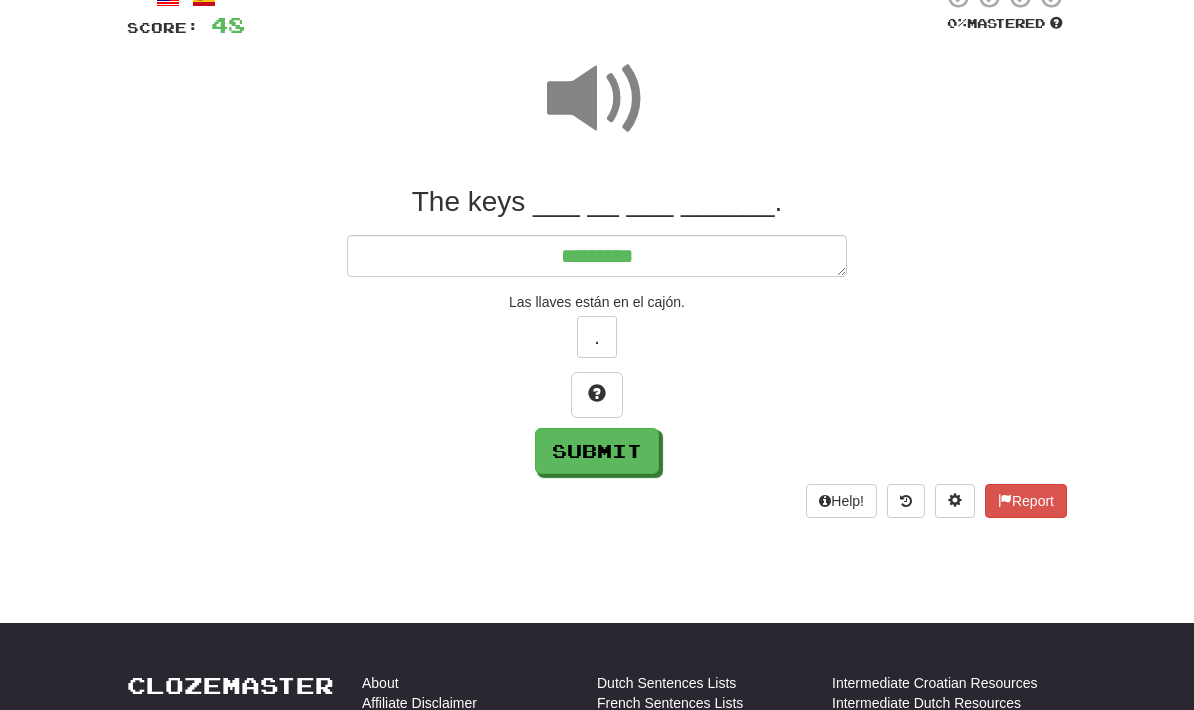 click on "The keys ___ __ ___ ______." at bounding box center (597, 202) 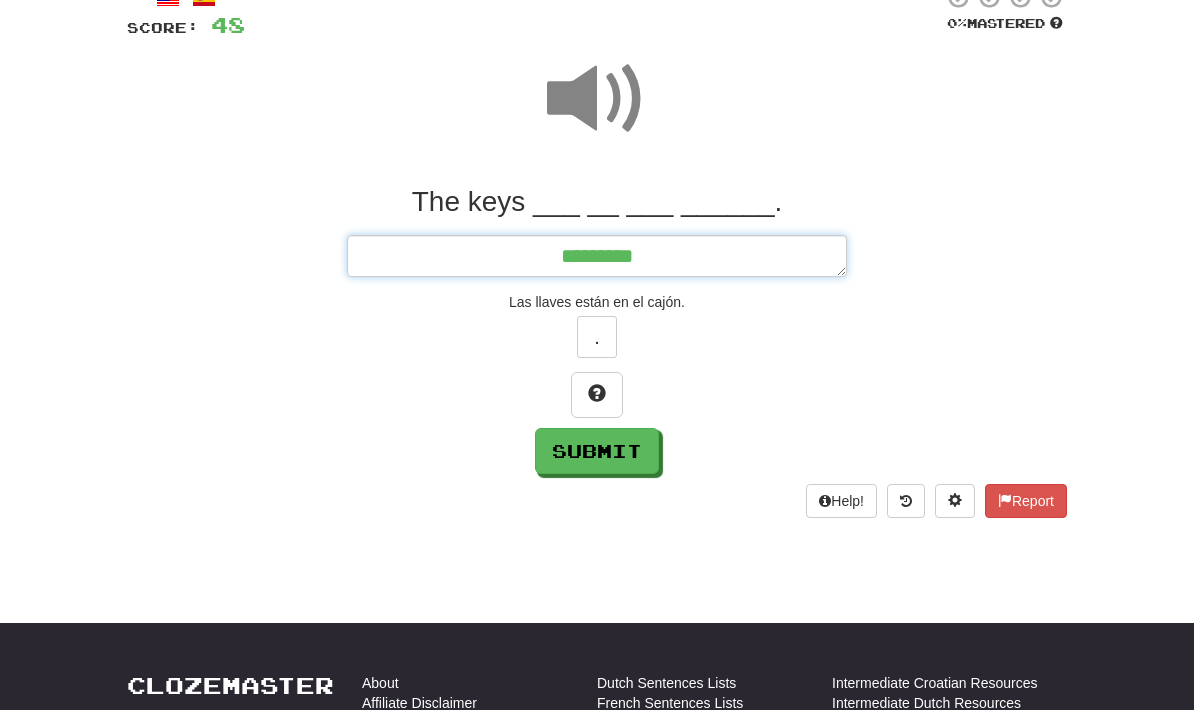 click on "********" at bounding box center [597, 256] 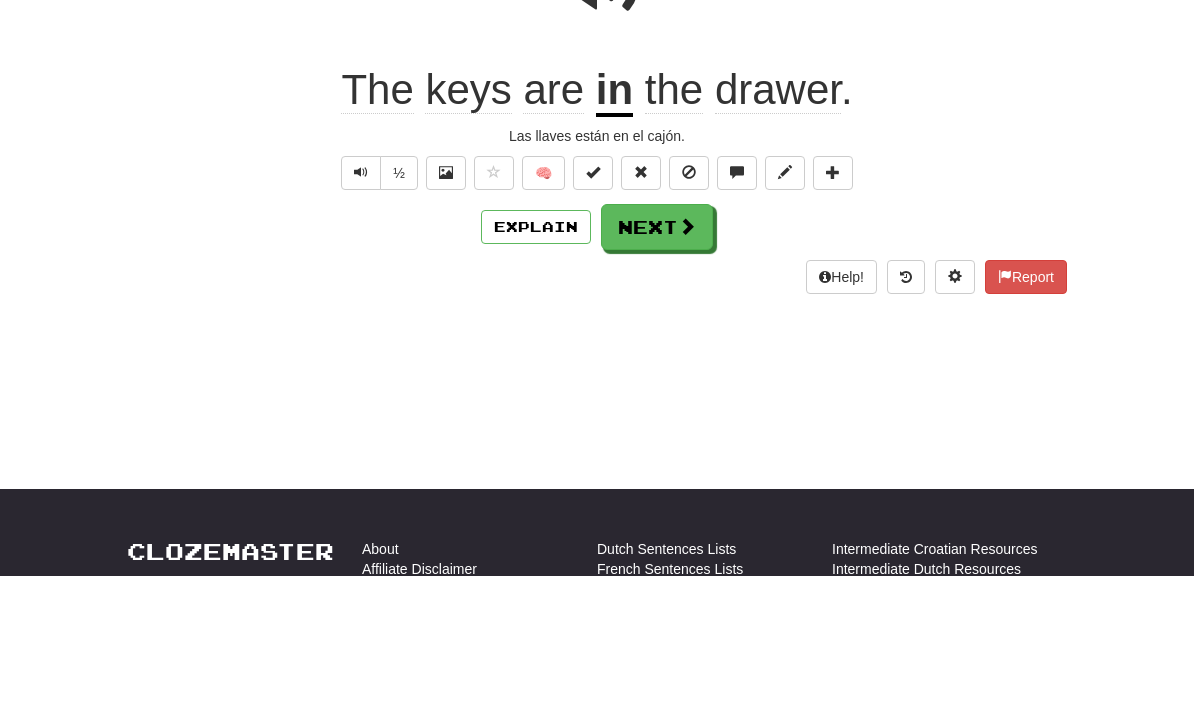 scroll, scrollTop: 271, scrollLeft: 0, axis: vertical 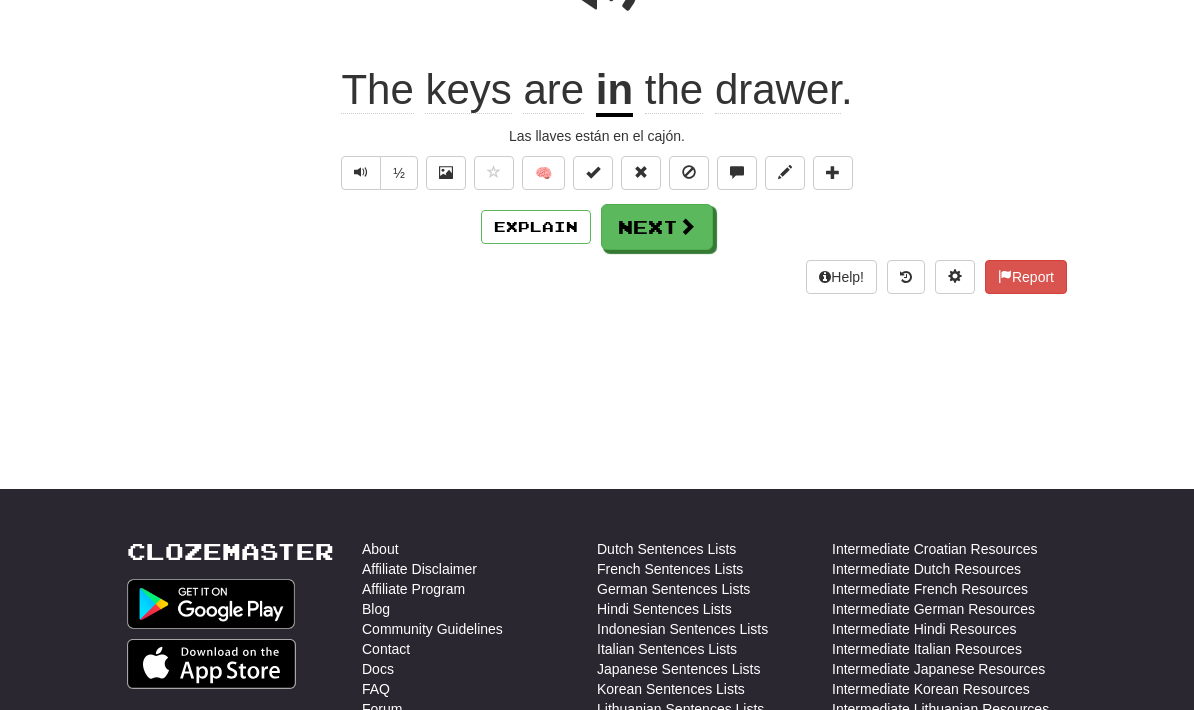 click at bounding box center [687, 226] 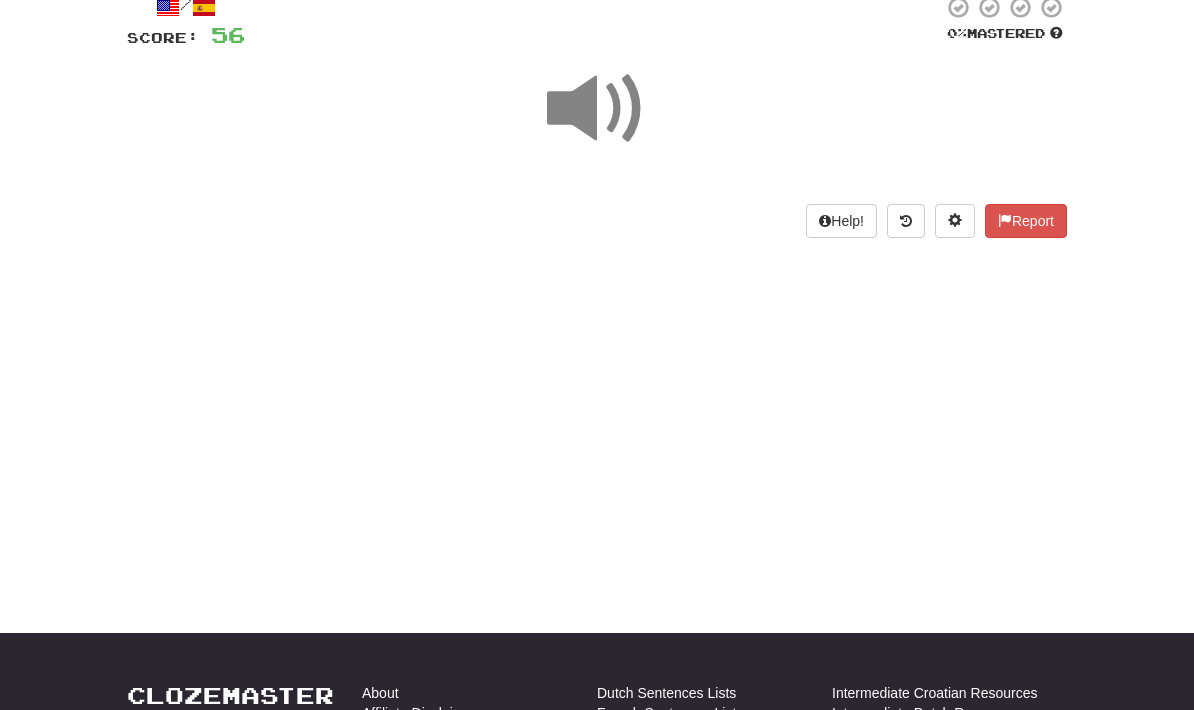 scroll, scrollTop: 0, scrollLeft: 0, axis: both 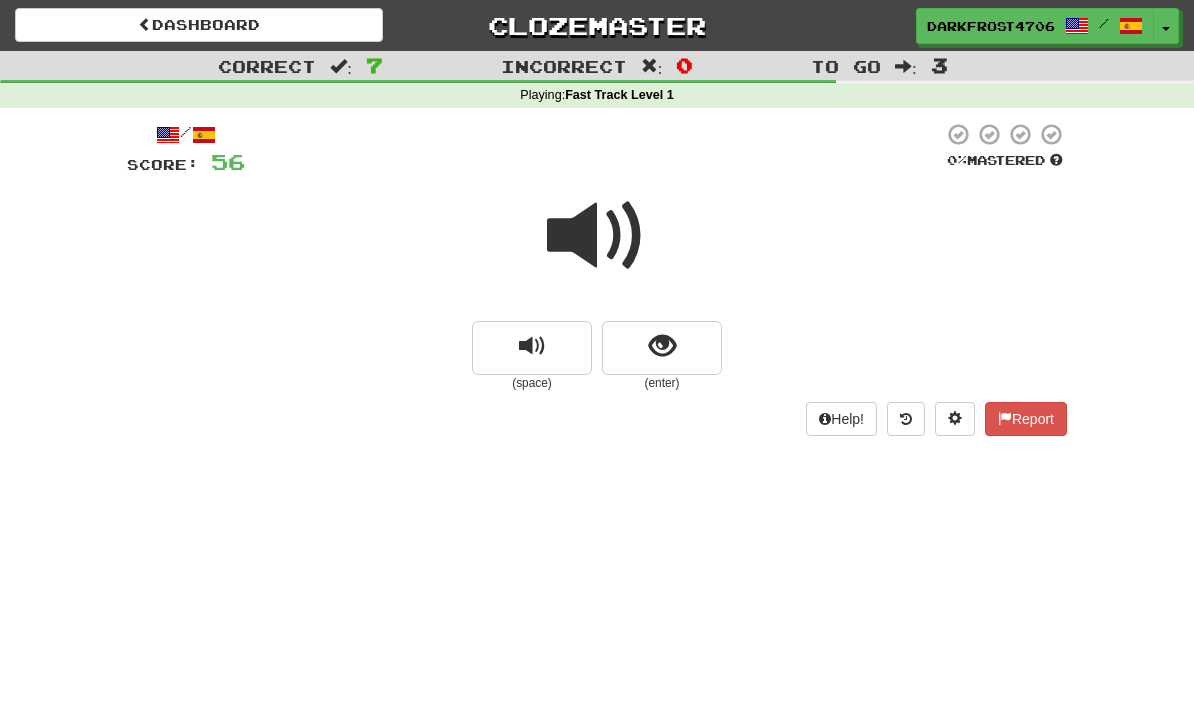 click at bounding box center [662, 348] 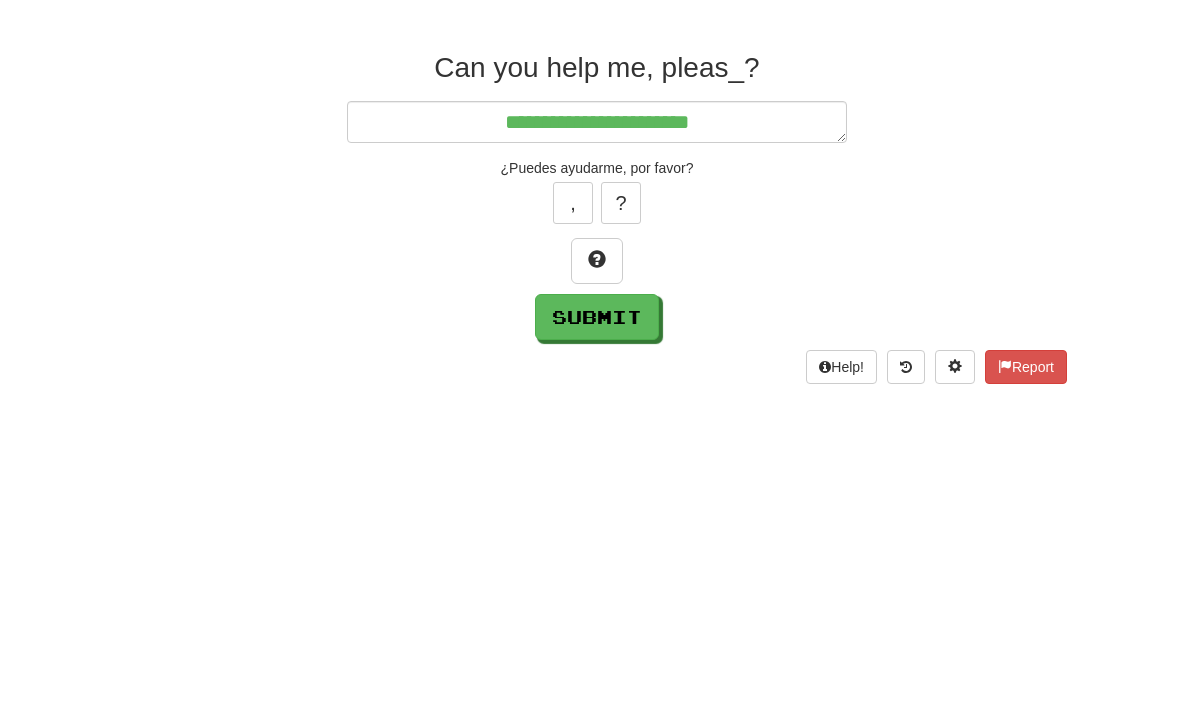 scroll, scrollTop: 271, scrollLeft: 0, axis: vertical 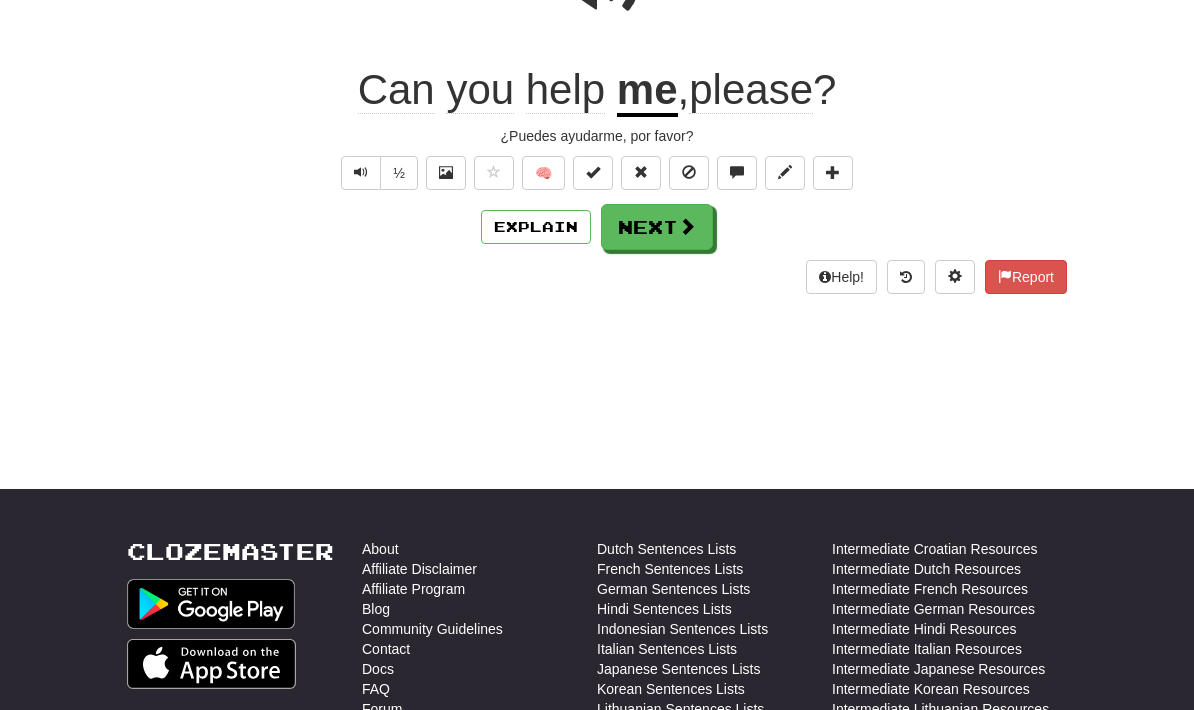 click at bounding box center [593, 172] 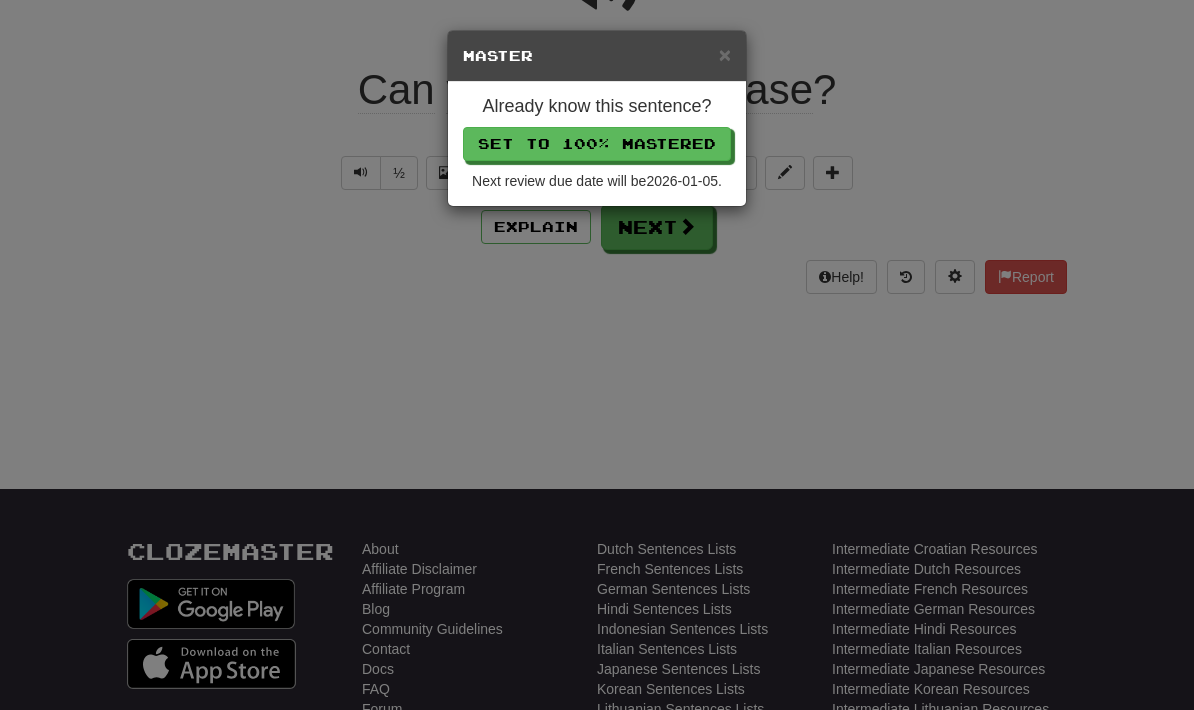 click on "Set to 100% Mastered" at bounding box center (597, 144) 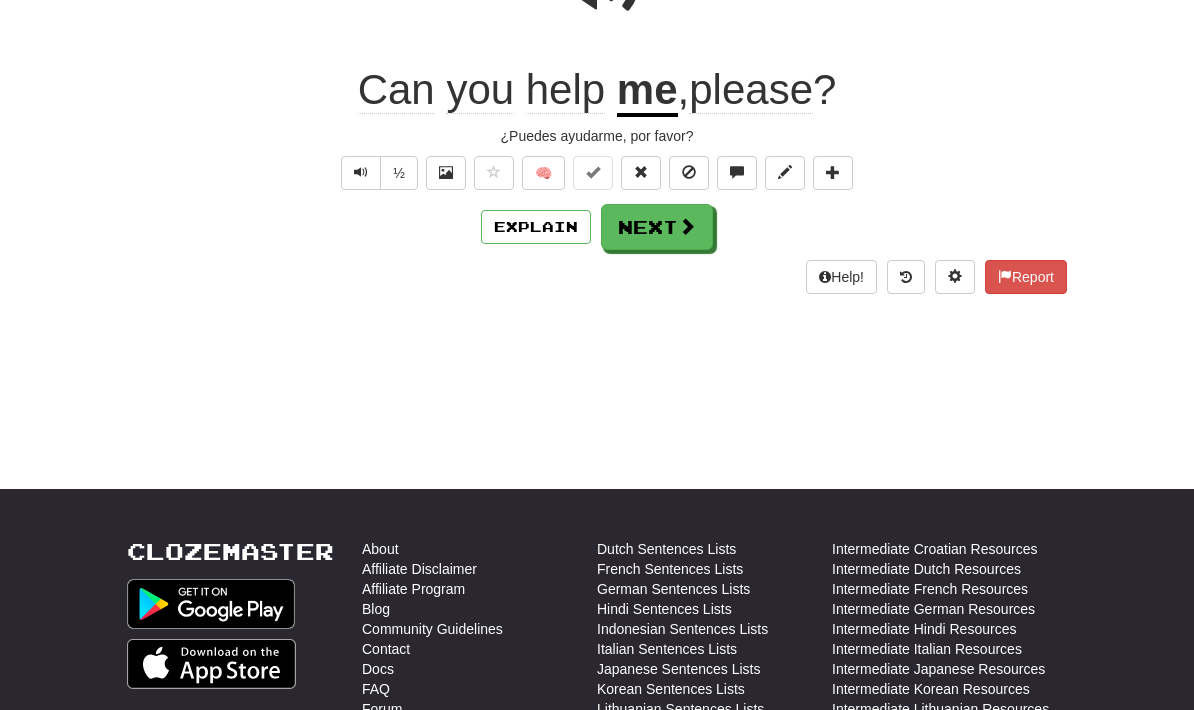 click at bounding box center (687, 226) 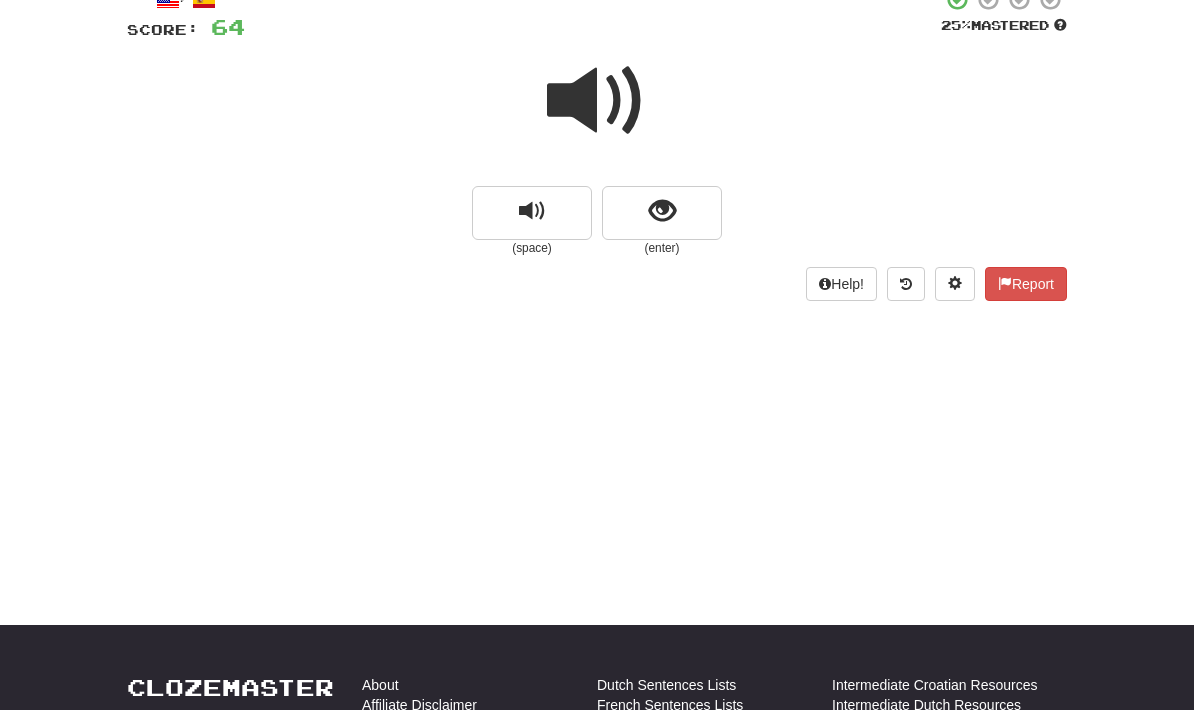 scroll, scrollTop: 135, scrollLeft: 0, axis: vertical 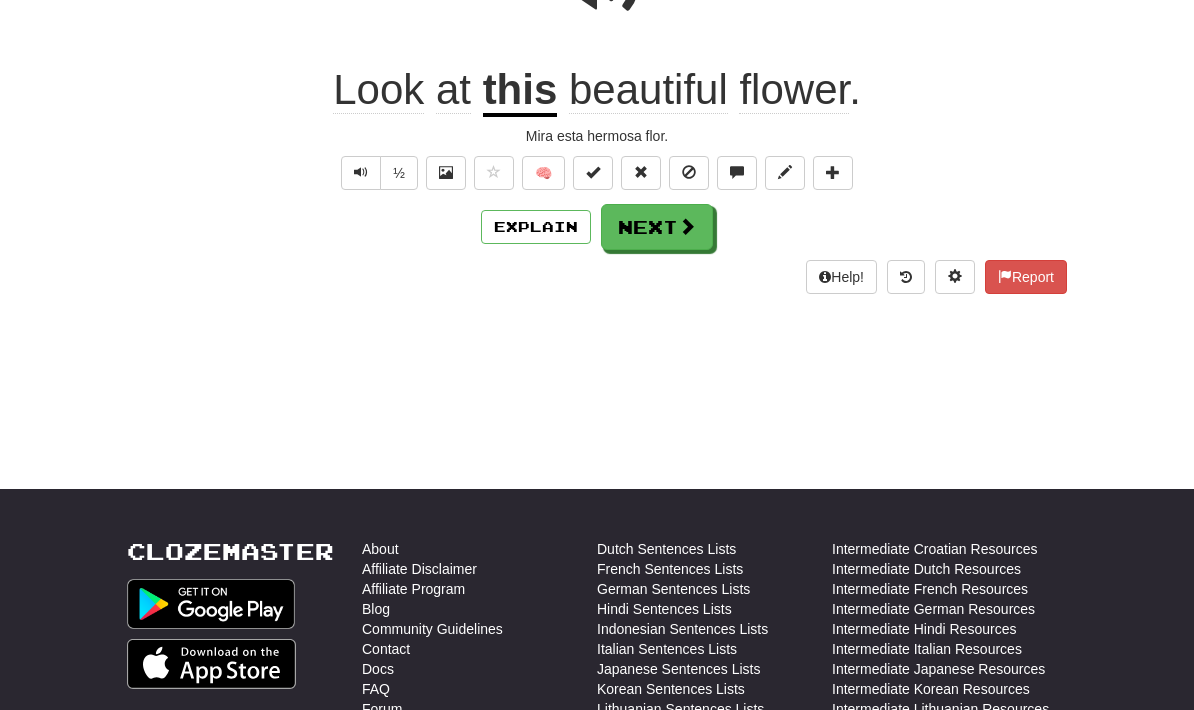 click on "Next" at bounding box center (657, 227) 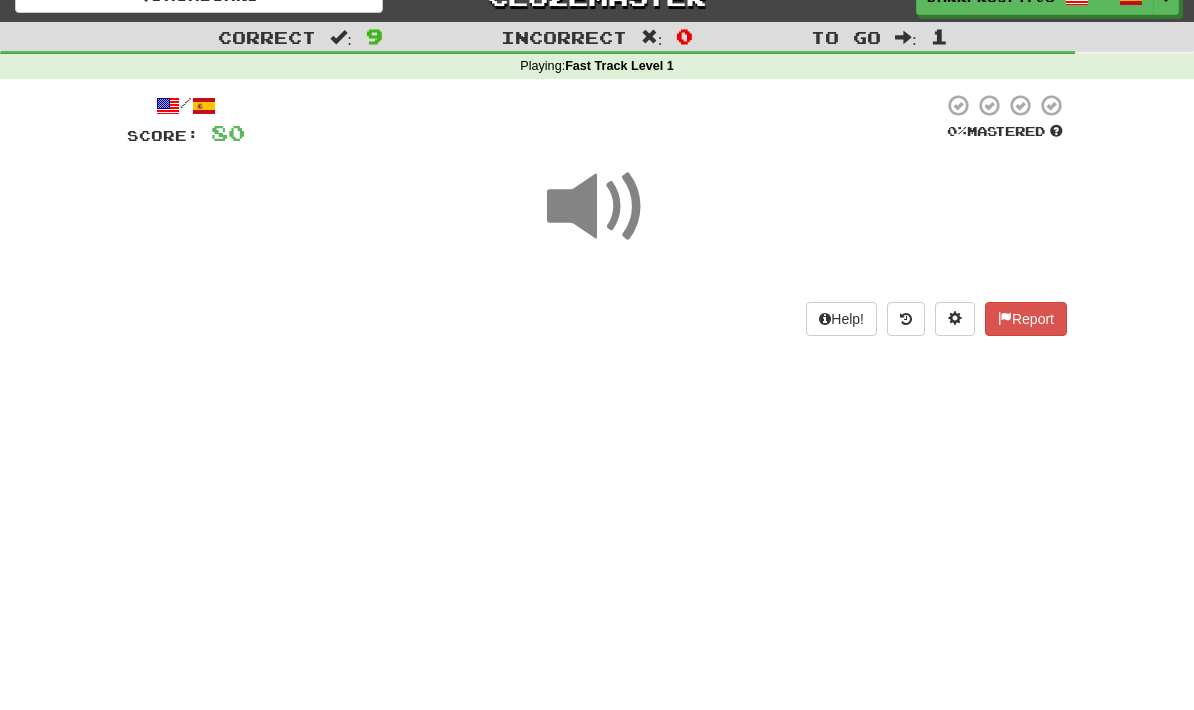 scroll, scrollTop: 0, scrollLeft: 0, axis: both 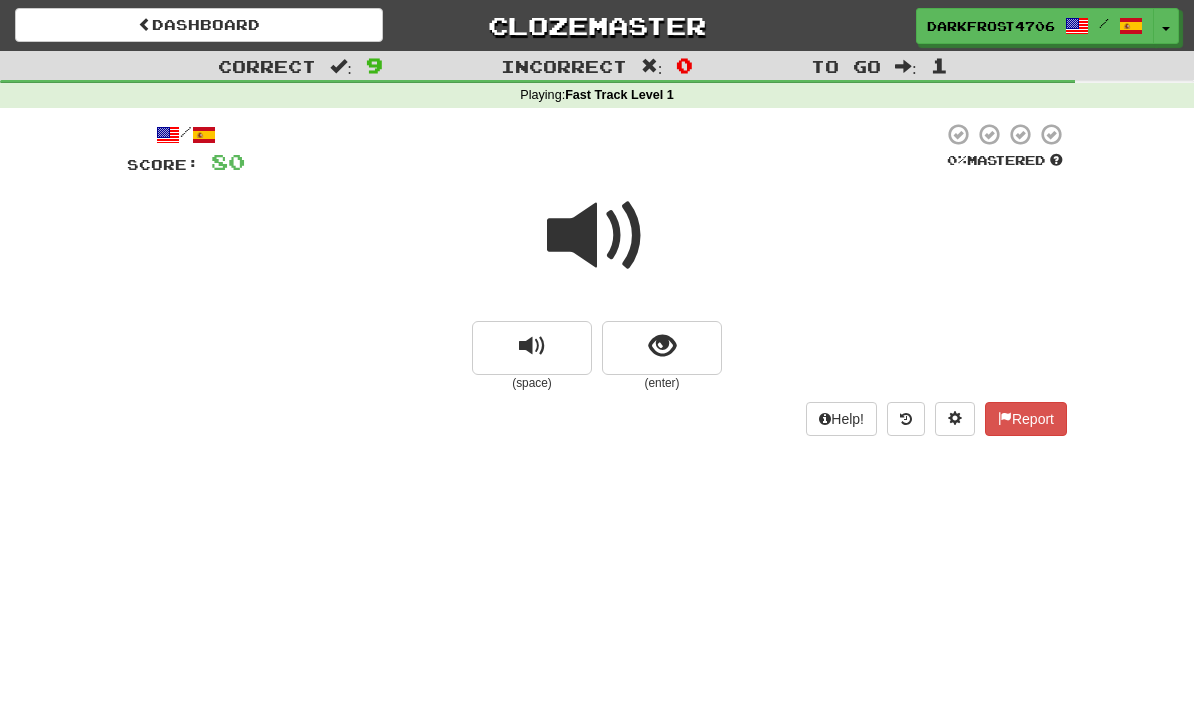 click at bounding box center (662, 348) 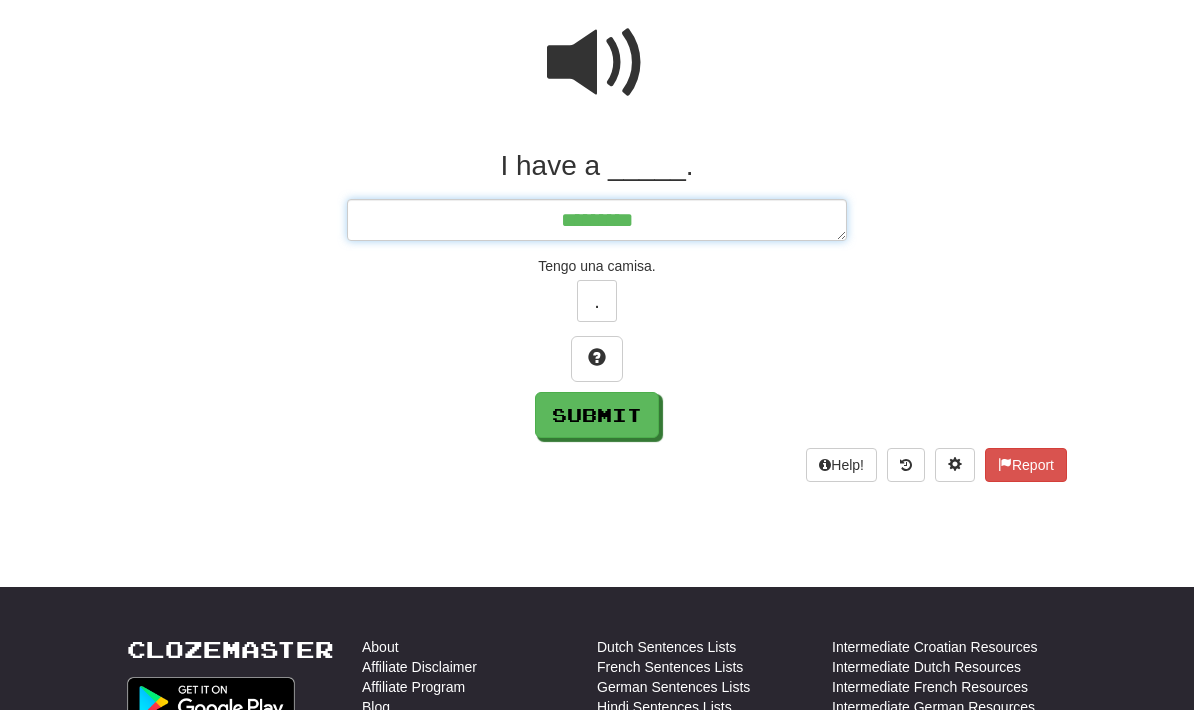 scroll, scrollTop: 173, scrollLeft: 0, axis: vertical 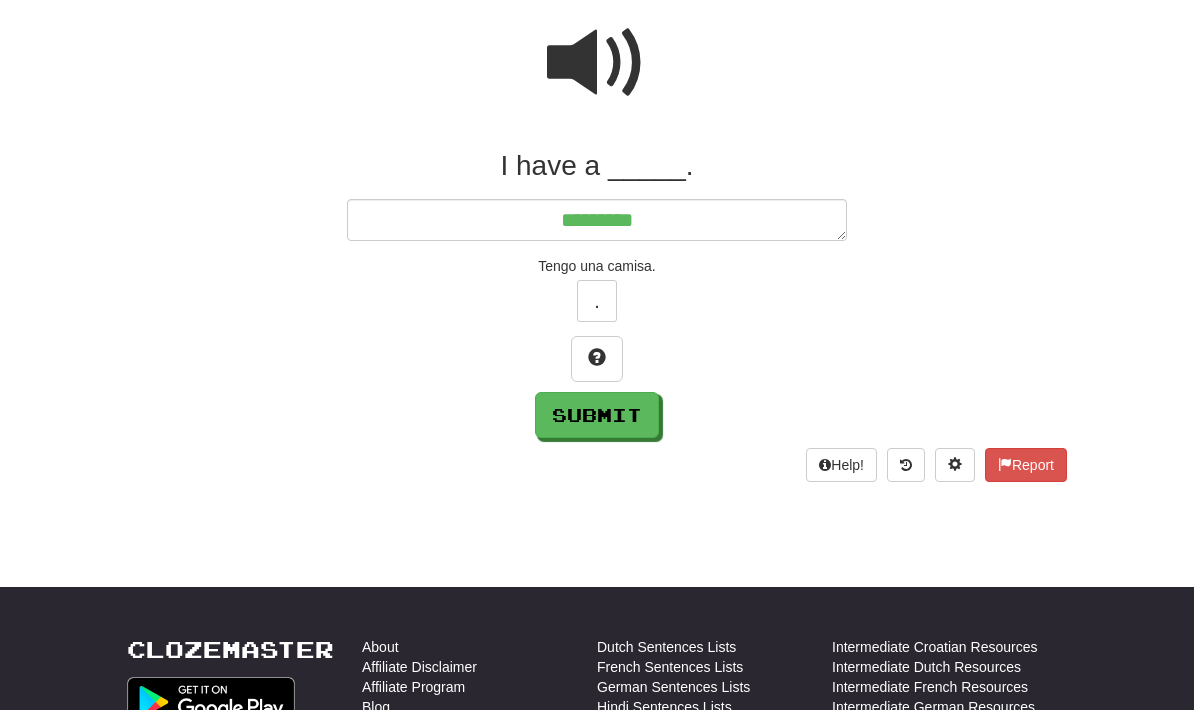 click at bounding box center [597, 63] 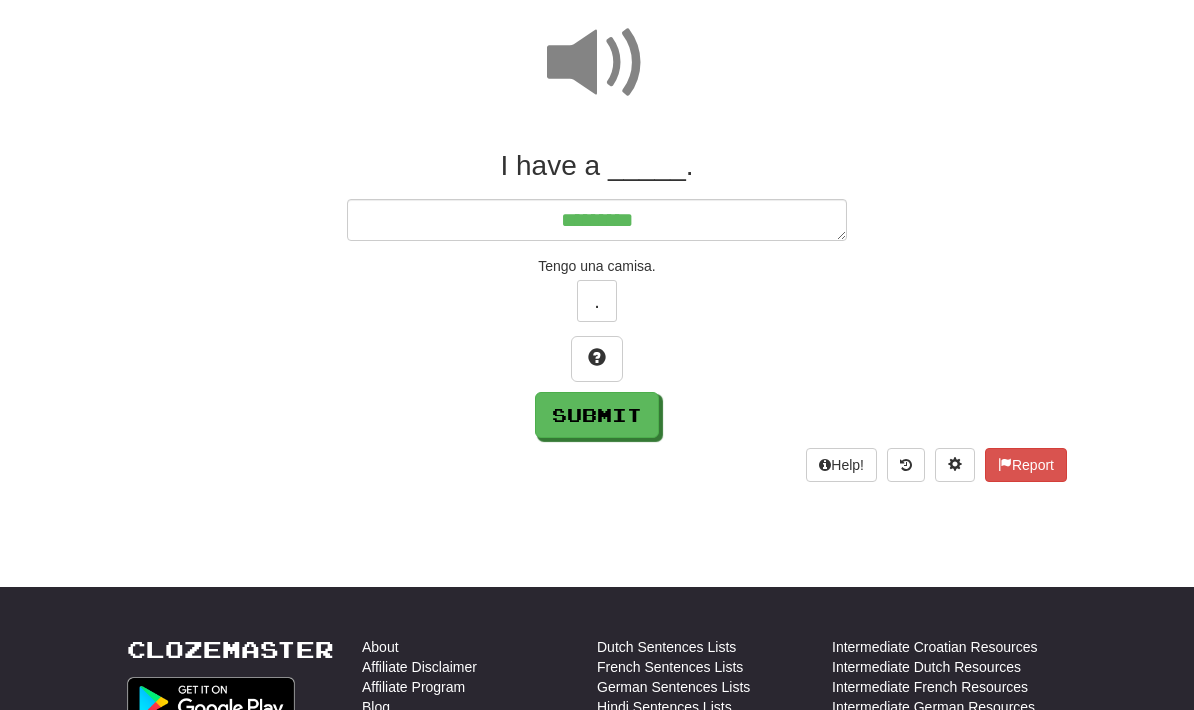 click on "I have a _____." at bounding box center (597, 166) 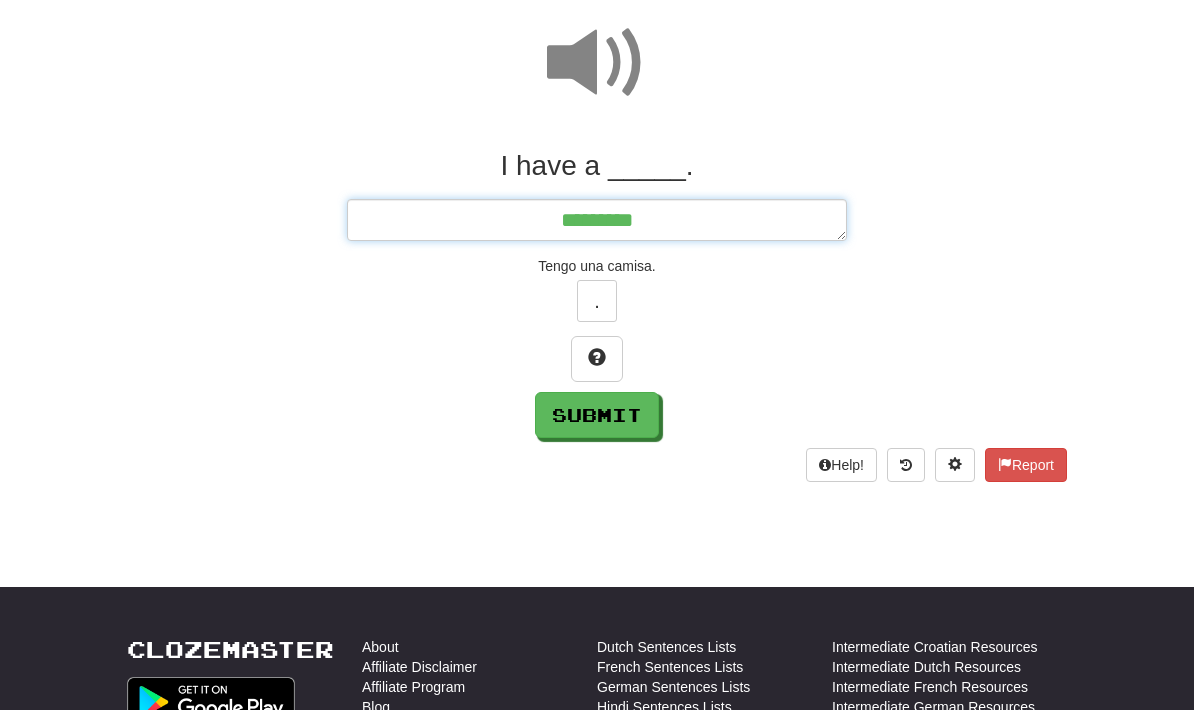 click on "********" at bounding box center [597, 220] 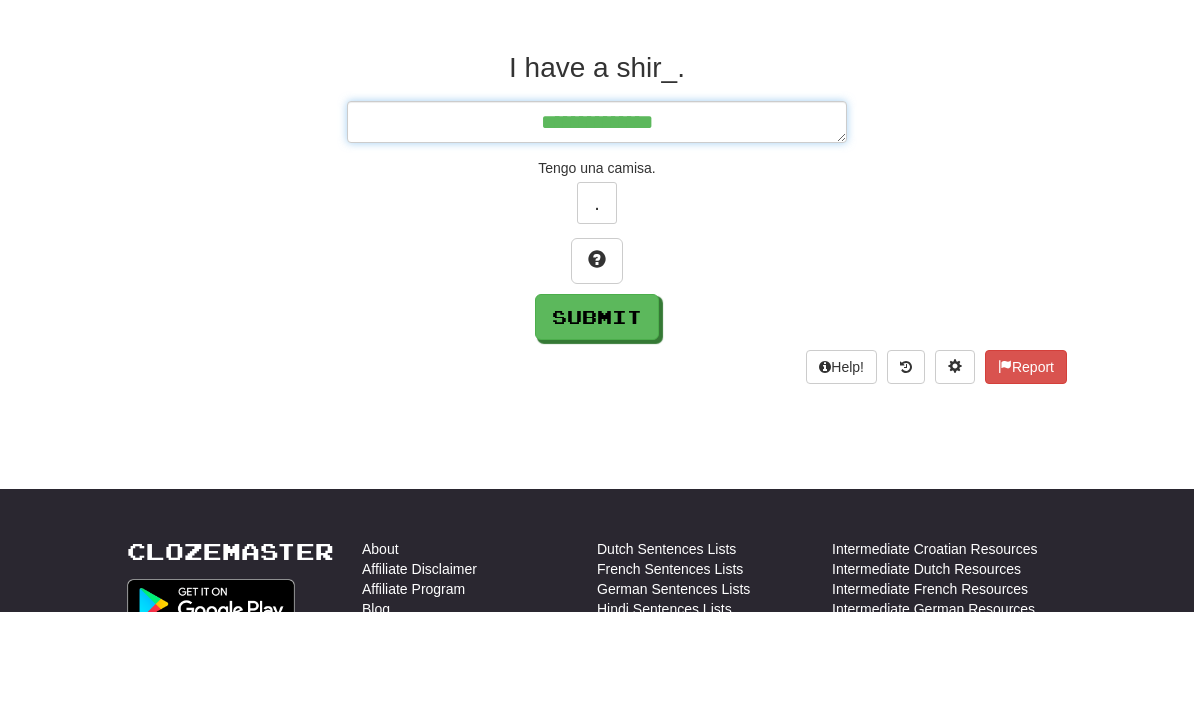 scroll, scrollTop: 271, scrollLeft: 0, axis: vertical 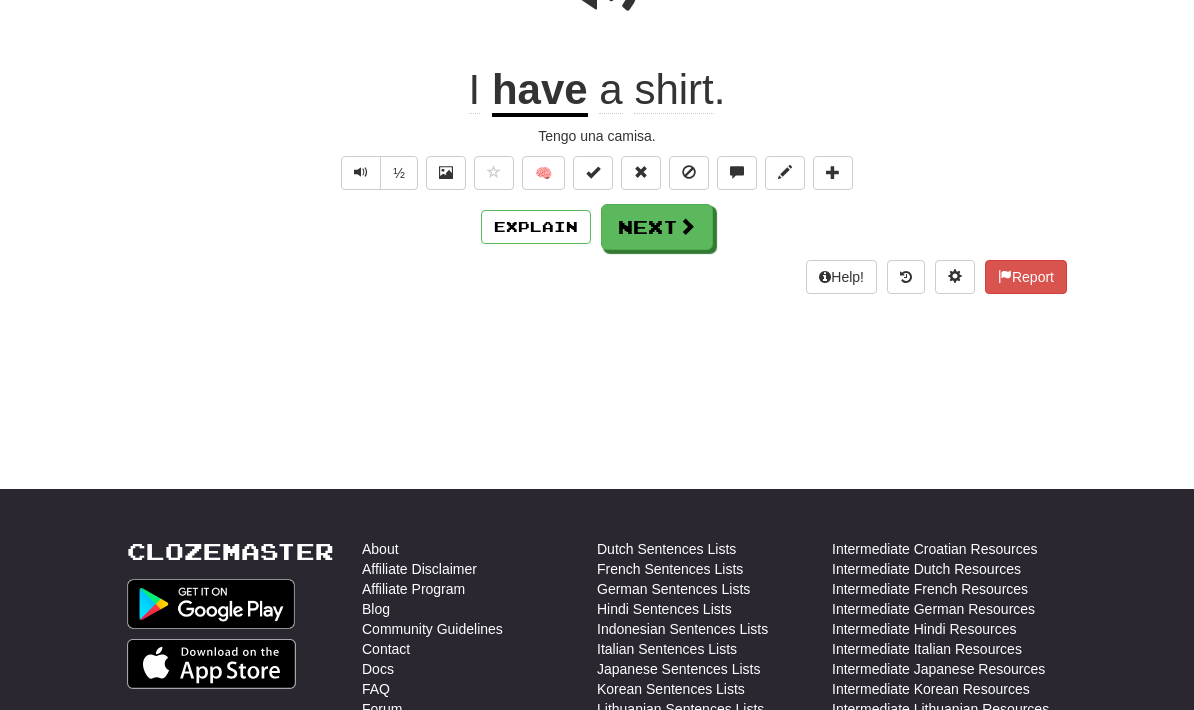 click at bounding box center (687, 226) 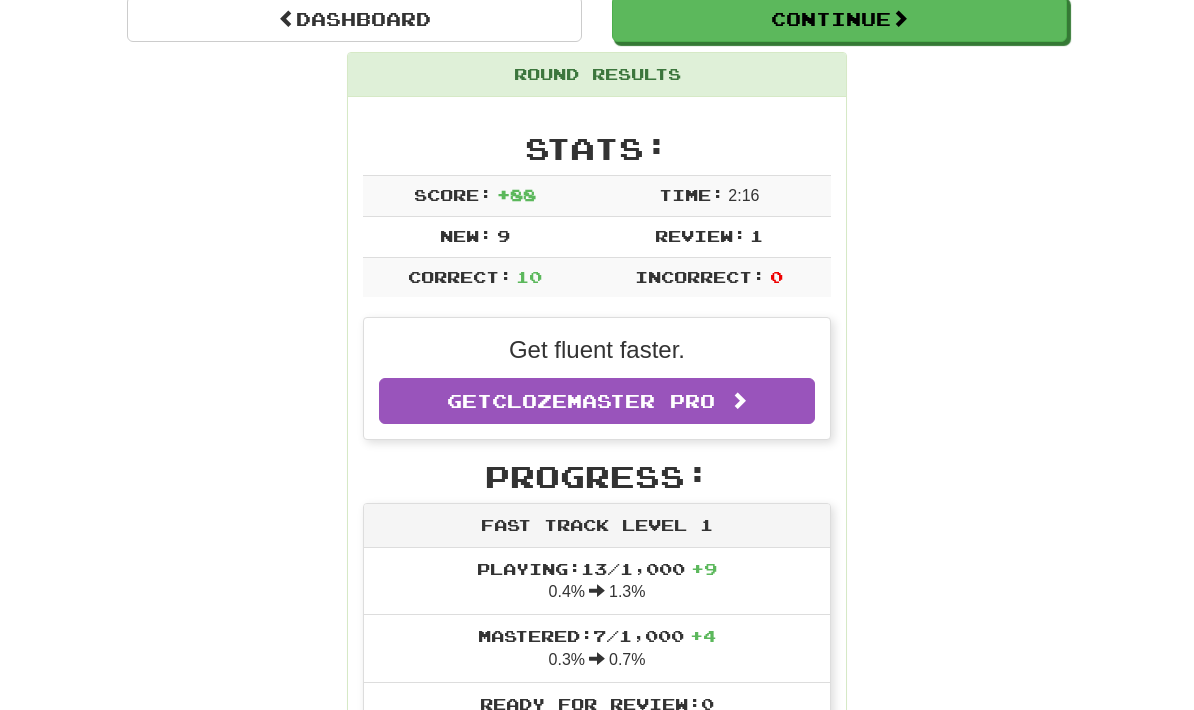 scroll, scrollTop: 0, scrollLeft: 0, axis: both 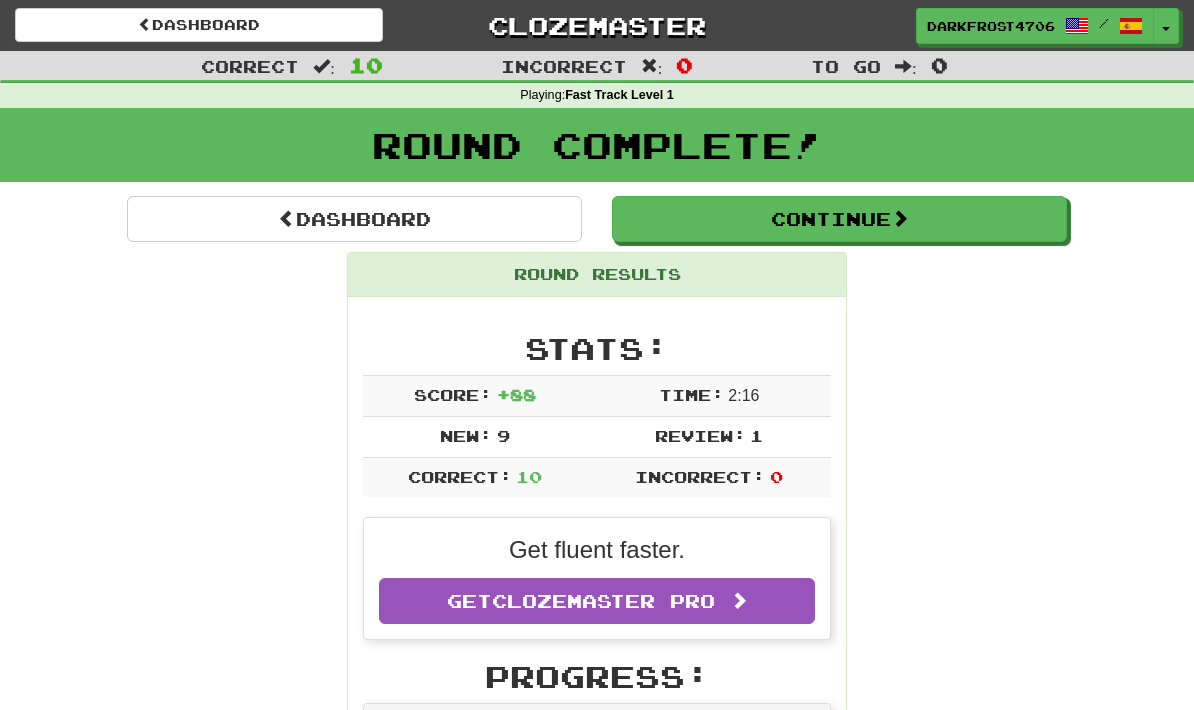 click on "Dashboard" at bounding box center [199, 25] 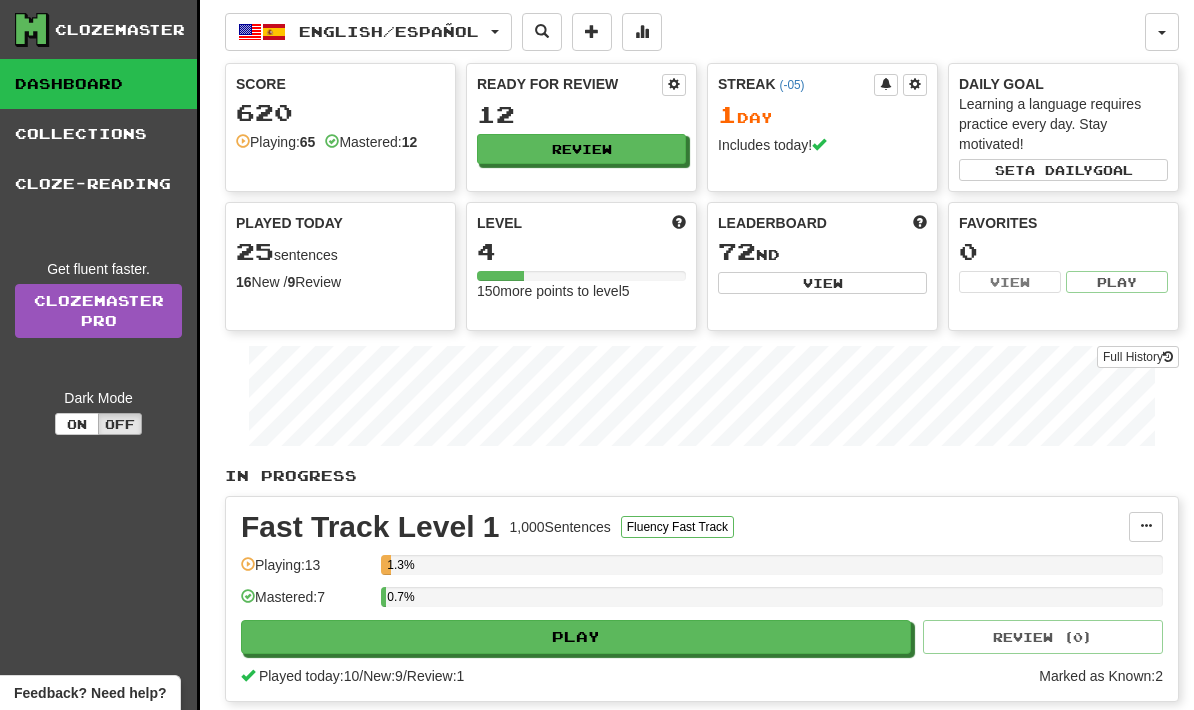 scroll, scrollTop: 0, scrollLeft: 0, axis: both 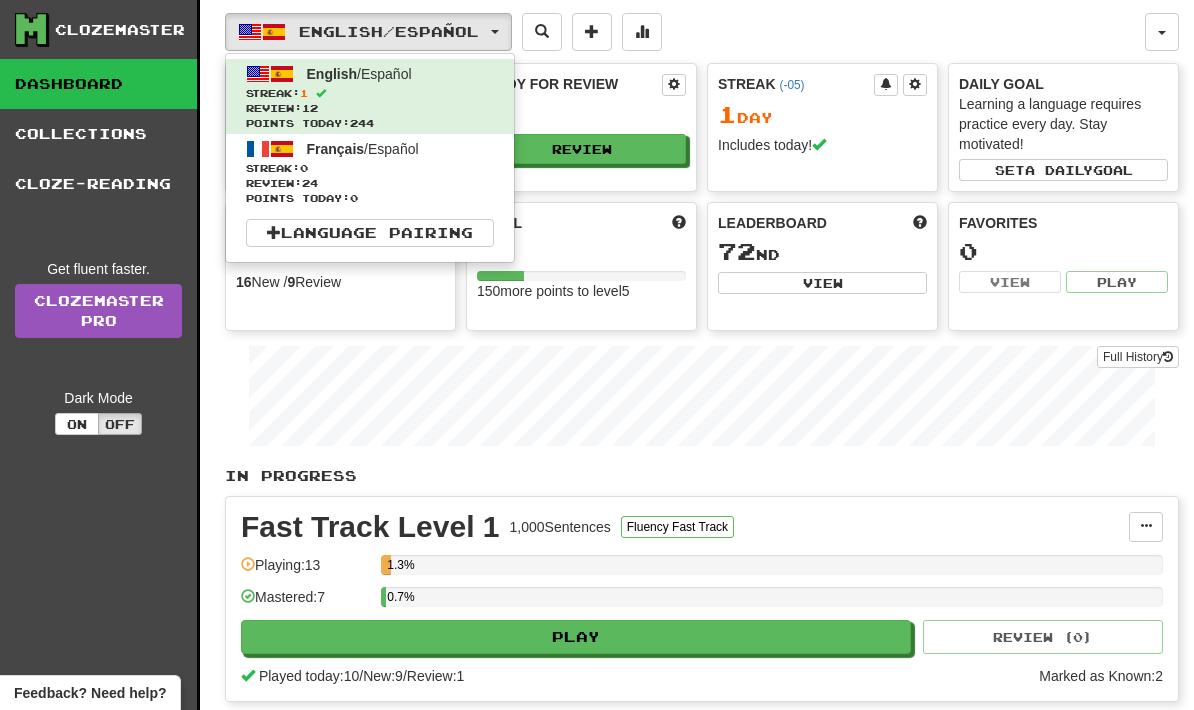 click on "Streak:  0" at bounding box center [370, 168] 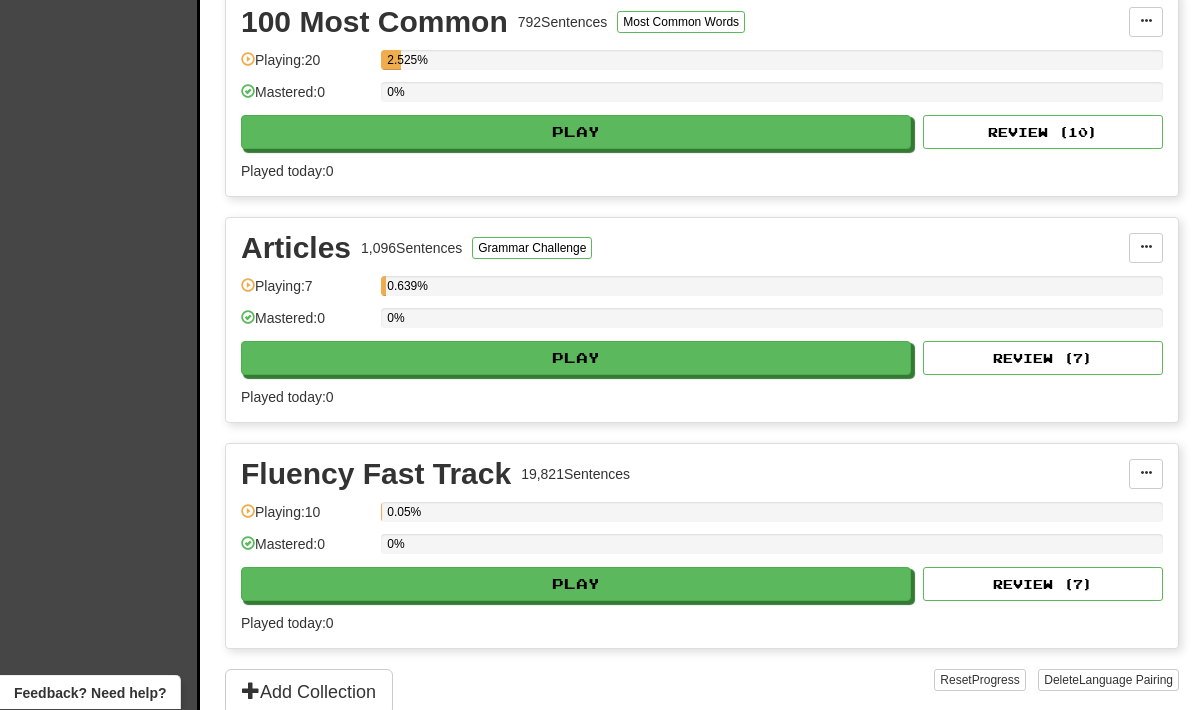 scroll, scrollTop: 515, scrollLeft: 0, axis: vertical 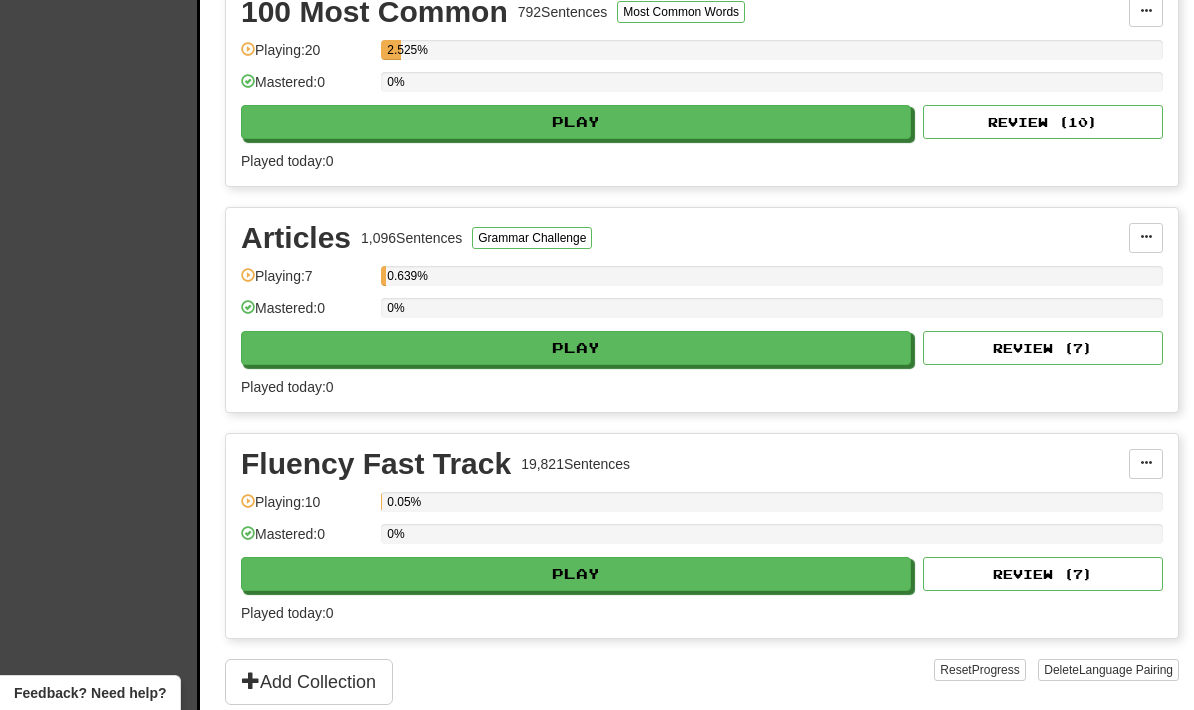 click on "Play" at bounding box center (576, 122) 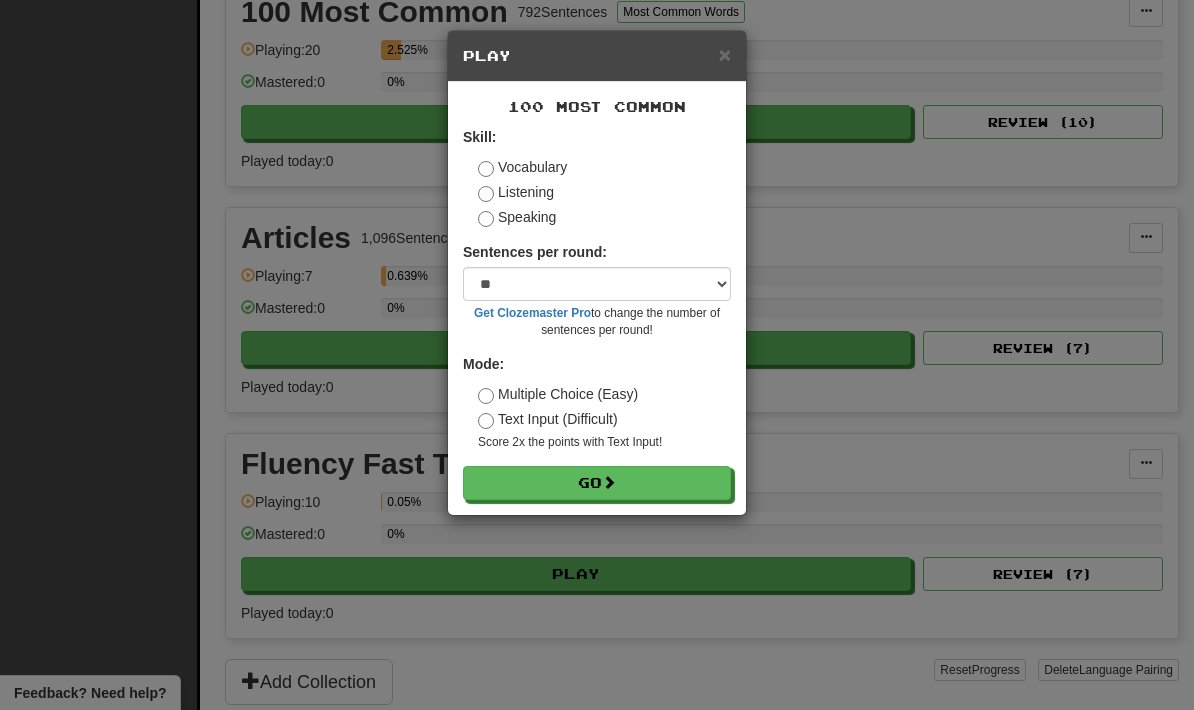 click on "Speaking" at bounding box center [522, 167] 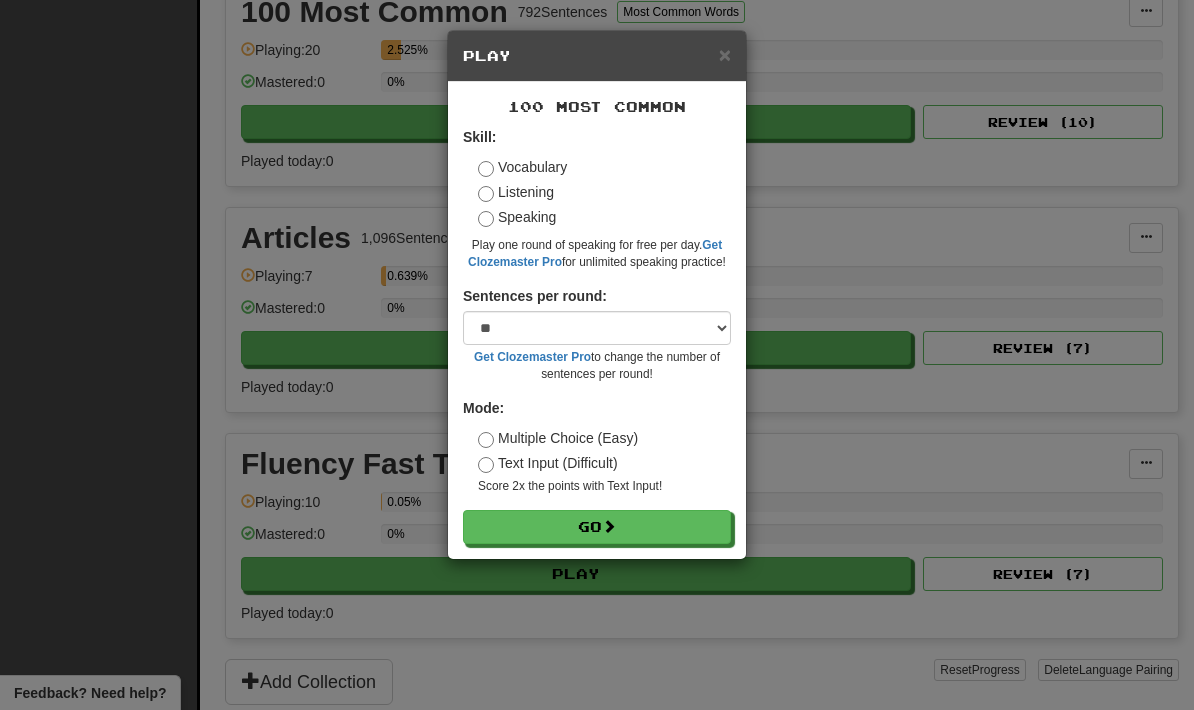 click on "Go" at bounding box center [597, 527] 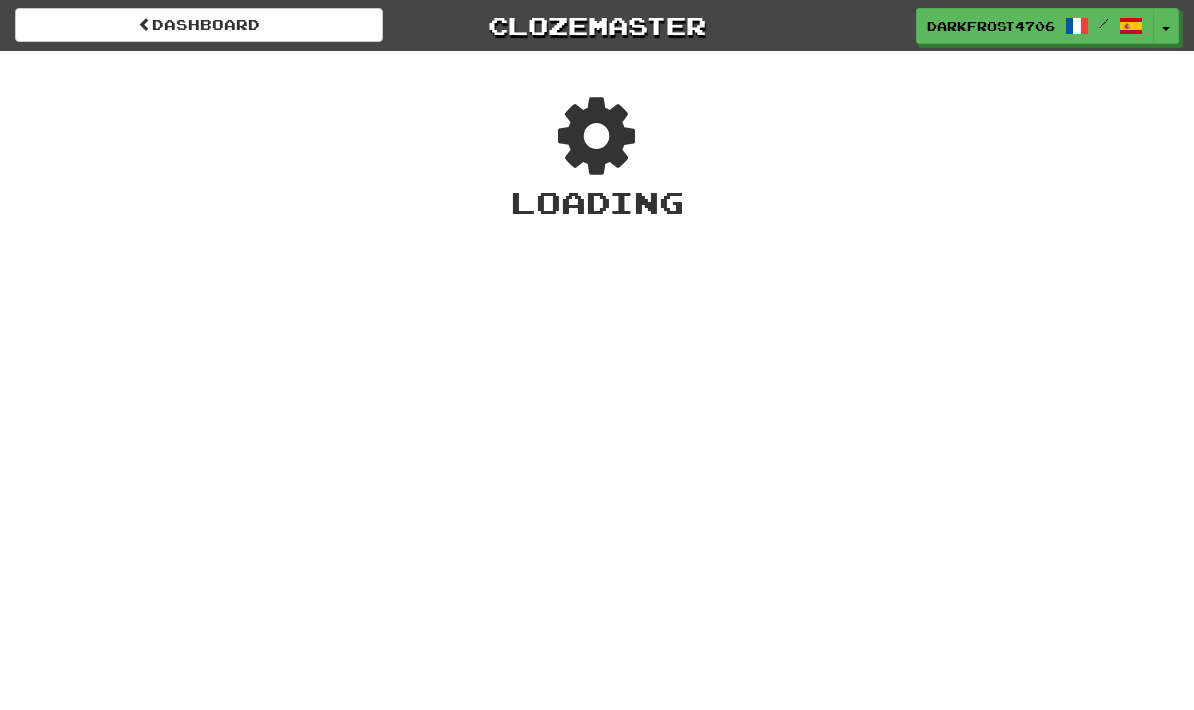 scroll, scrollTop: 0, scrollLeft: 0, axis: both 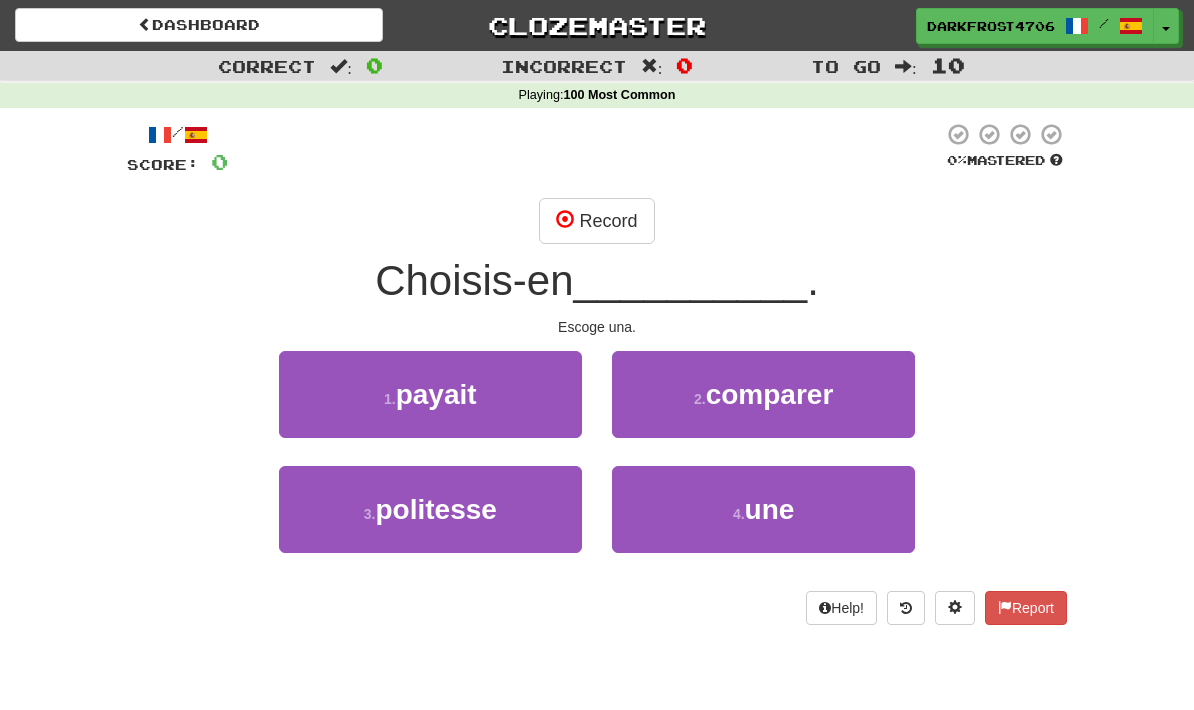 click on "Record" at bounding box center [596, 221] 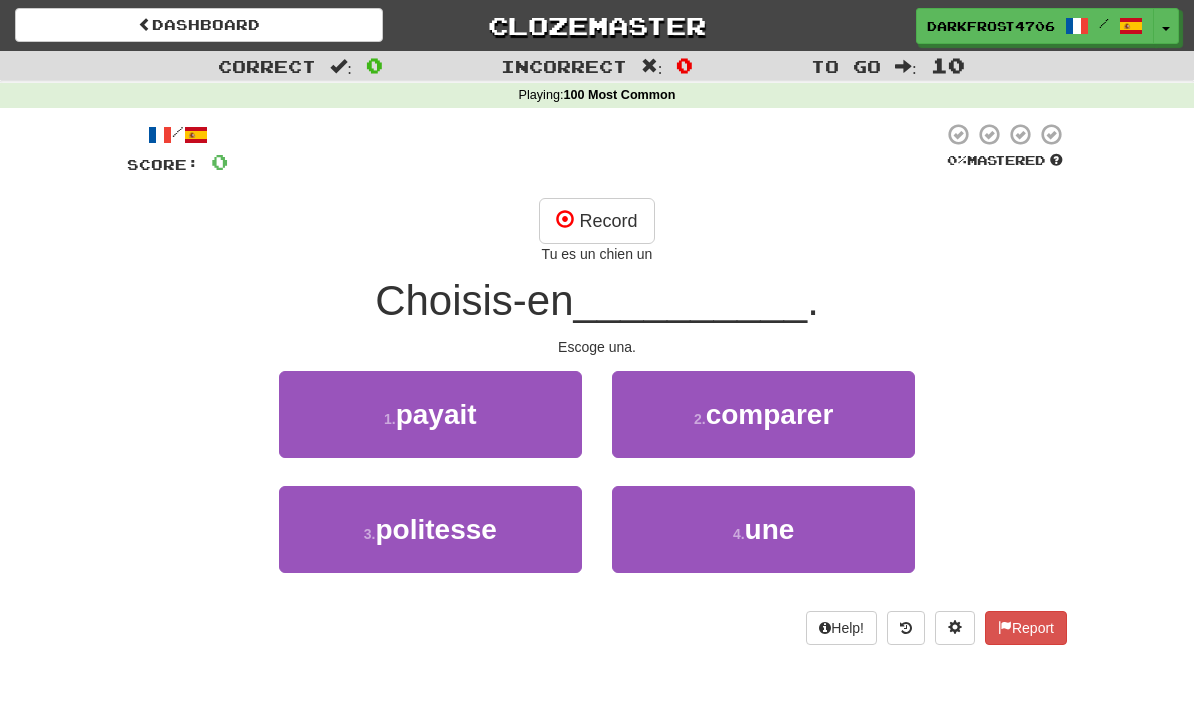 click on "/ Score: 0 0 % Mastered Record Tu es un chien un Choisis-en __________ . Escoge una. 1 . payait 2 . comparer 3 . politesse 4 . une Help! Report" at bounding box center [597, 383] 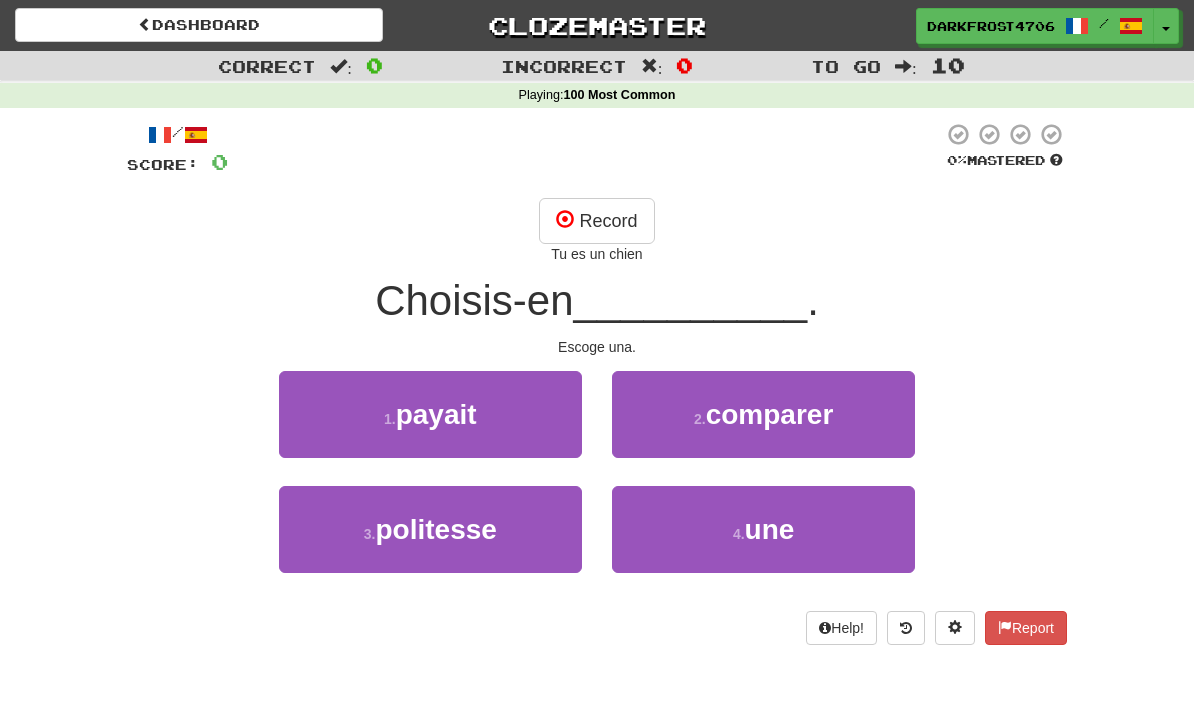 click on "une" at bounding box center (436, 414) 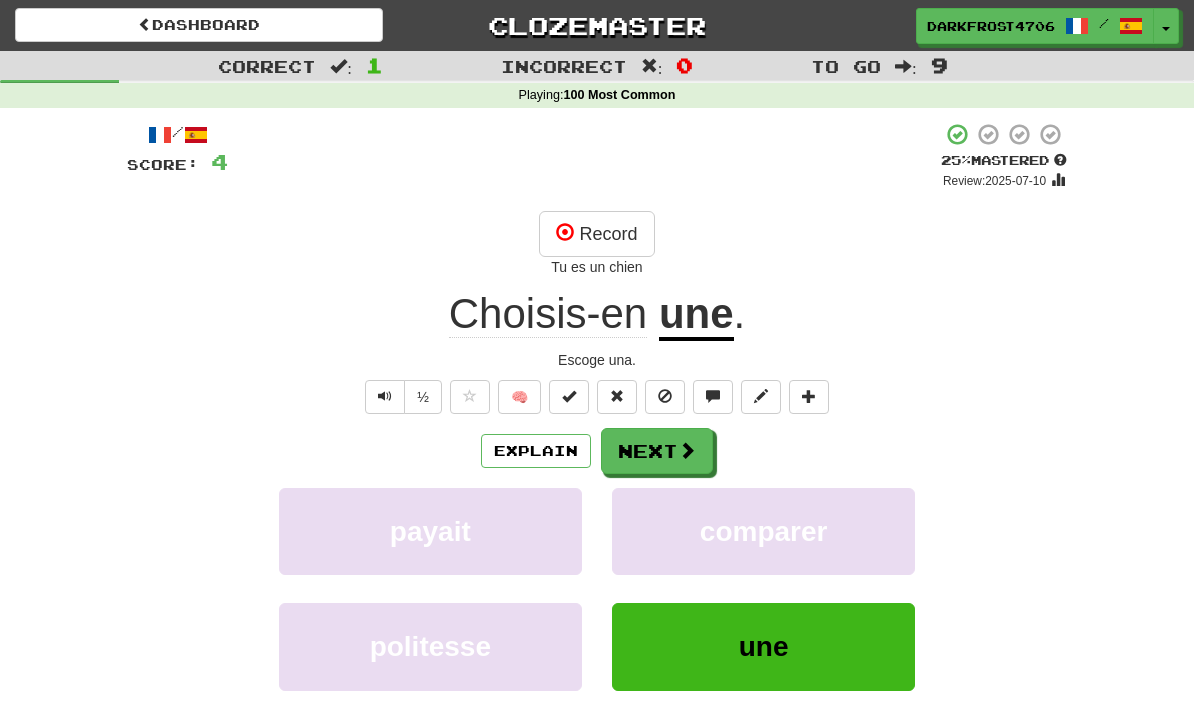 click on "une" at bounding box center (696, 315) 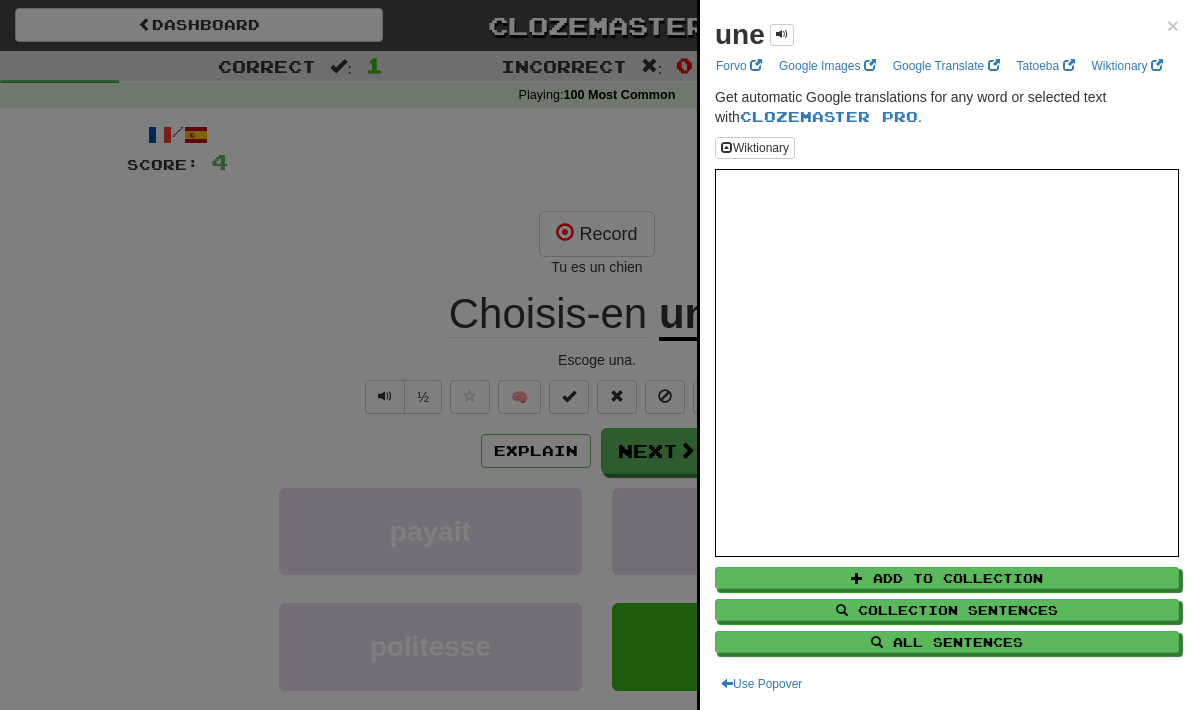 click on "×" at bounding box center (1173, 25) 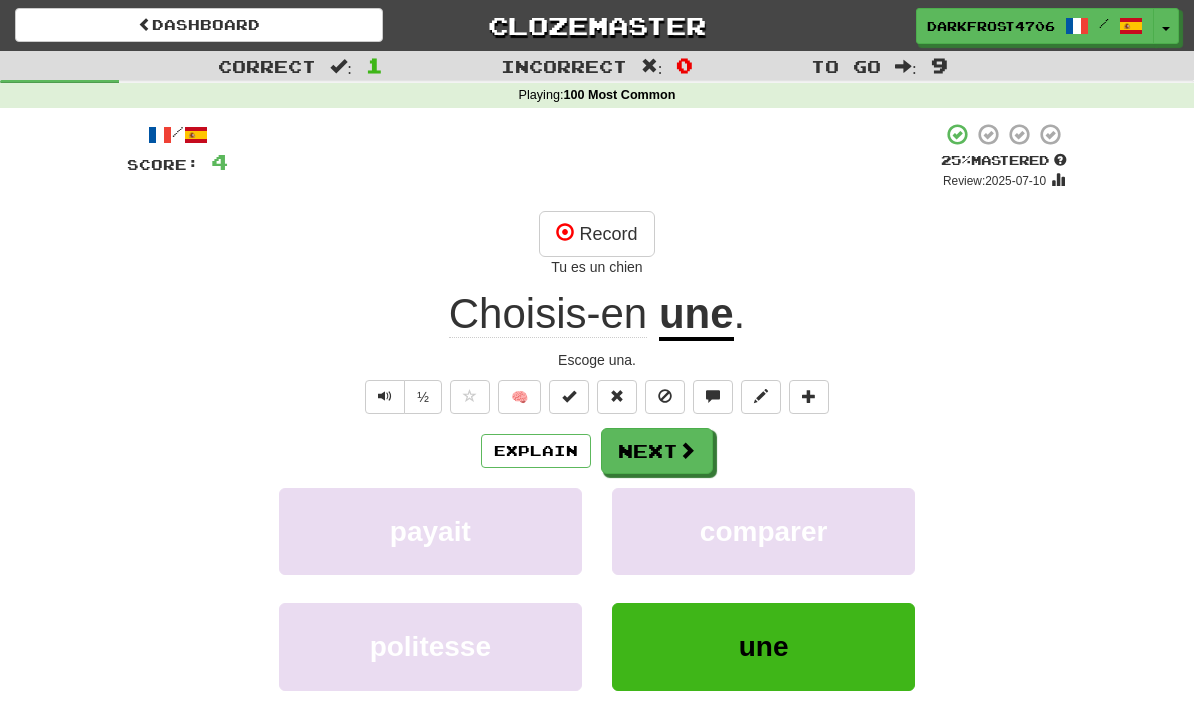 click at bounding box center (687, 450) 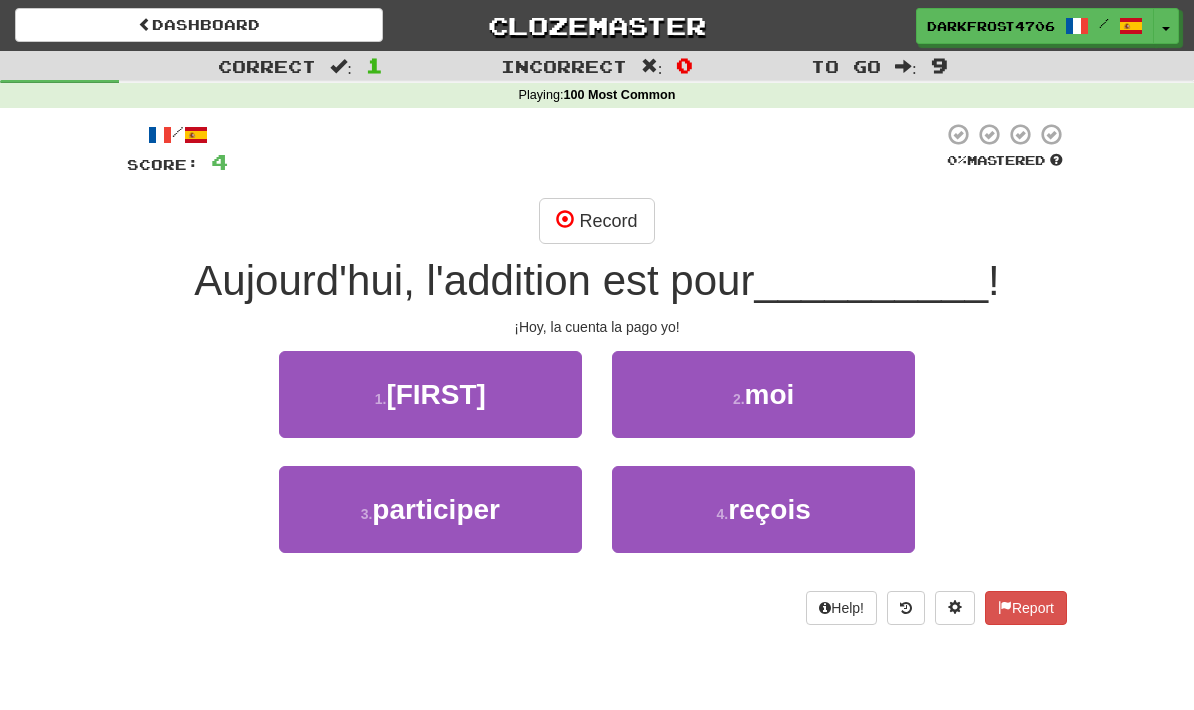 click on "Record" at bounding box center (596, 221) 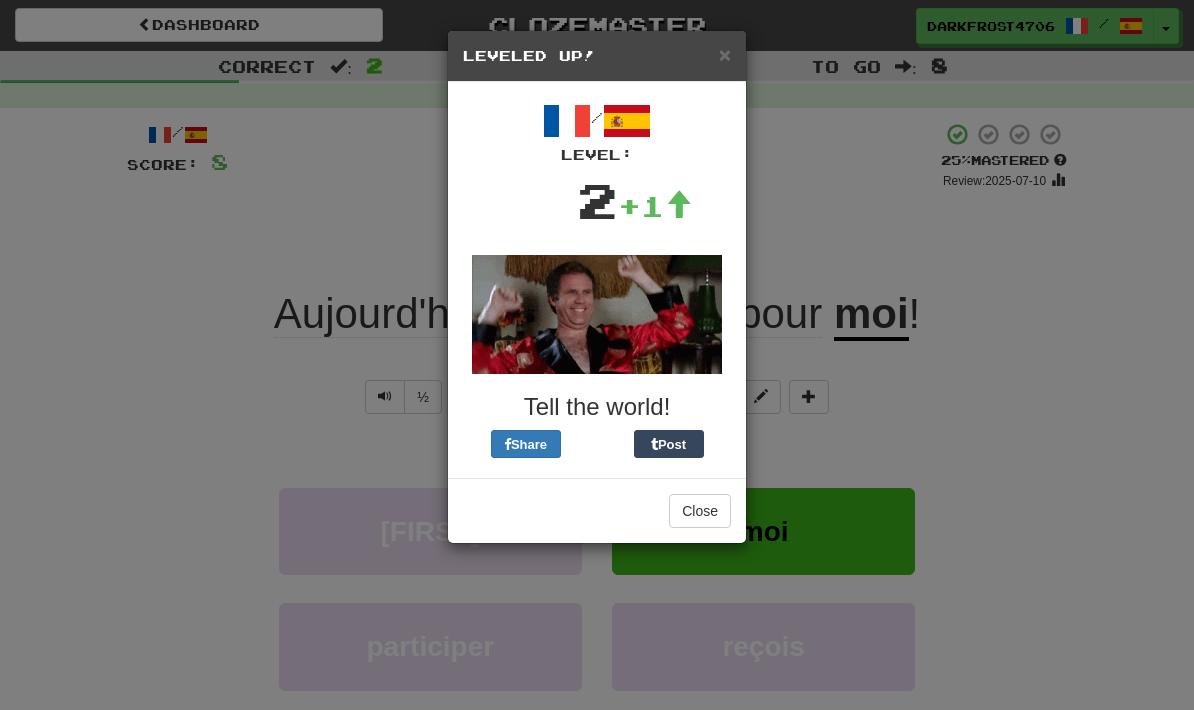 click on "Leveled Up!" at bounding box center (597, 56) 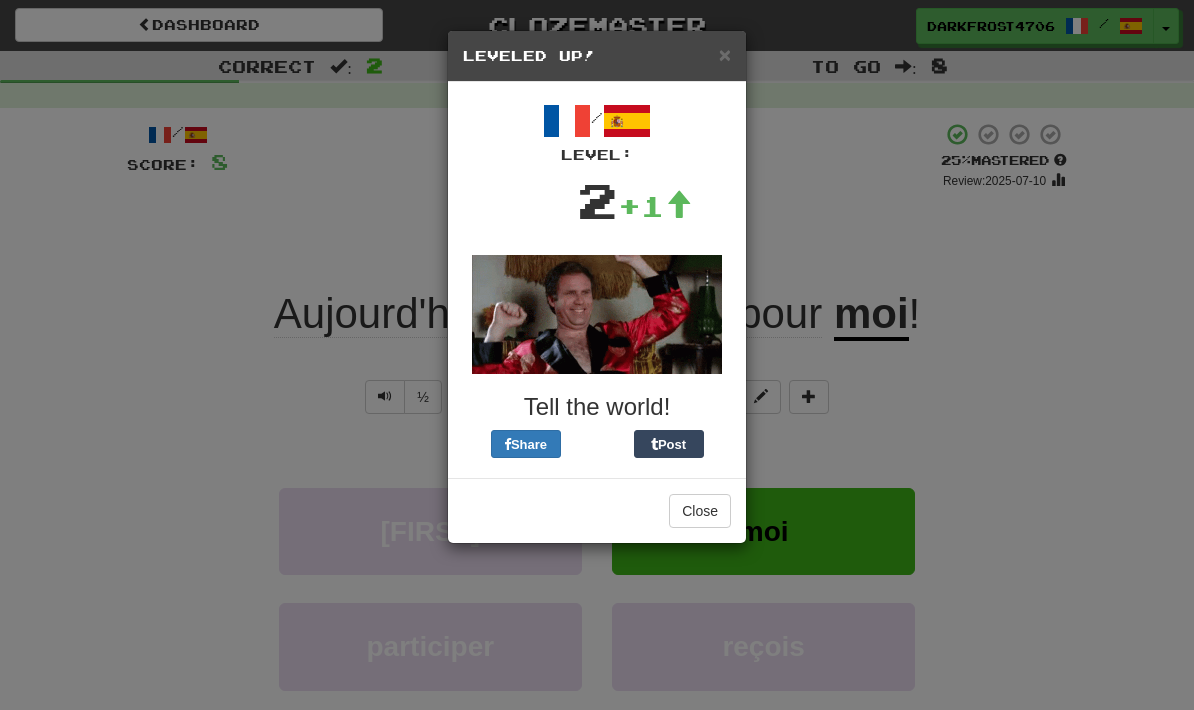 click on "Leveled Up!" at bounding box center [597, 56] 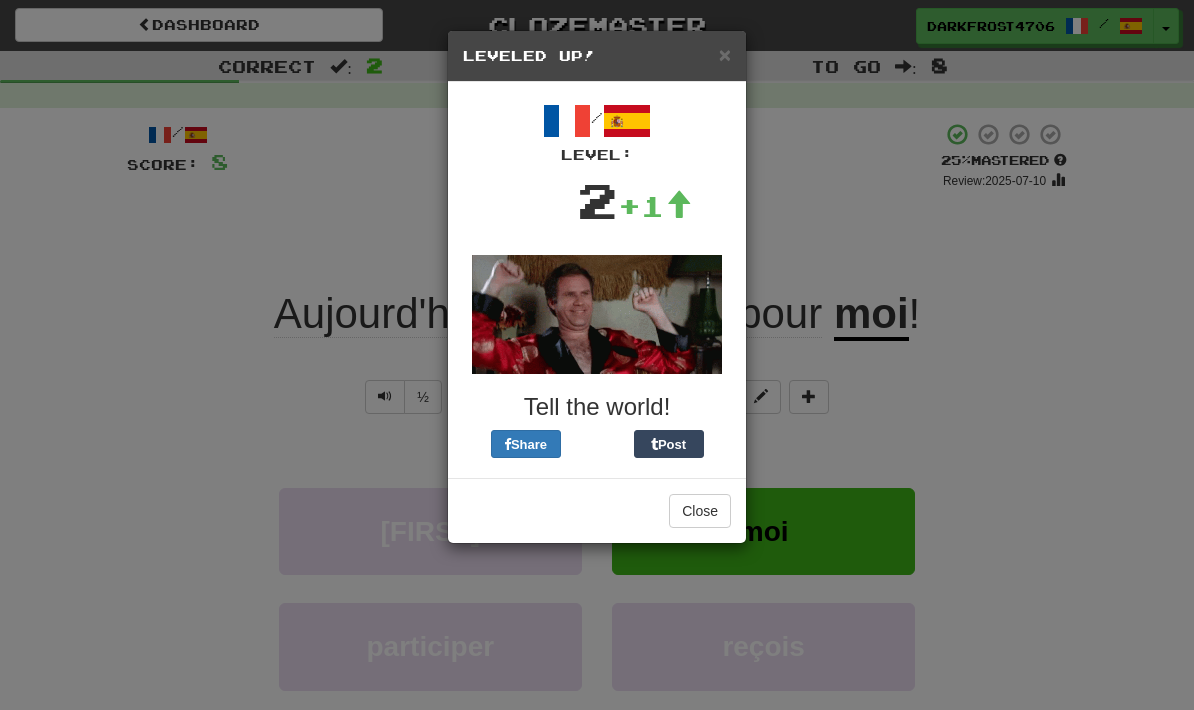 click on "×" at bounding box center [725, 54] 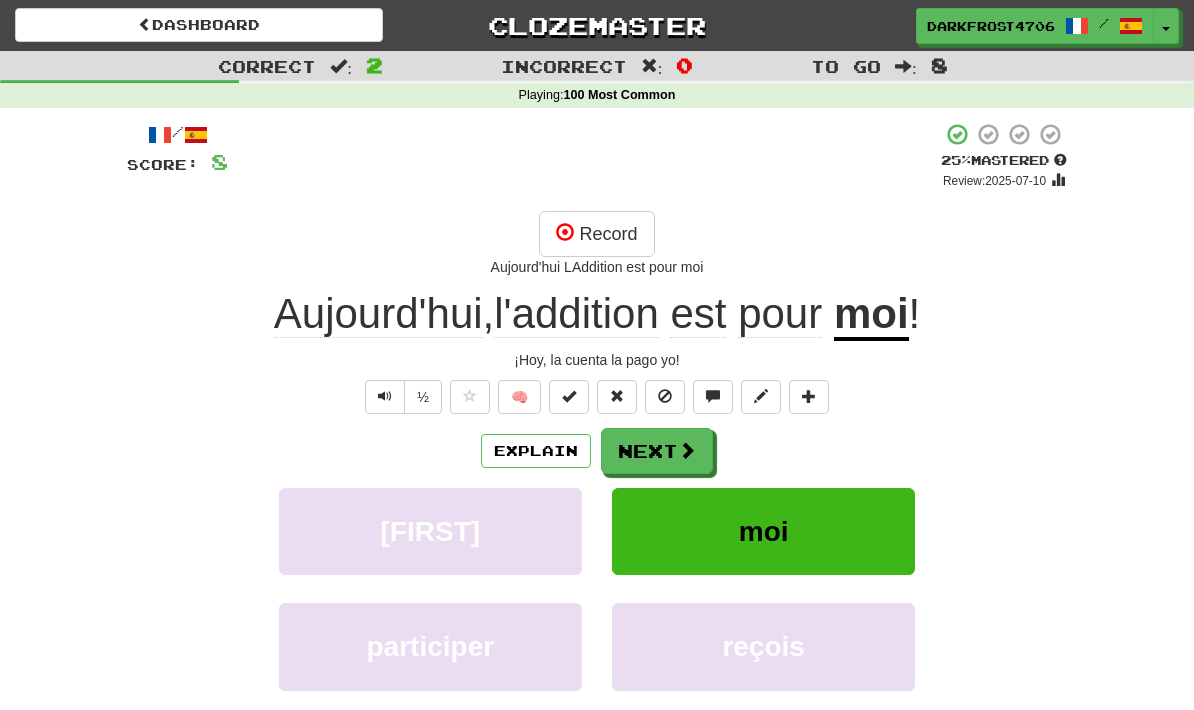 click on "Next" at bounding box center [657, 451] 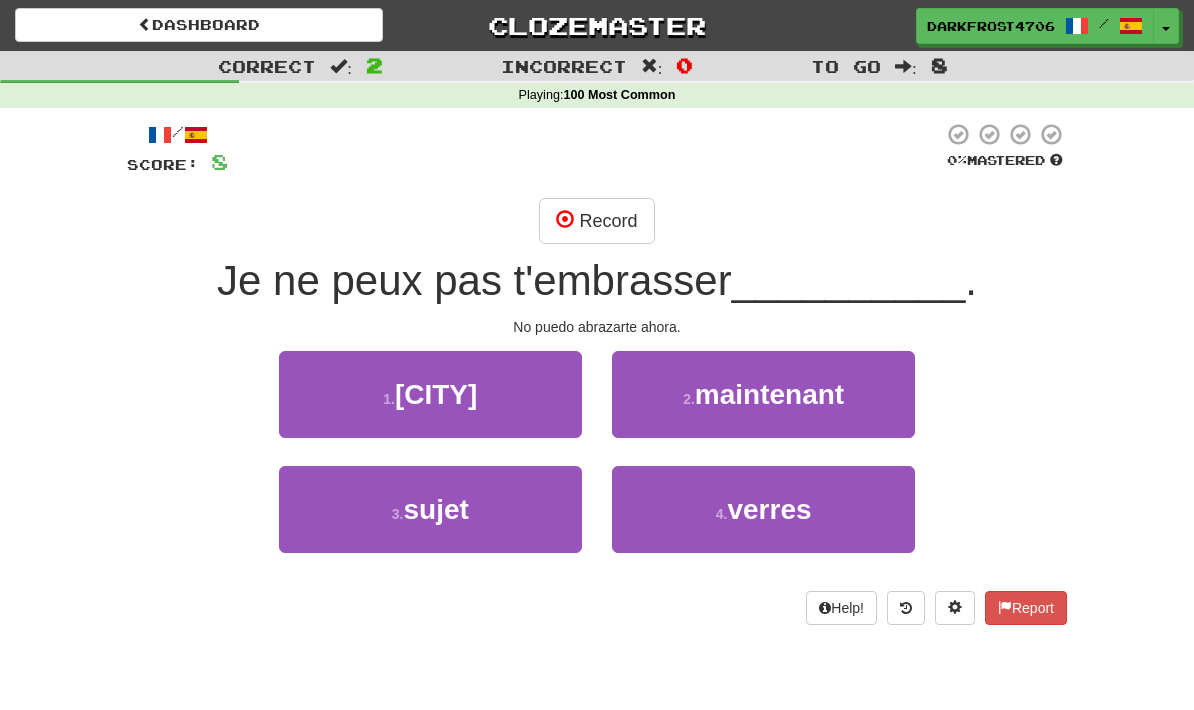 click on "Record" at bounding box center [596, 221] 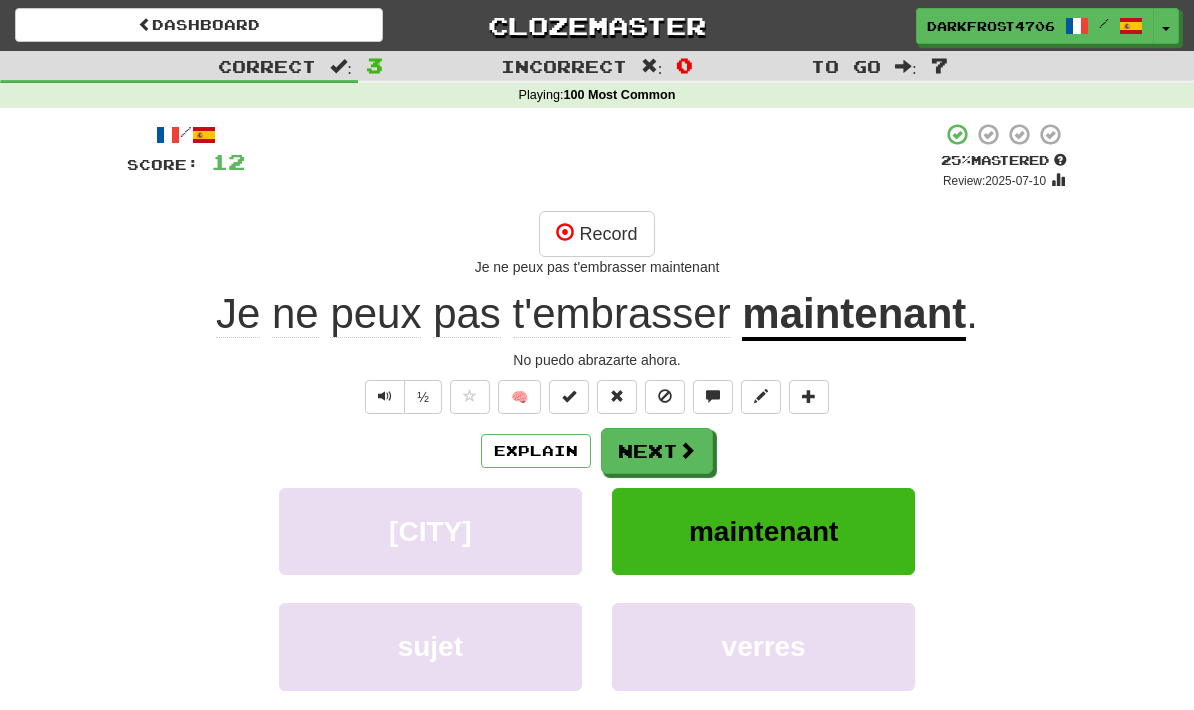 click on "maintenant" at bounding box center (763, 531) 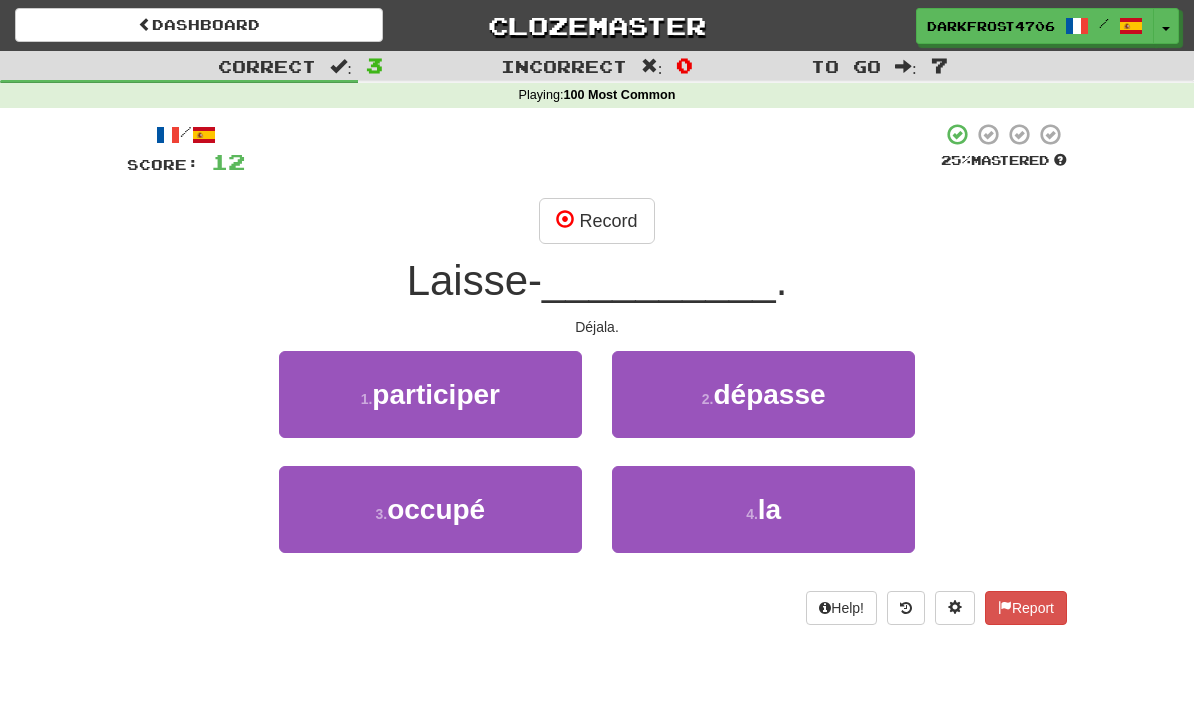 click on "Record" at bounding box center (596, 221) 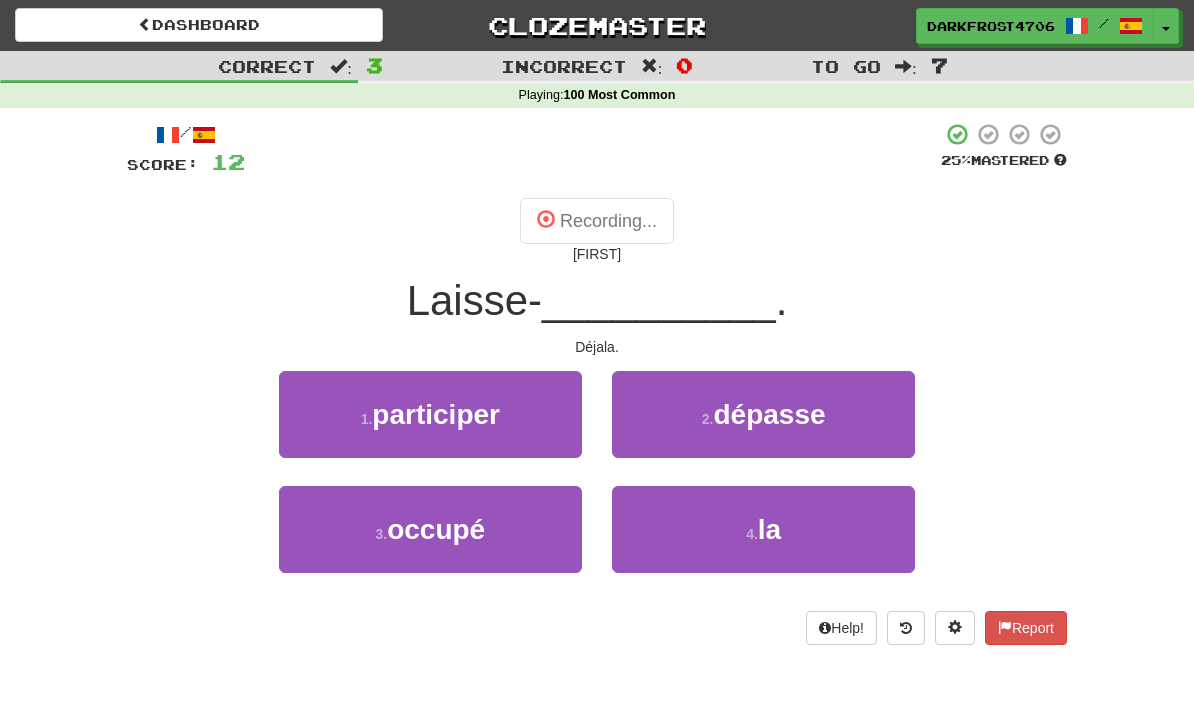 click on "/  Score:   12 25 %  Mastered   Recording... Priscilla Laisse- __________ . Déjala. 1 .  participer 2 .  dépasse 3 .  occupé 4 .  la  Help!  Report" at bounding box center (597, 383) 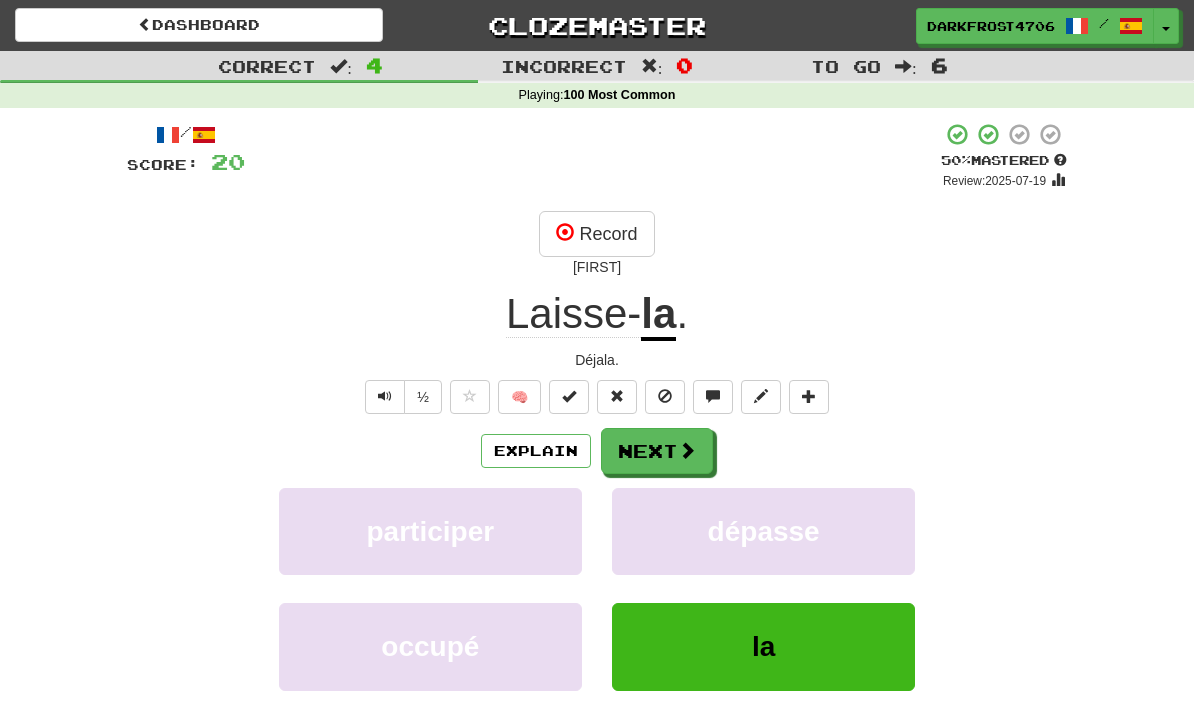 click on "Next" at bounding box center (657, 451) 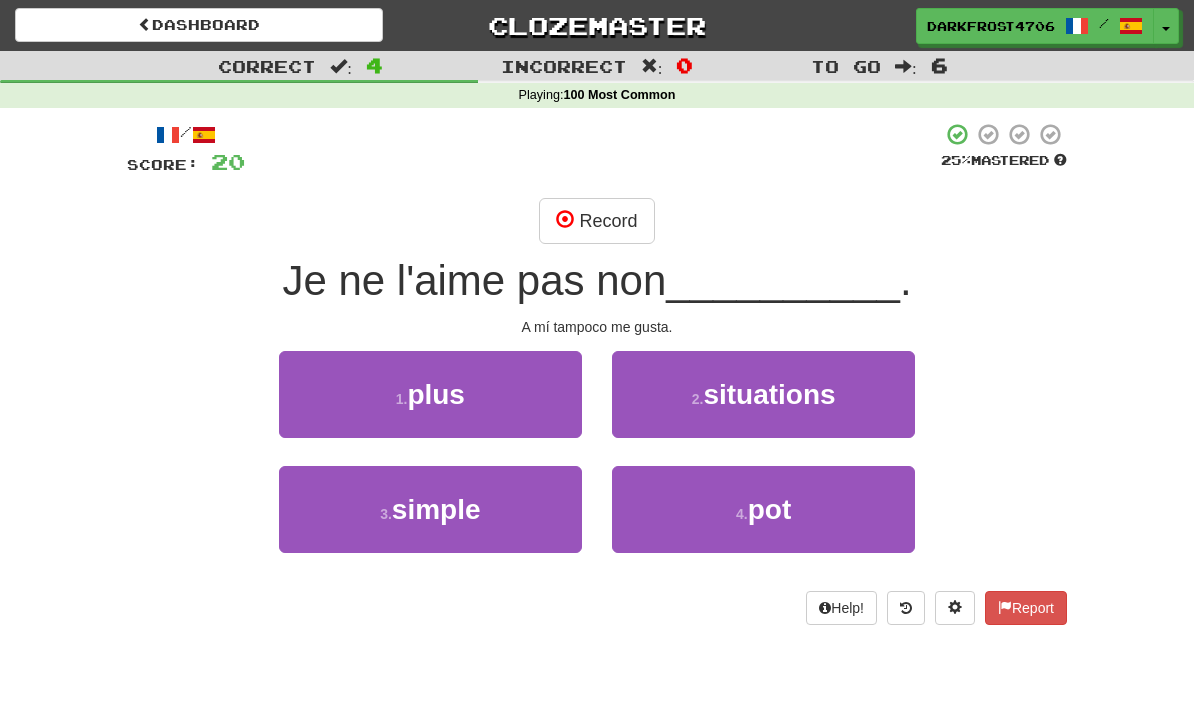 click on "Record" at bounding box center (596, 221) 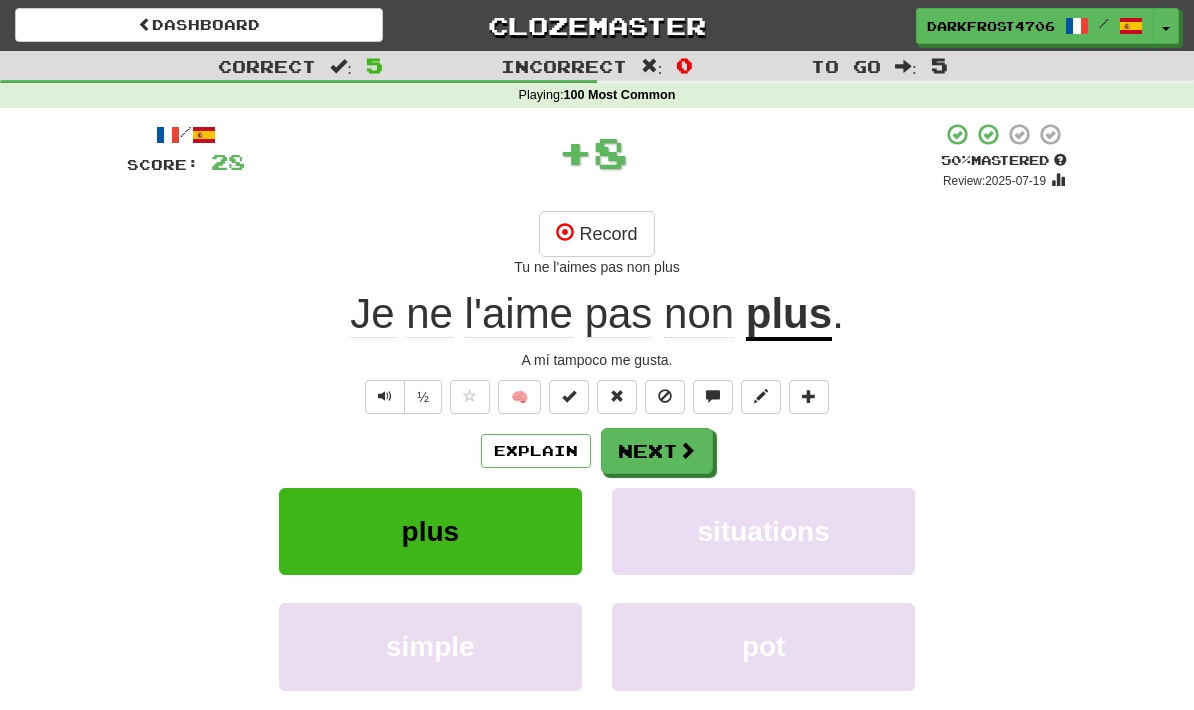 click on "Next" at bounding box center [657, 451] 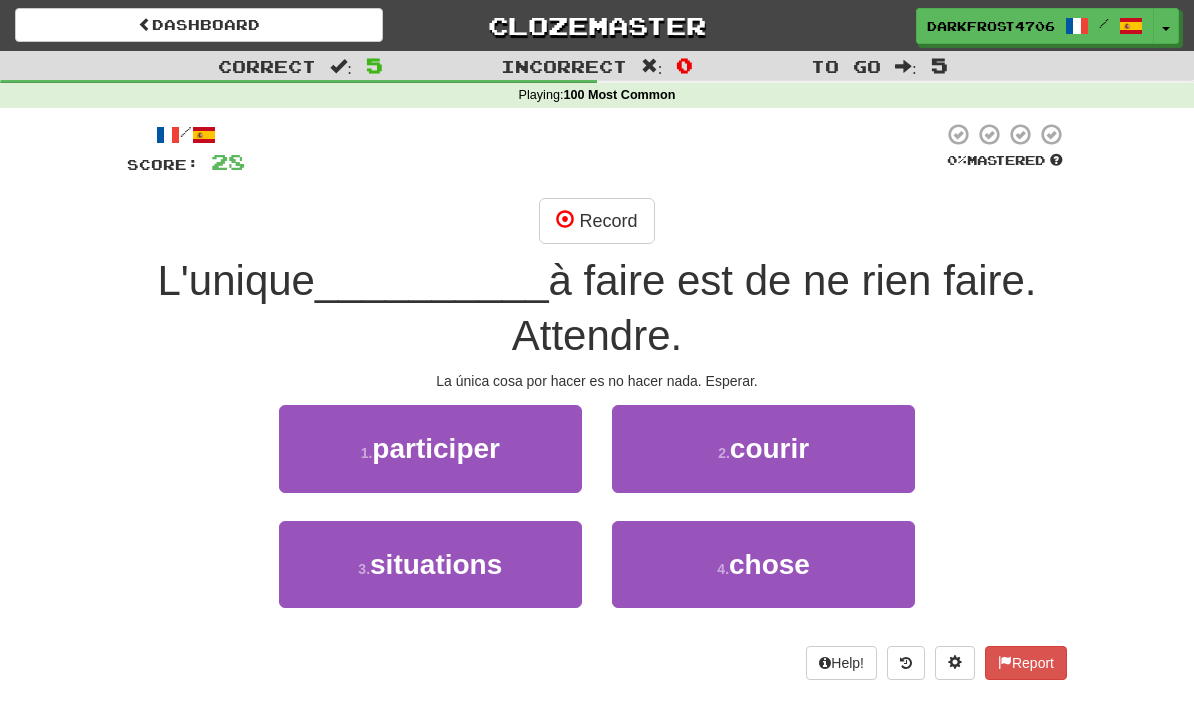 click on "Record" at bounding box center (596, 221) 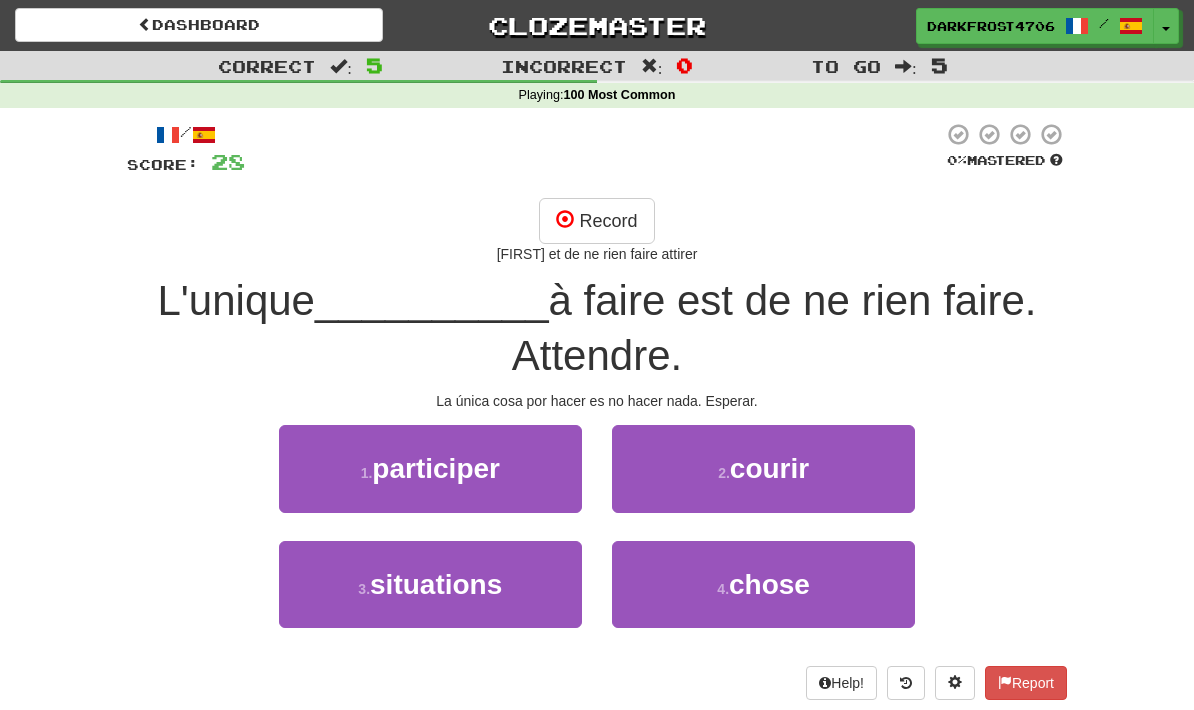 click on "Record" at bounding box center (596, 221) 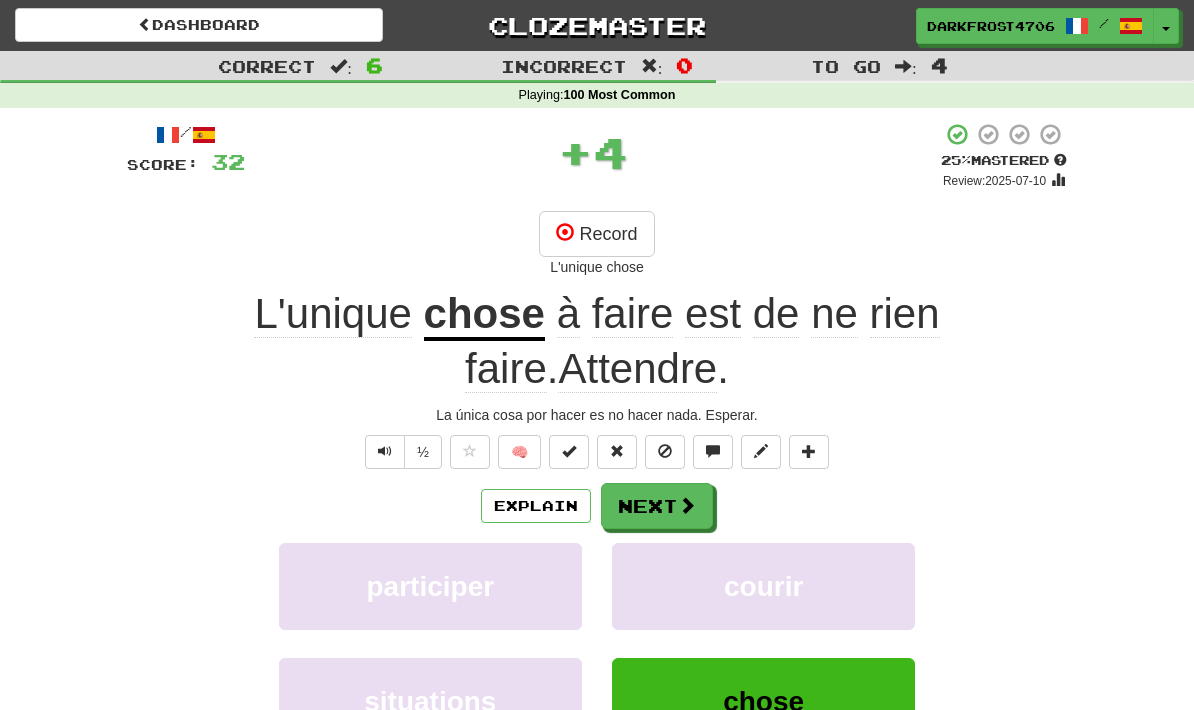click at bounding box center [385, 452] 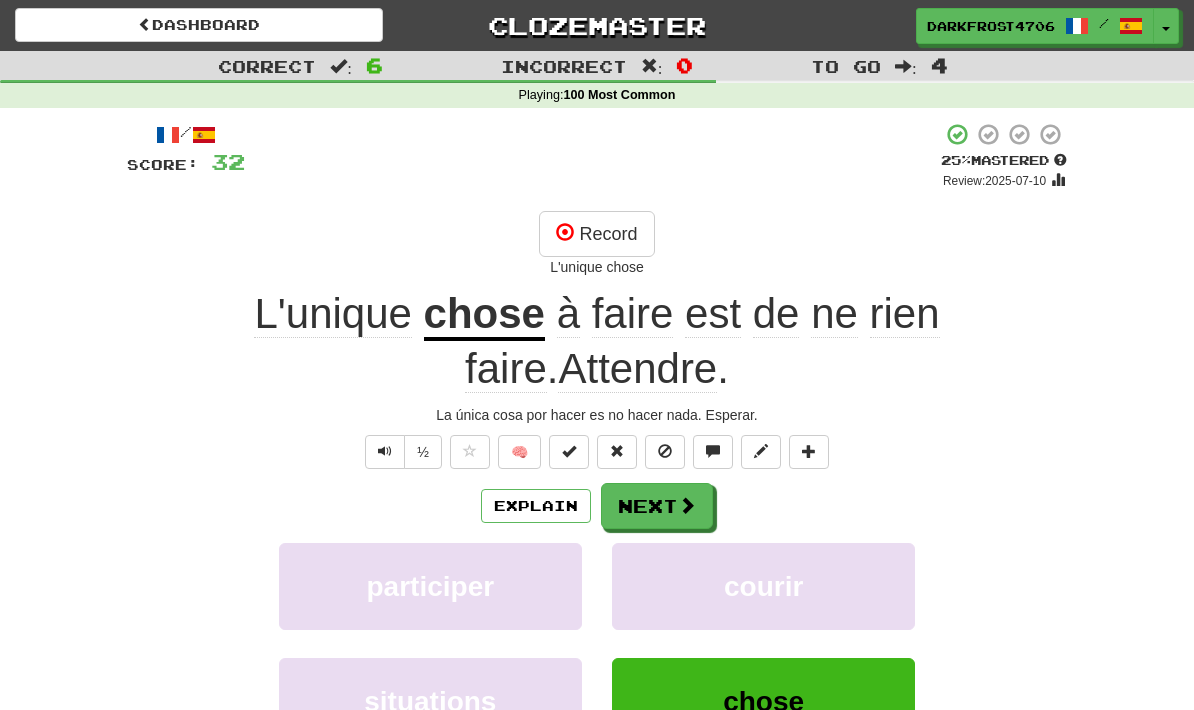 click on "Next" at bounding box center [657, 506] 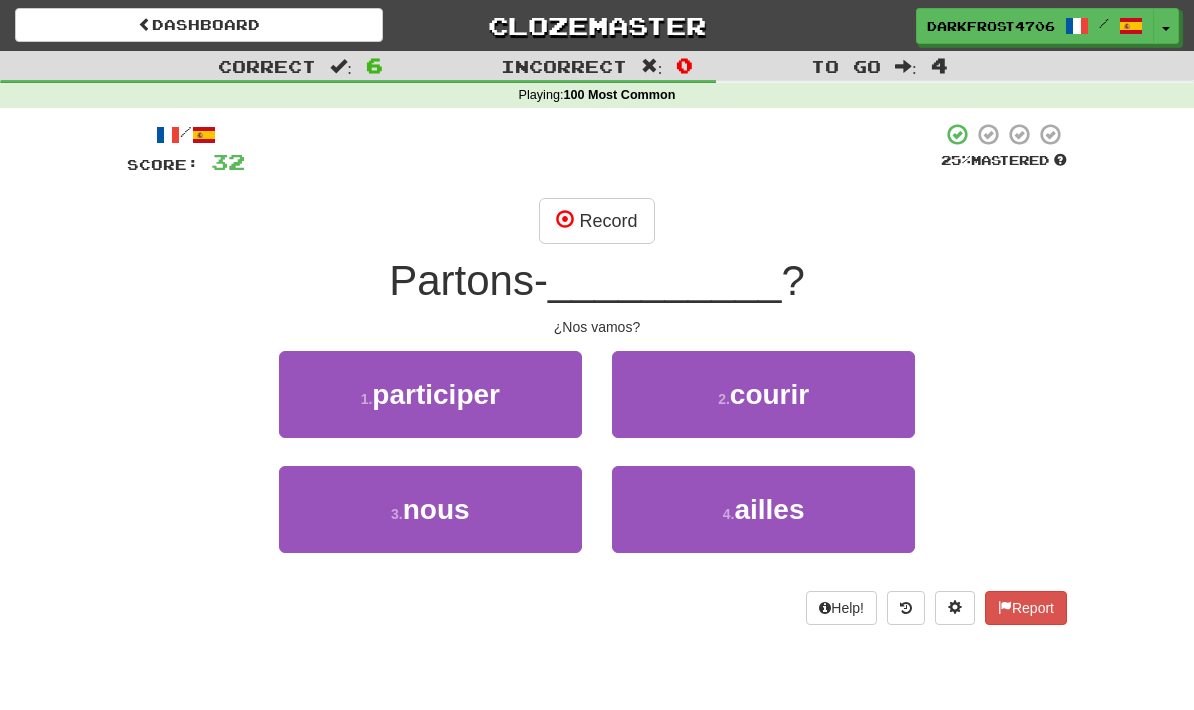 click on "3 .  nous" at bounding box center (430, 394) 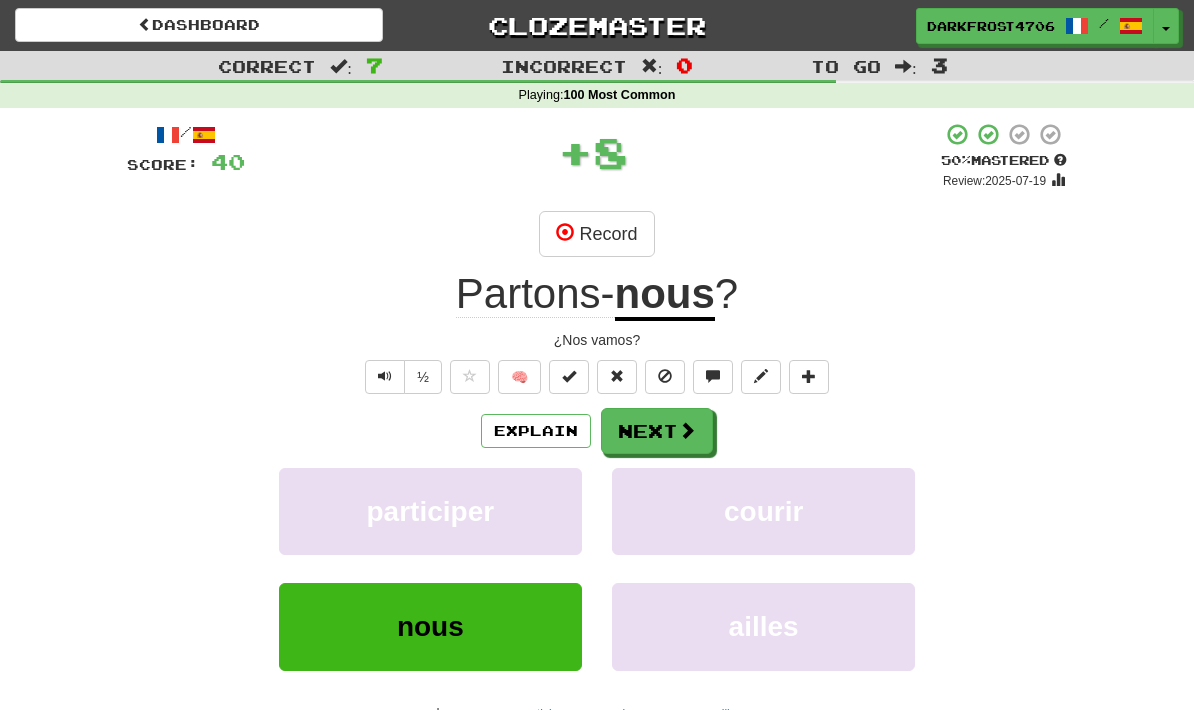 click on "Next" at bounding box center (657, 431) 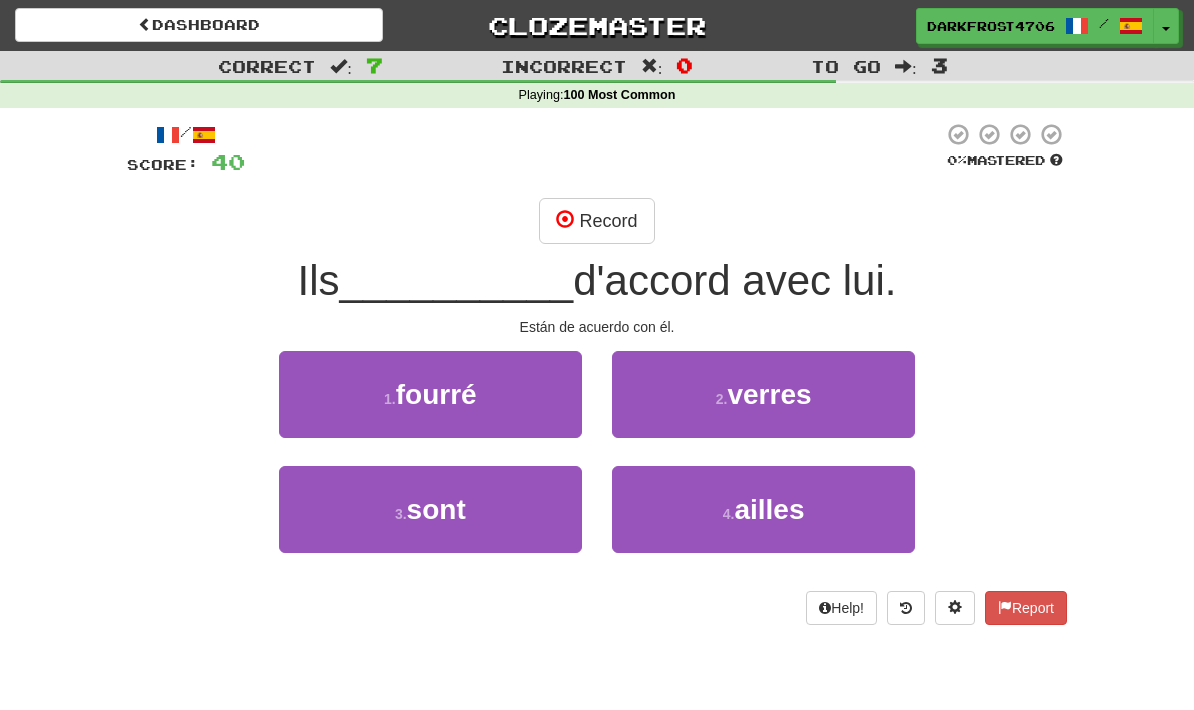 click on "3 .  sont" at bounding box center [430, 394] 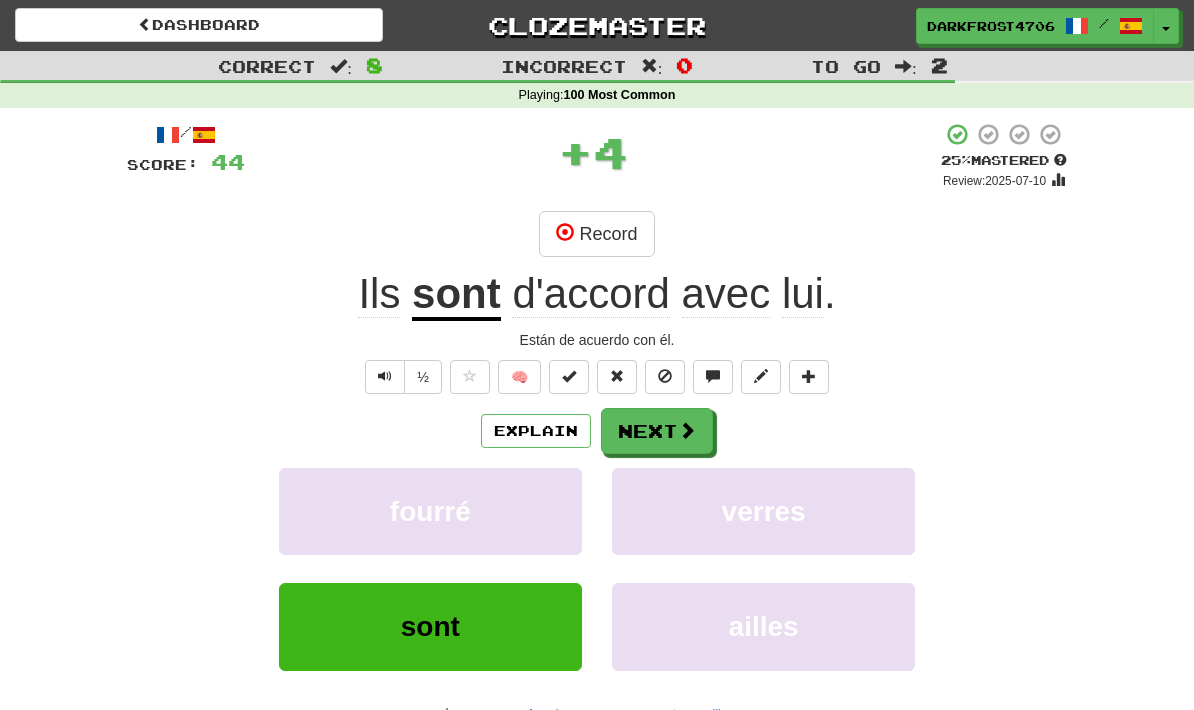 click at bounding box center [687, 430] 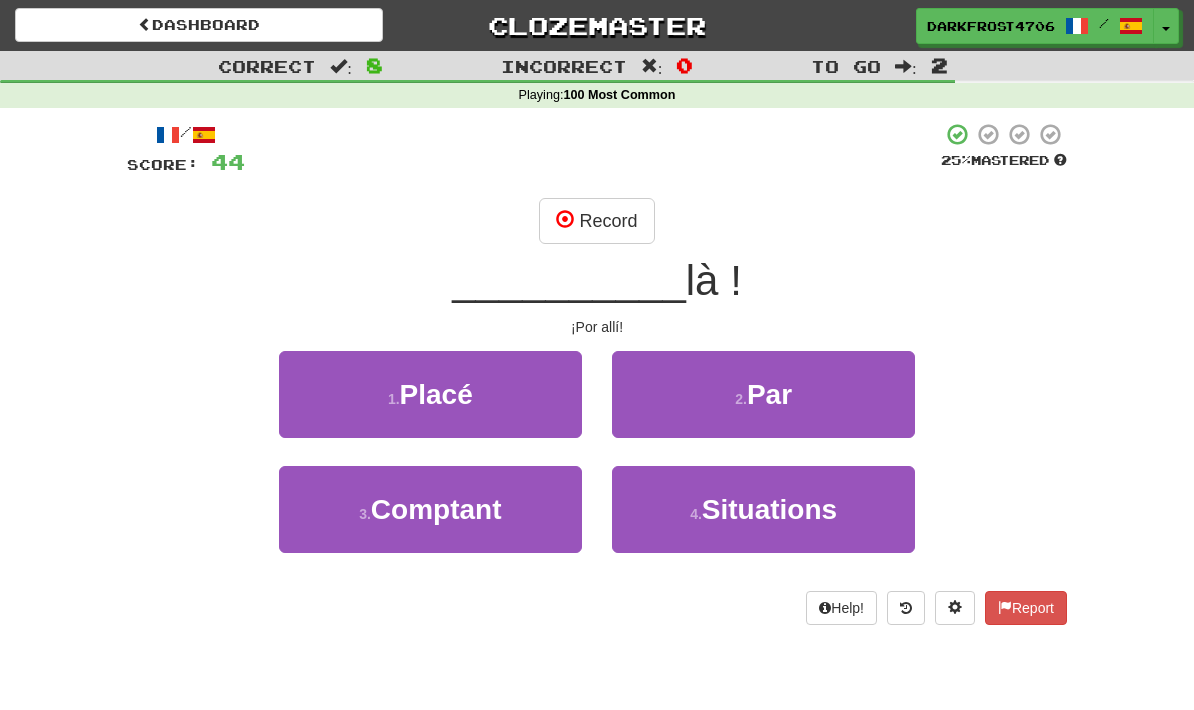 click on "2 .  Par" at bounding box center (430, 394) 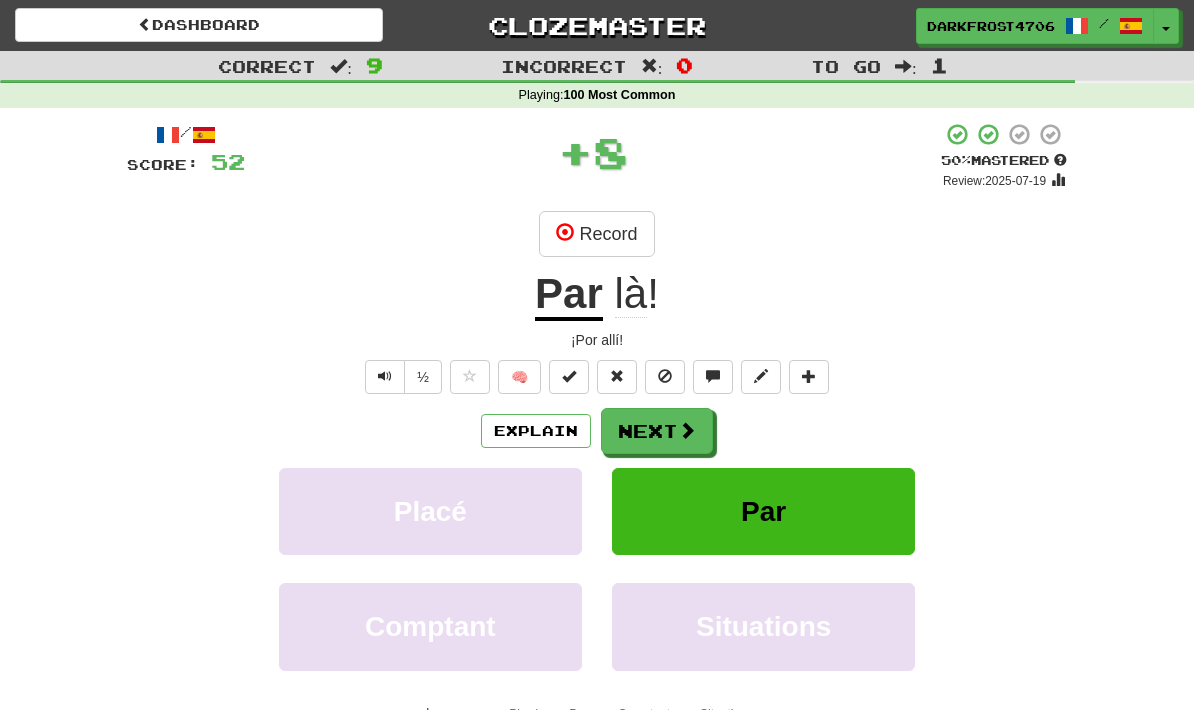 click at bounding box center [687, 430] 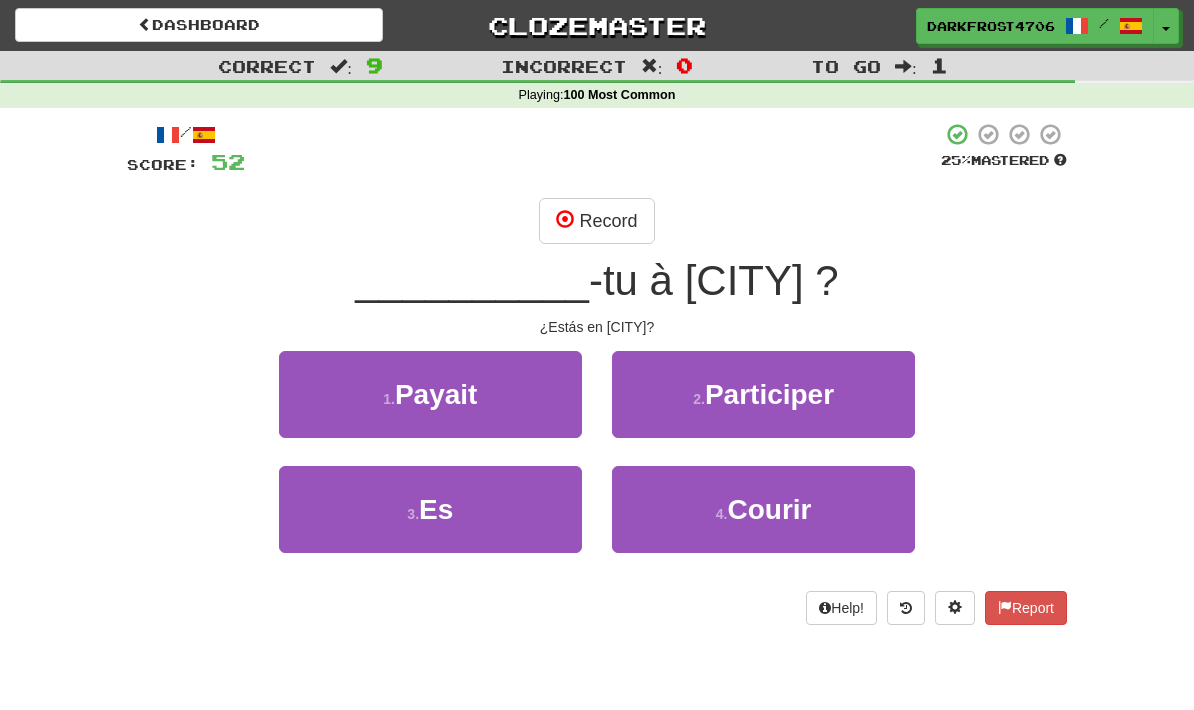 click on "3 .  Es" at bounding box center [430, 394] 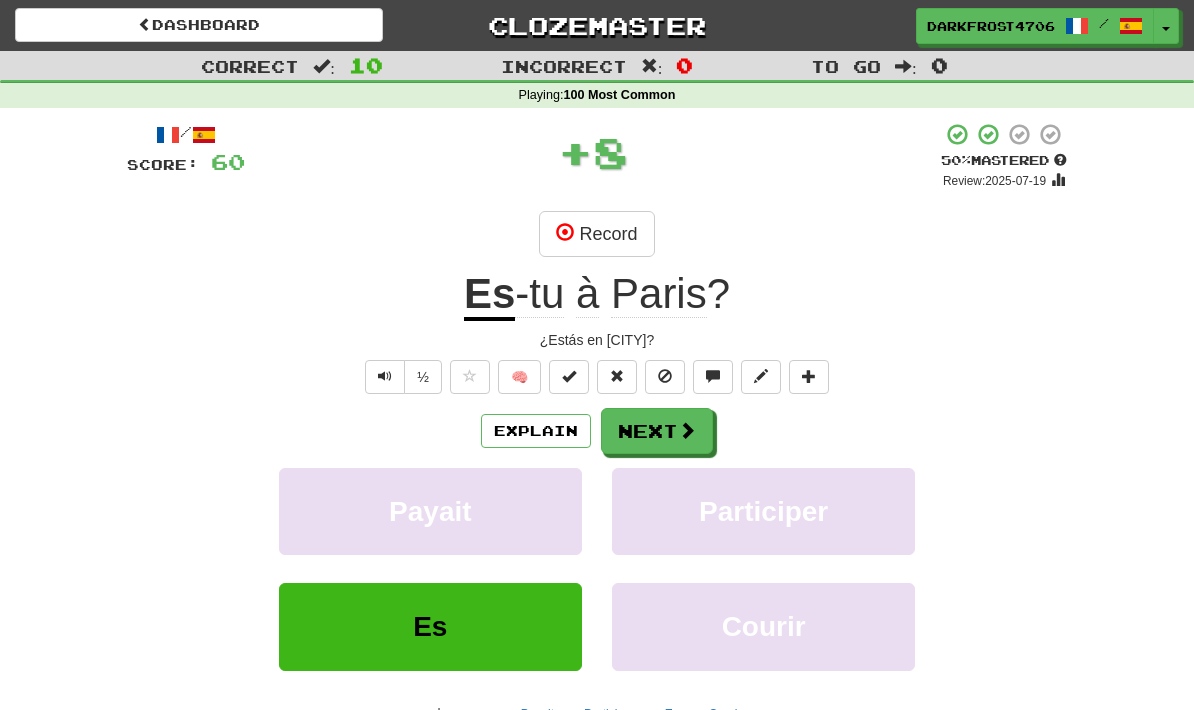 click on "Next" at bounding box center [657, 431] 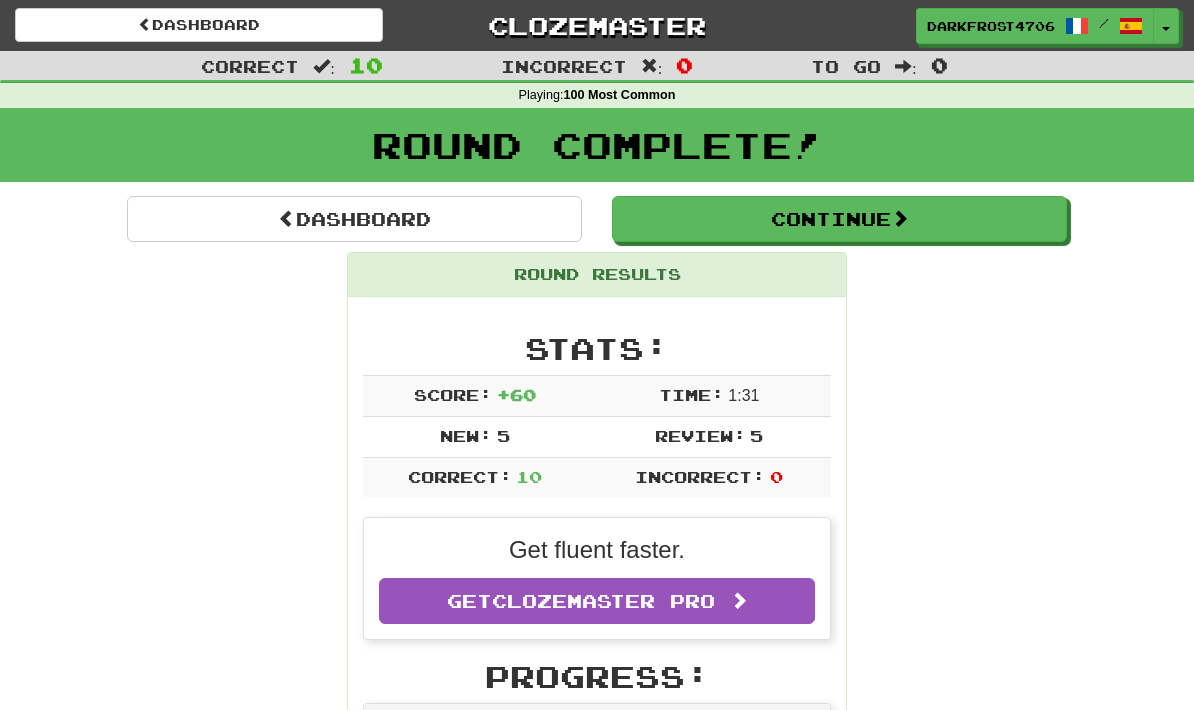 click on "Continue" at bounding box center (839, 219) 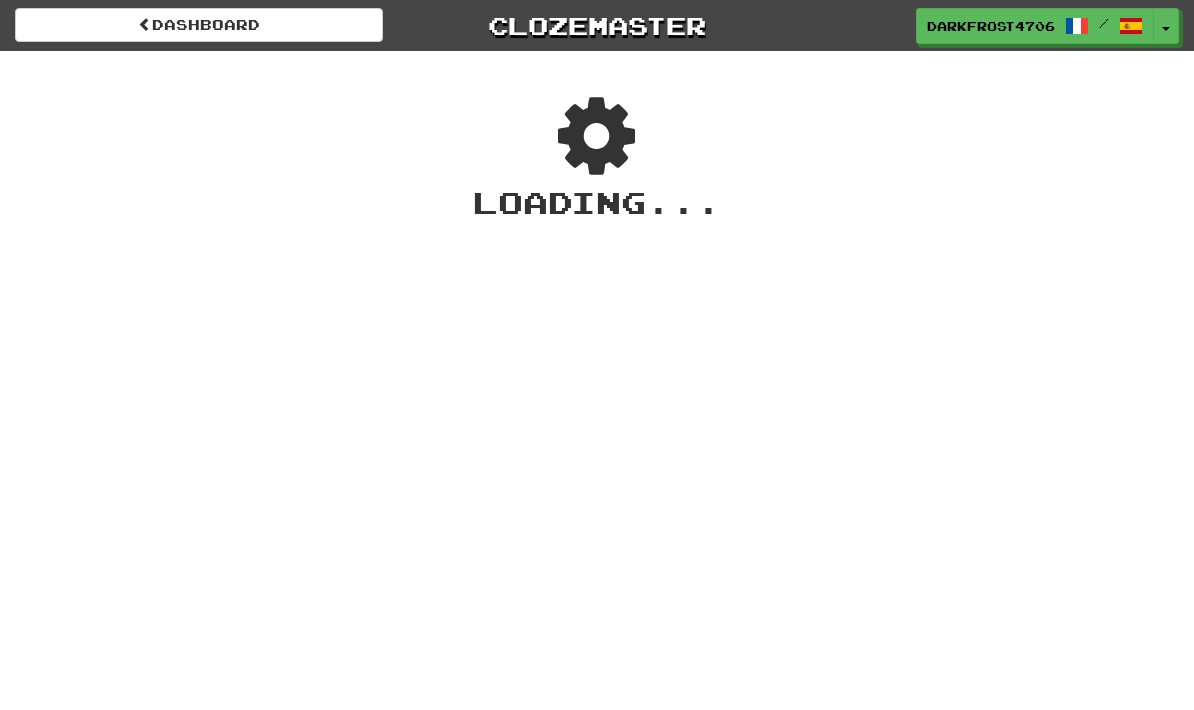 click on "Dashboard" at bounding box center (199, 25) 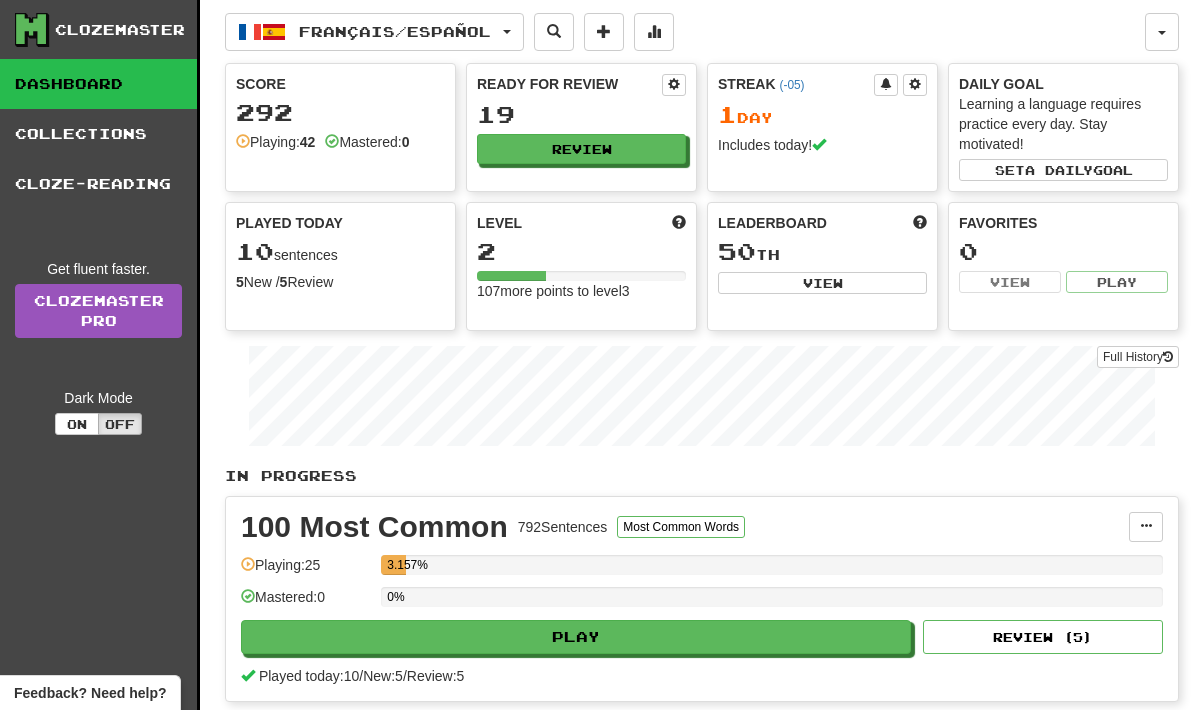 scroll, scrollTop: 22, scrollLeft: 0, axis: vertical 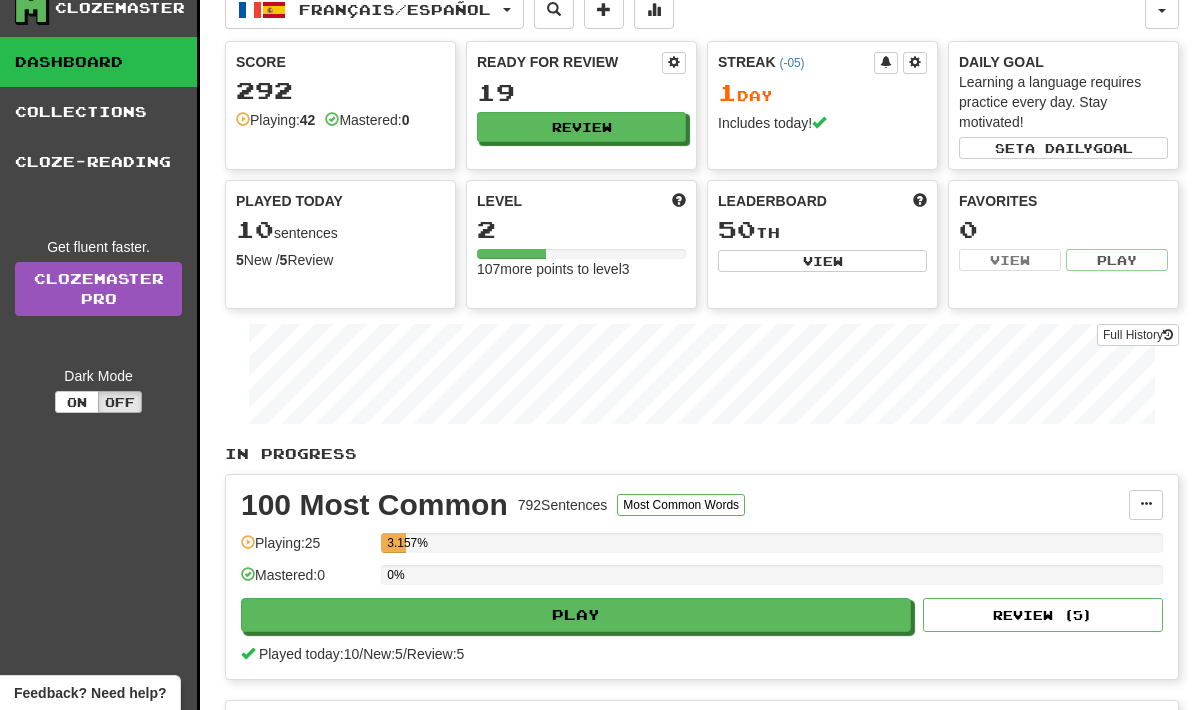 click on "In Progress" at bounding box center (702, 454) 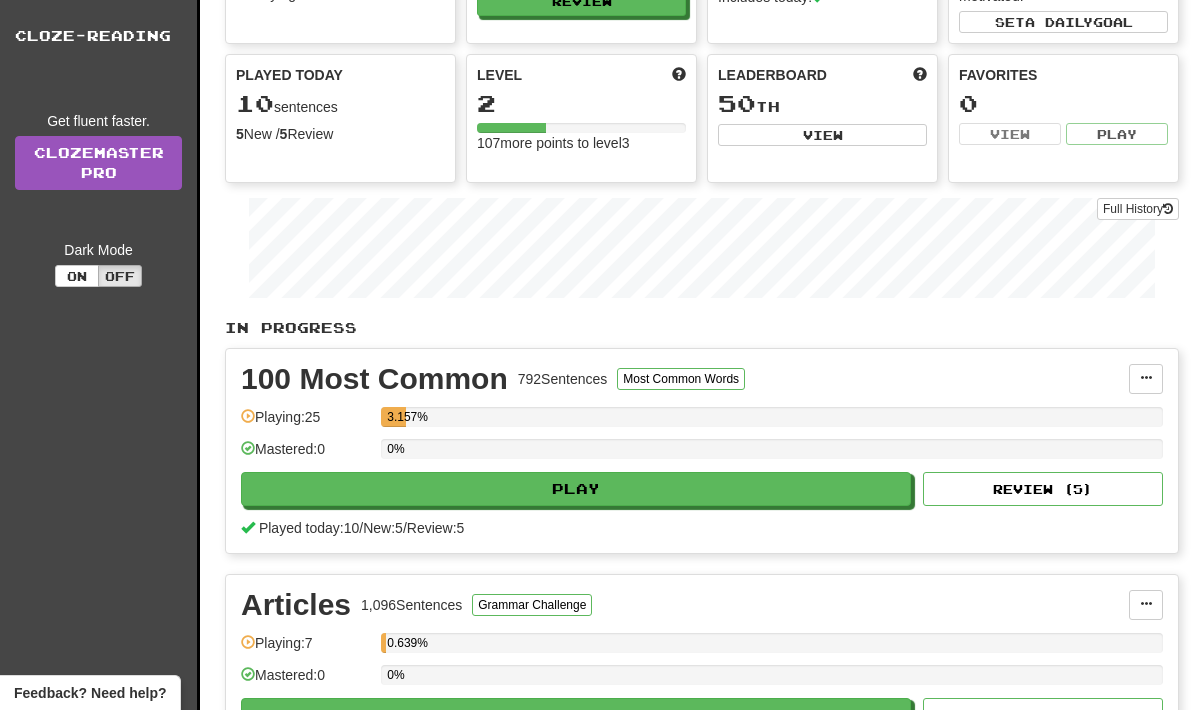 scroll, scrollTop: 0, scrollLeft: 0, axis: both 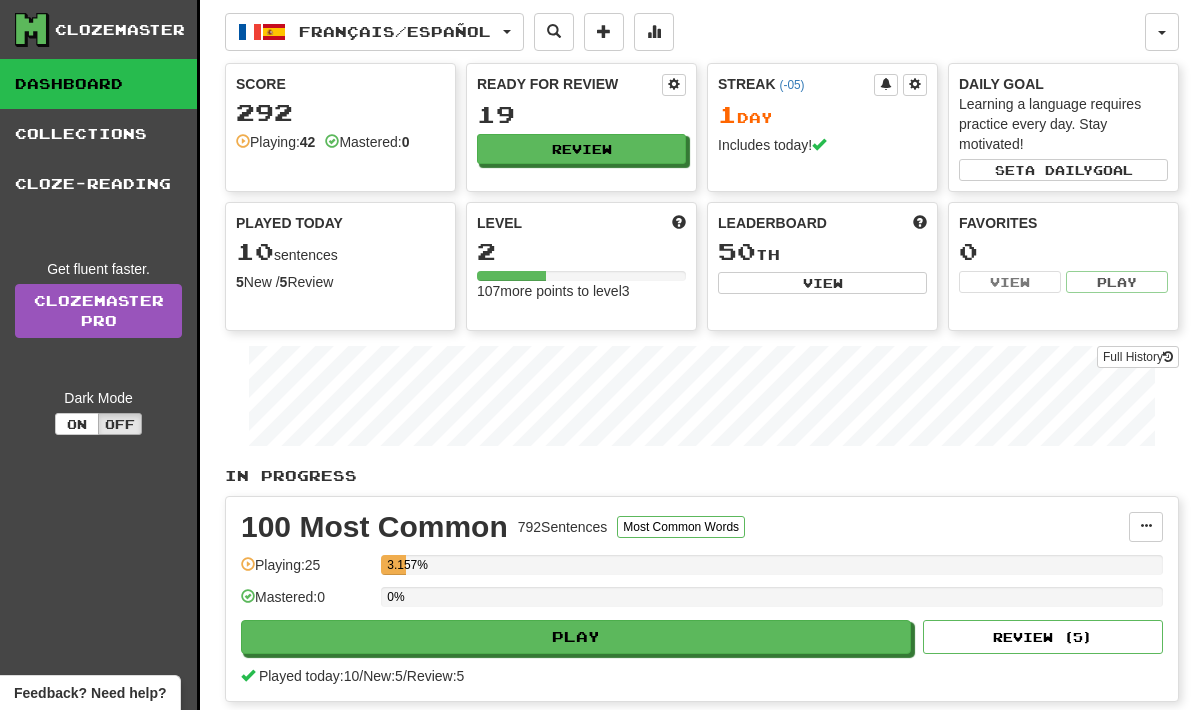 click on "Français  /  Español" at bounding box center (395, 31) 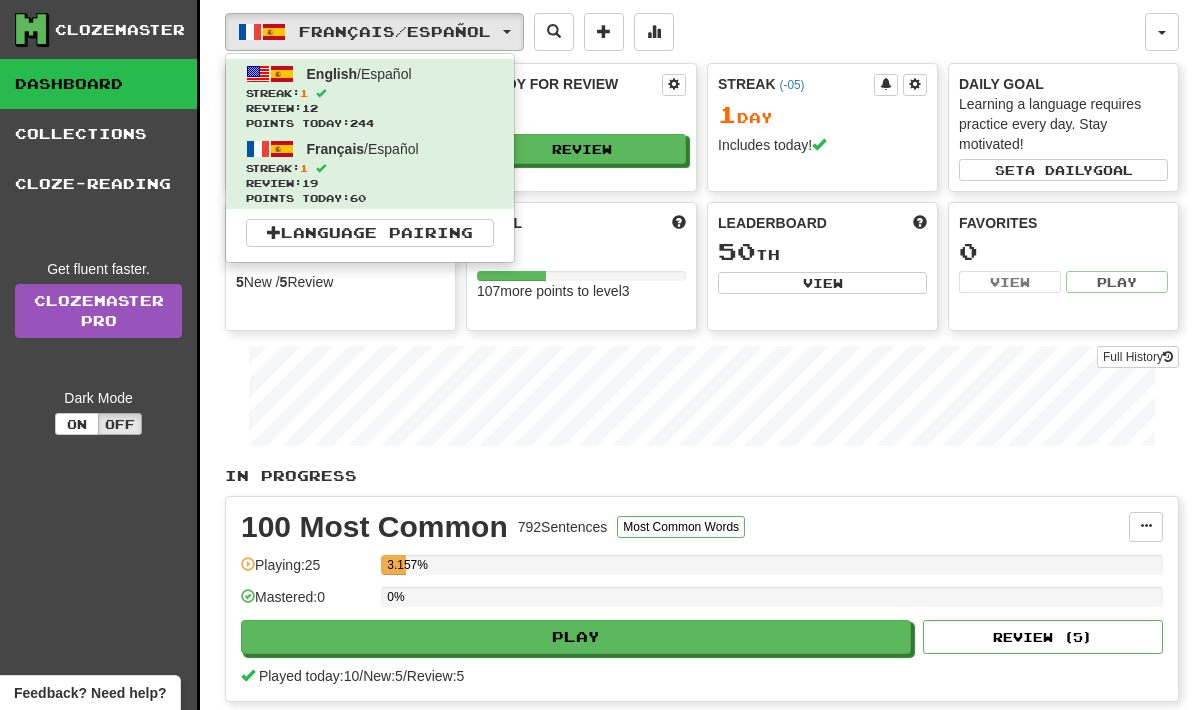 click on "Streak:  1" at bounding box center (370, 93) 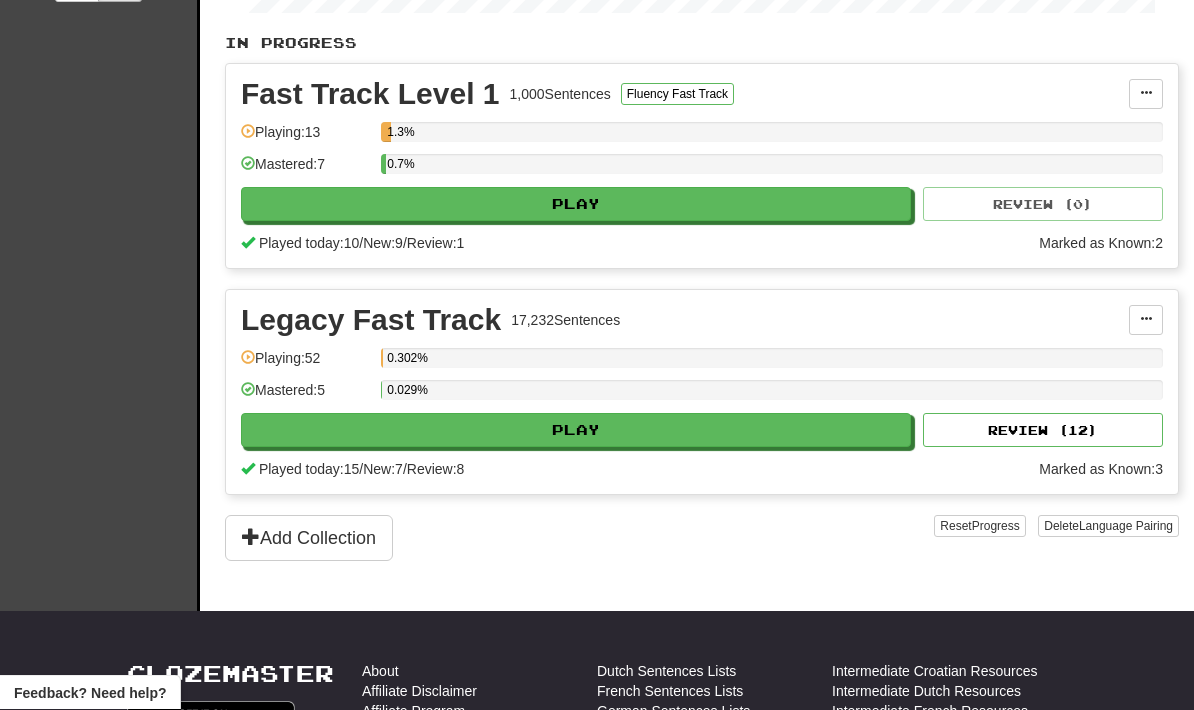 scroll, scrollTop: 441, scrollLeft: 0, axis: vertical 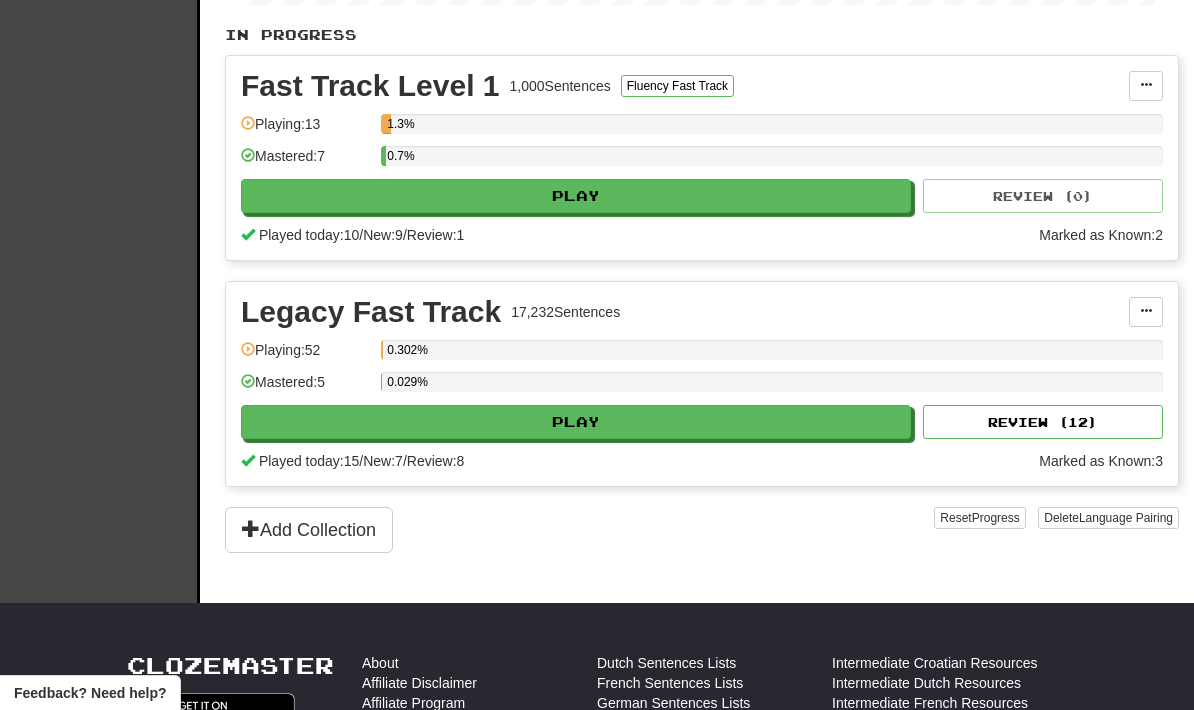 click on "Play" at bounding box center [576, 196] 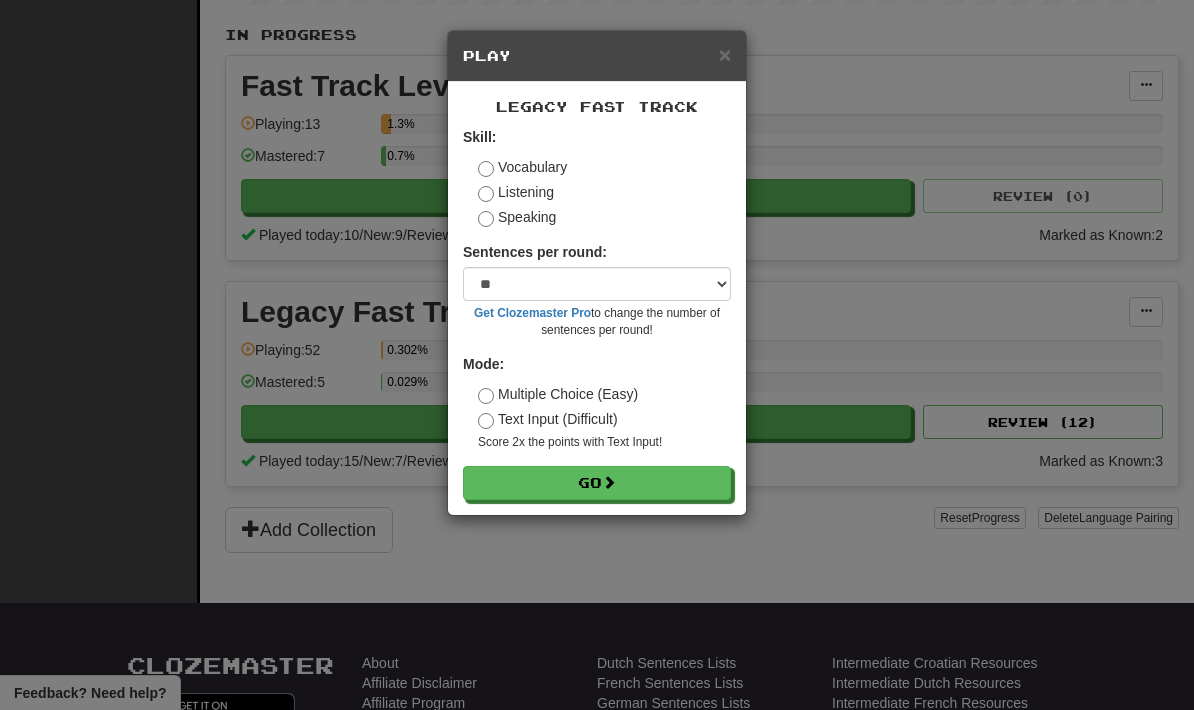 click on "Listening" at bounding box center [522, 167] 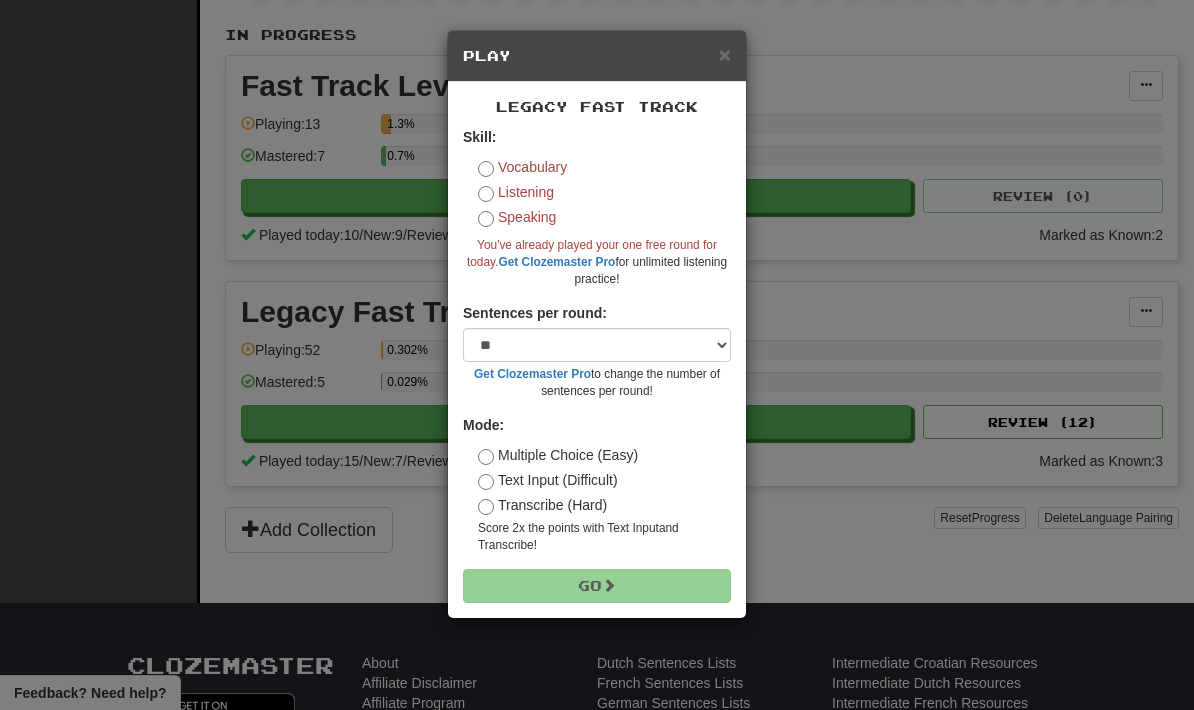 click on "Listening" at bounding box center (522, 167) 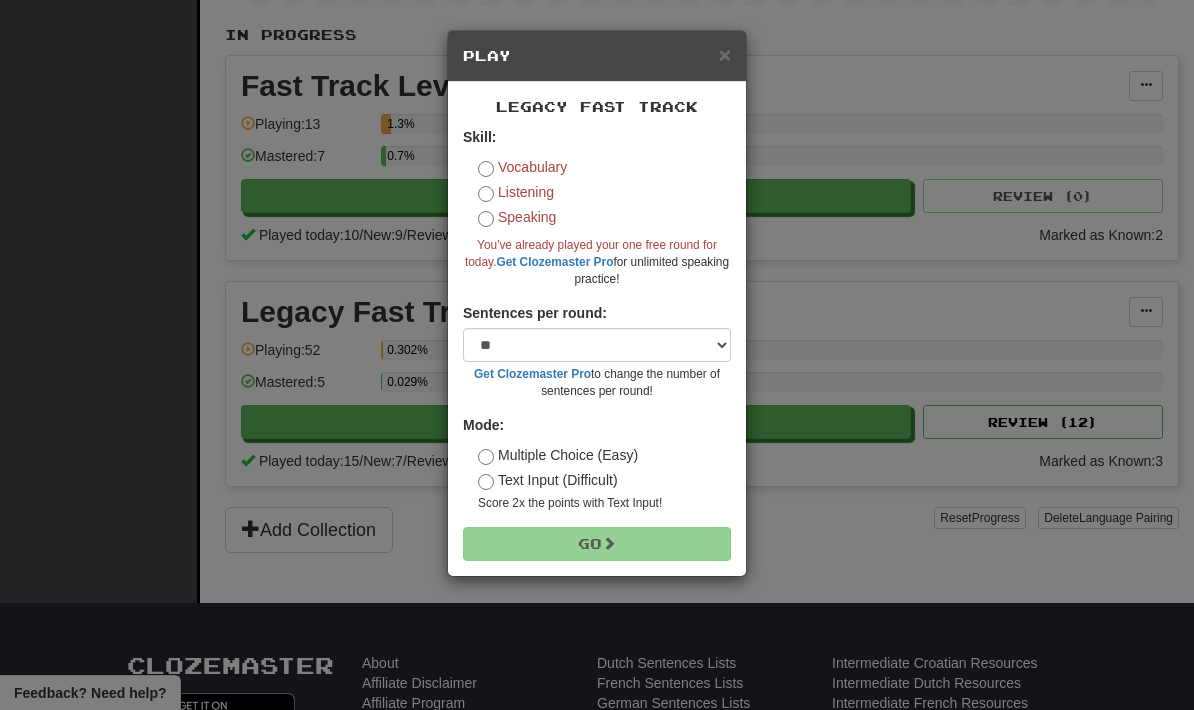 click on "Vocabulary" at bounding box center [522, 167] 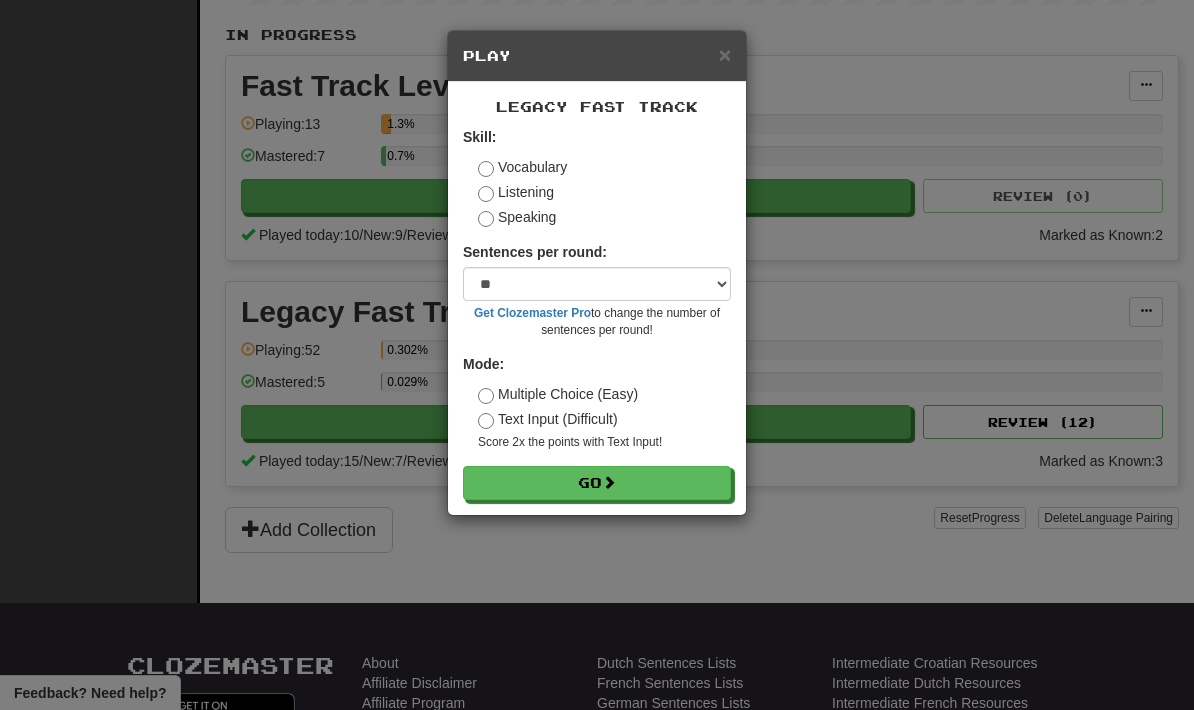 click on "Text Input (Difficult)" at bounding box center [522, 167] 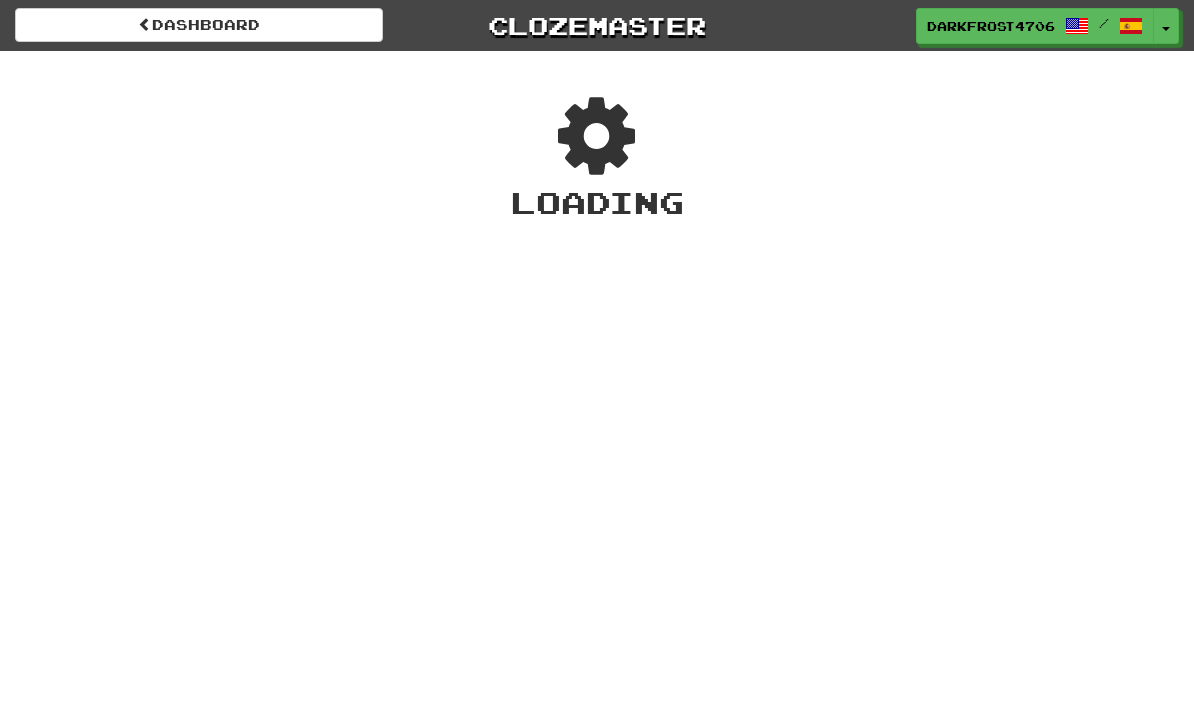 scroll, scrollTop: 0, scrollLeft: 0, axis: both 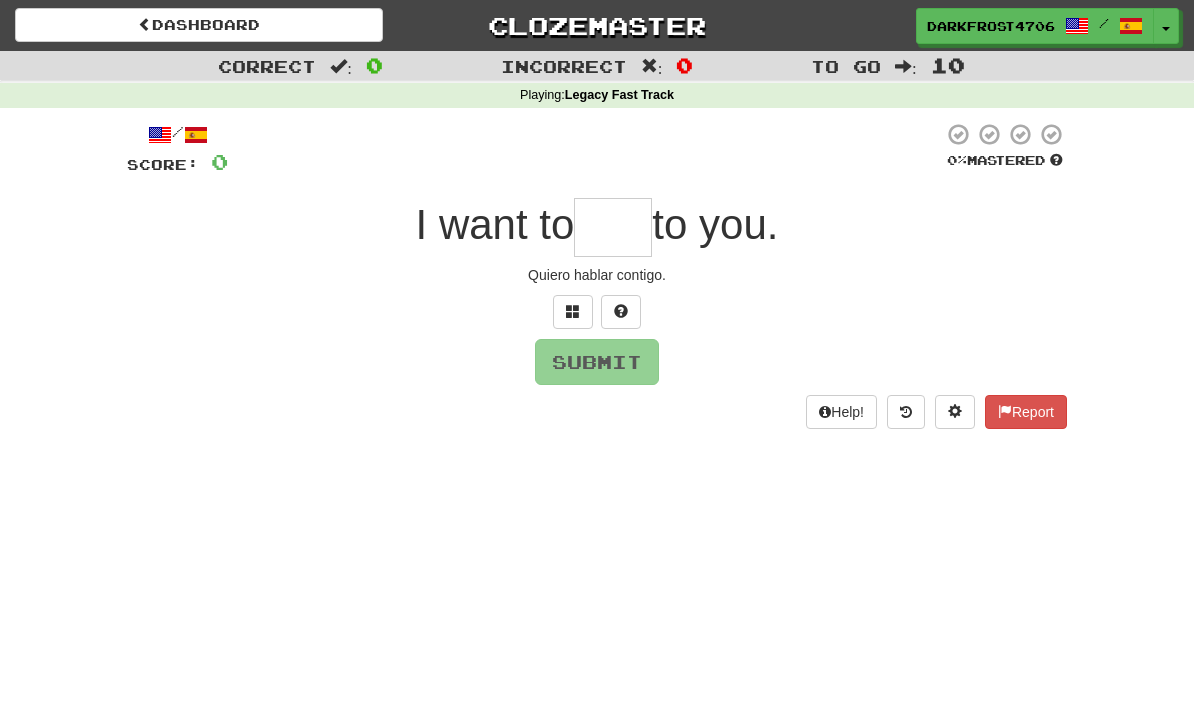 click at bounding box center (613, 227) 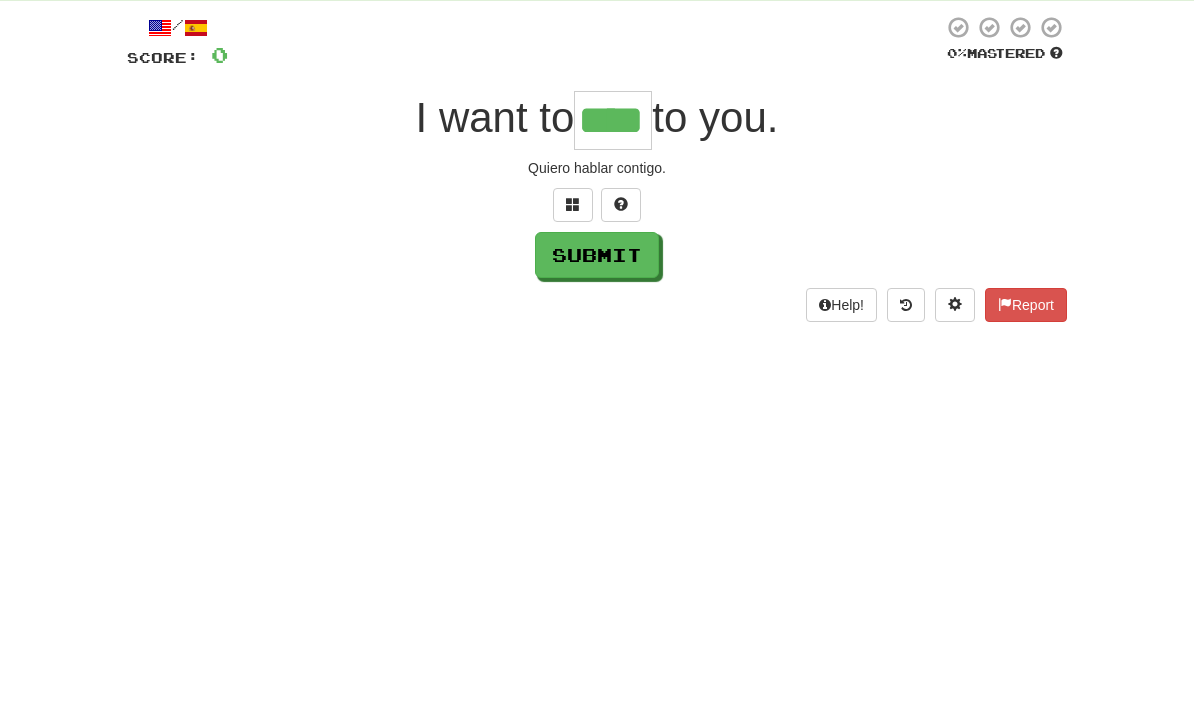 scroll, scrollTop: 107, scrollLeft: 0, axis: vertical 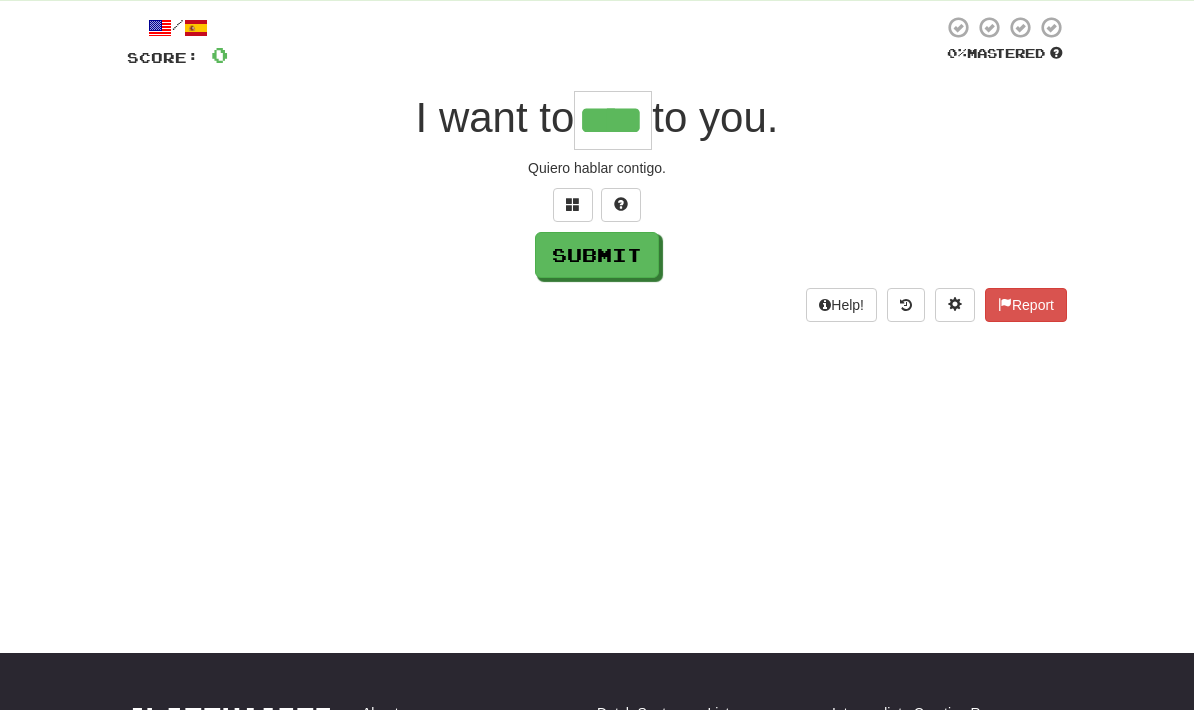 click on "Submit" at bounding box center [597, 255] 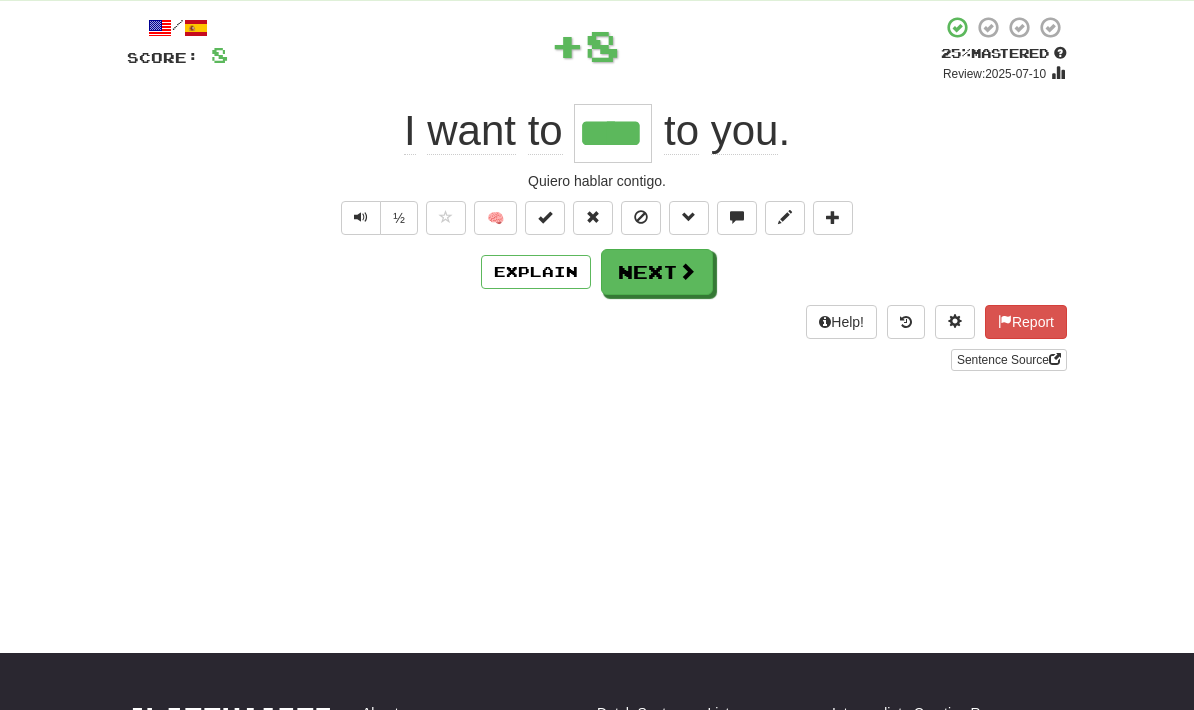 click on "Explain Next" at bounding box center (597, 272) 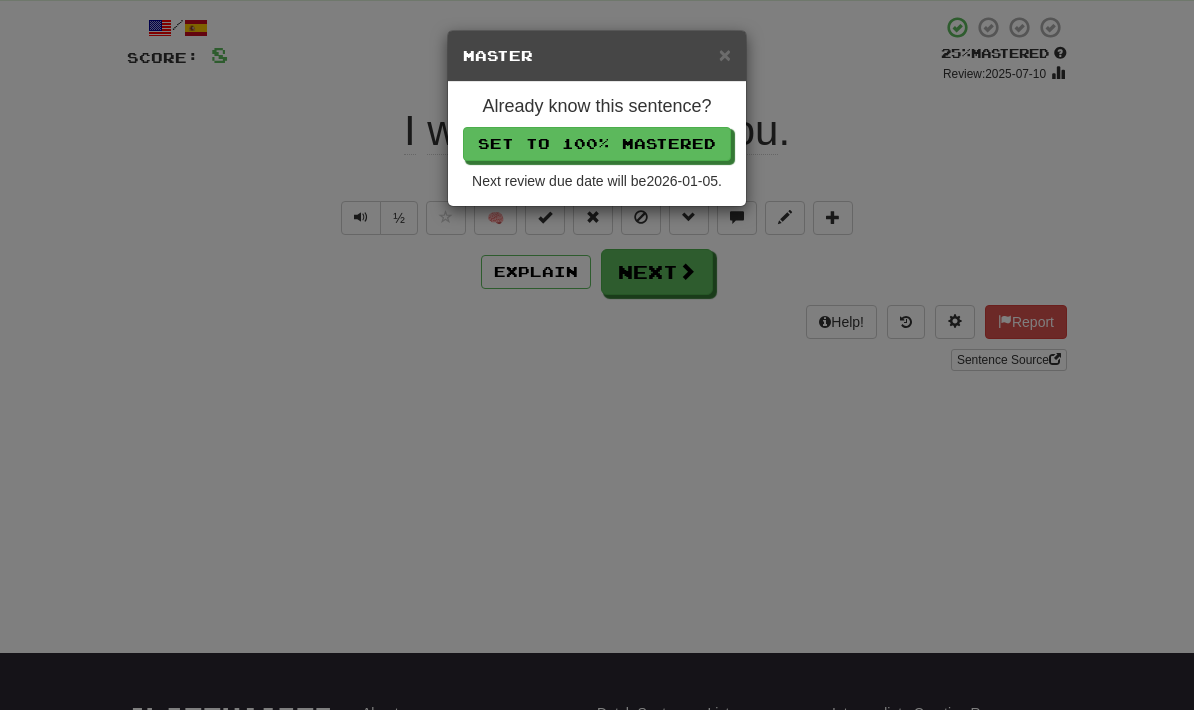 click on "Set to 100% Mastered" at bounding box center (597, 144) 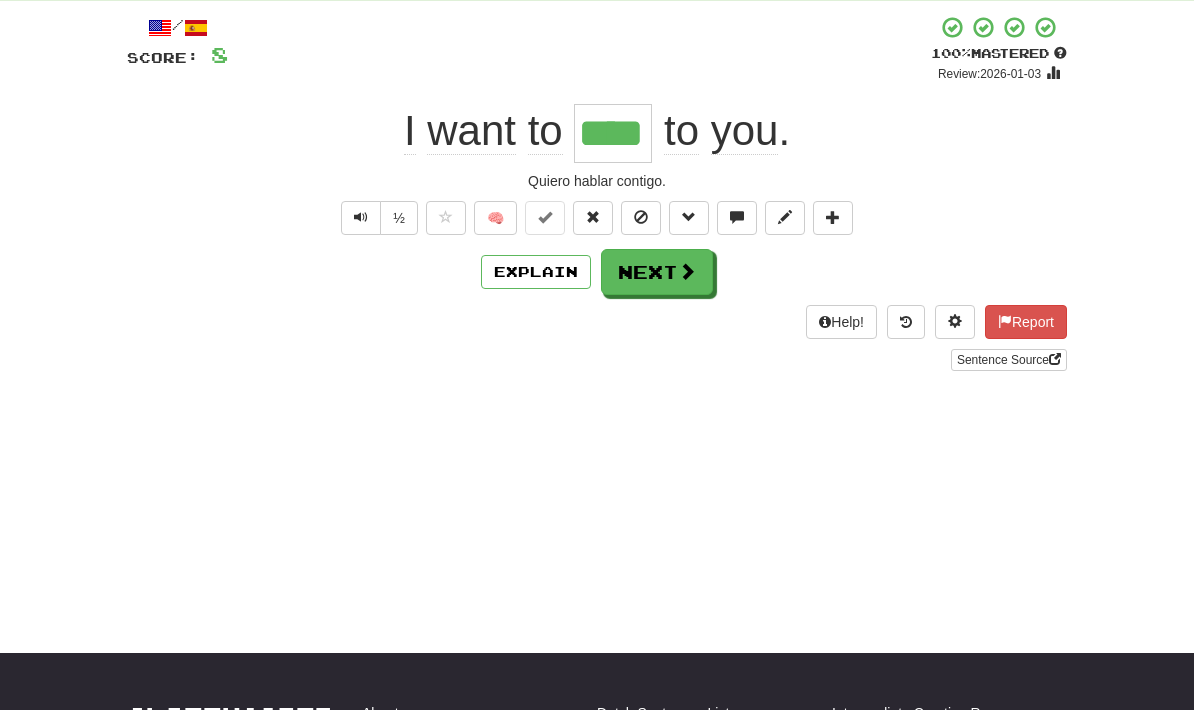 click on "Next" at bounding box center [657, 272] 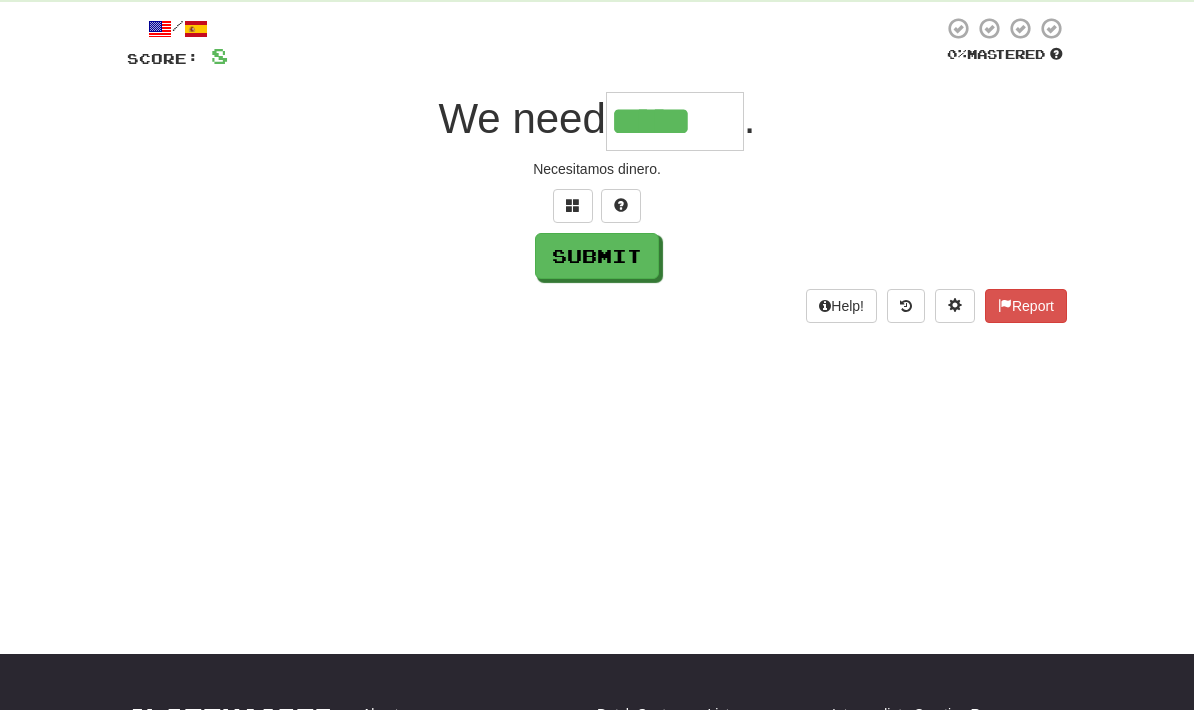 scroll, scrollTop: 0, scrollLeft: 0, axis: both 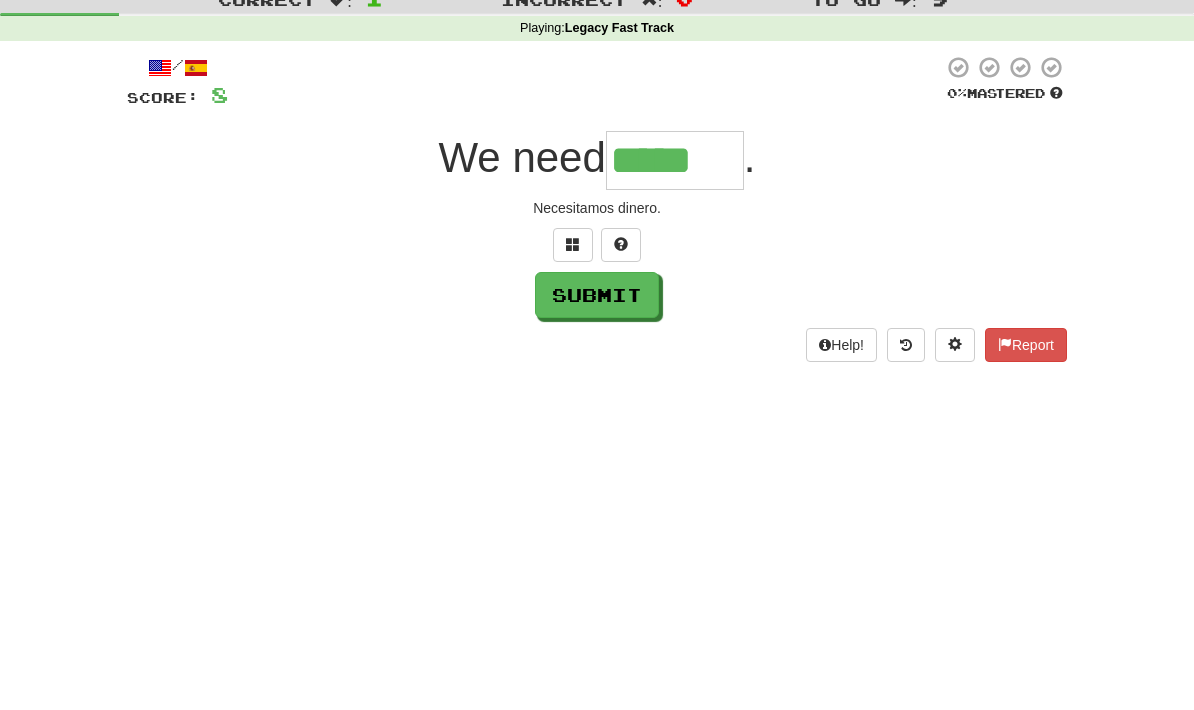 click on "Submit" at bounding box center (597, 362) 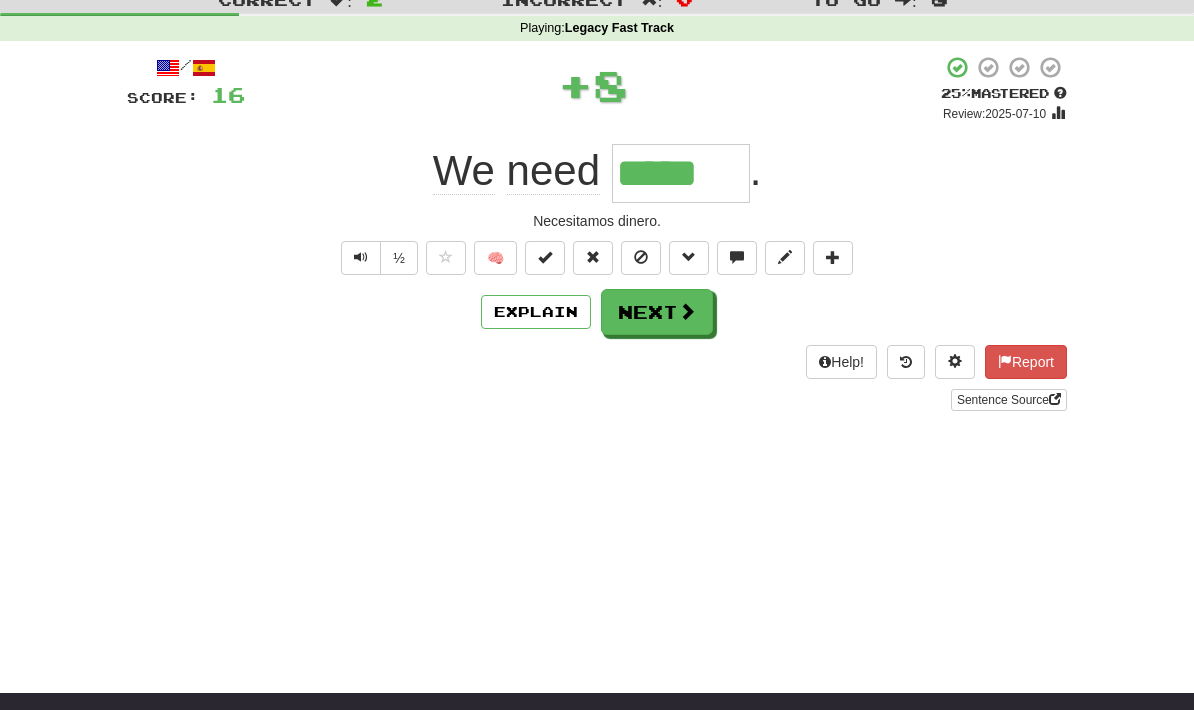click at bounding box center (545, 258) 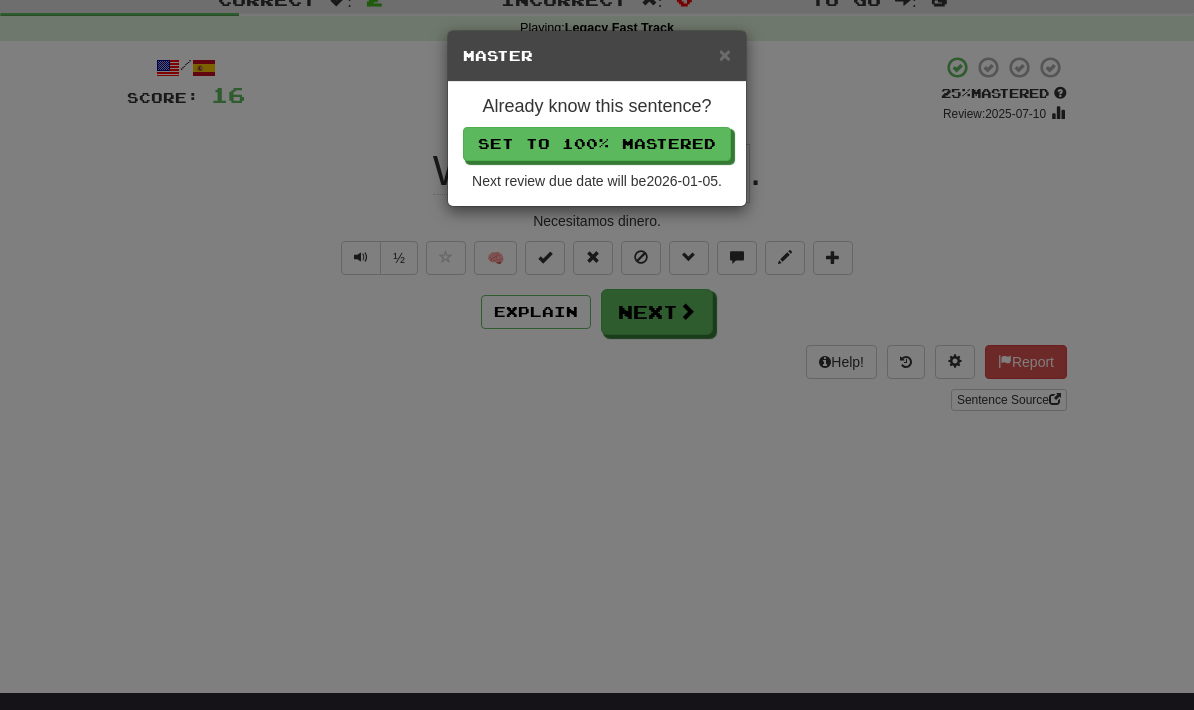 click on "Set to 100% Mastered" at bounding box center [597, 144] 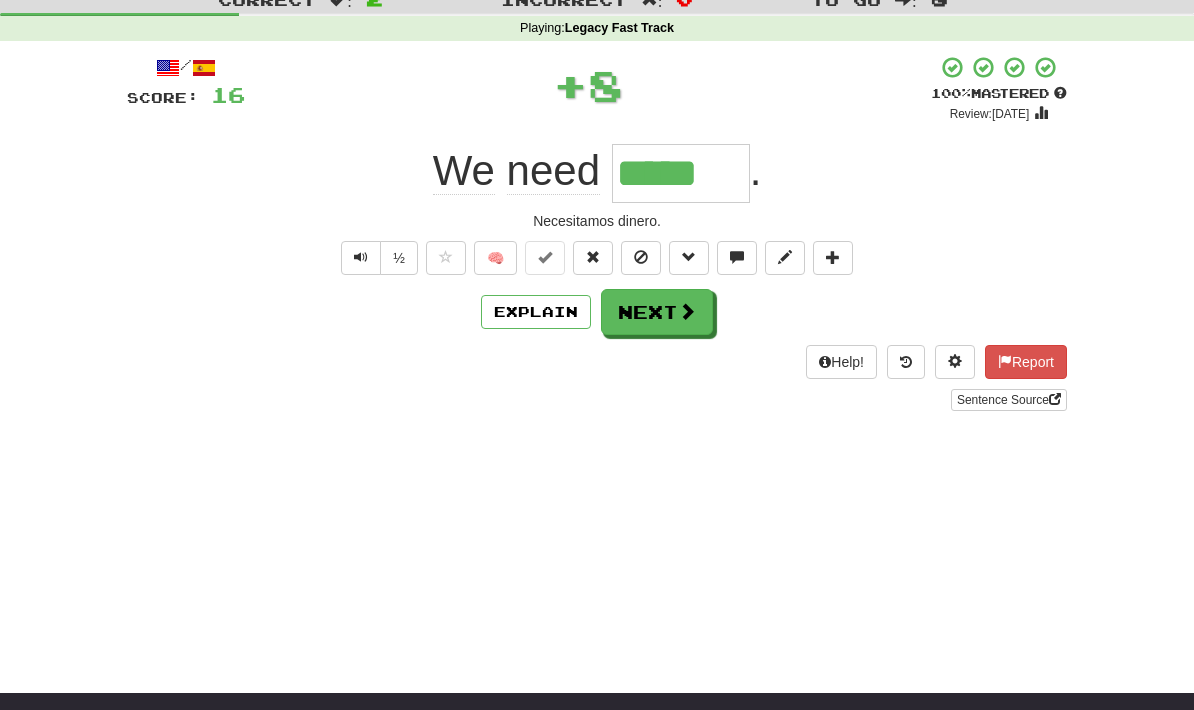 click at bounding box center (687, 311) 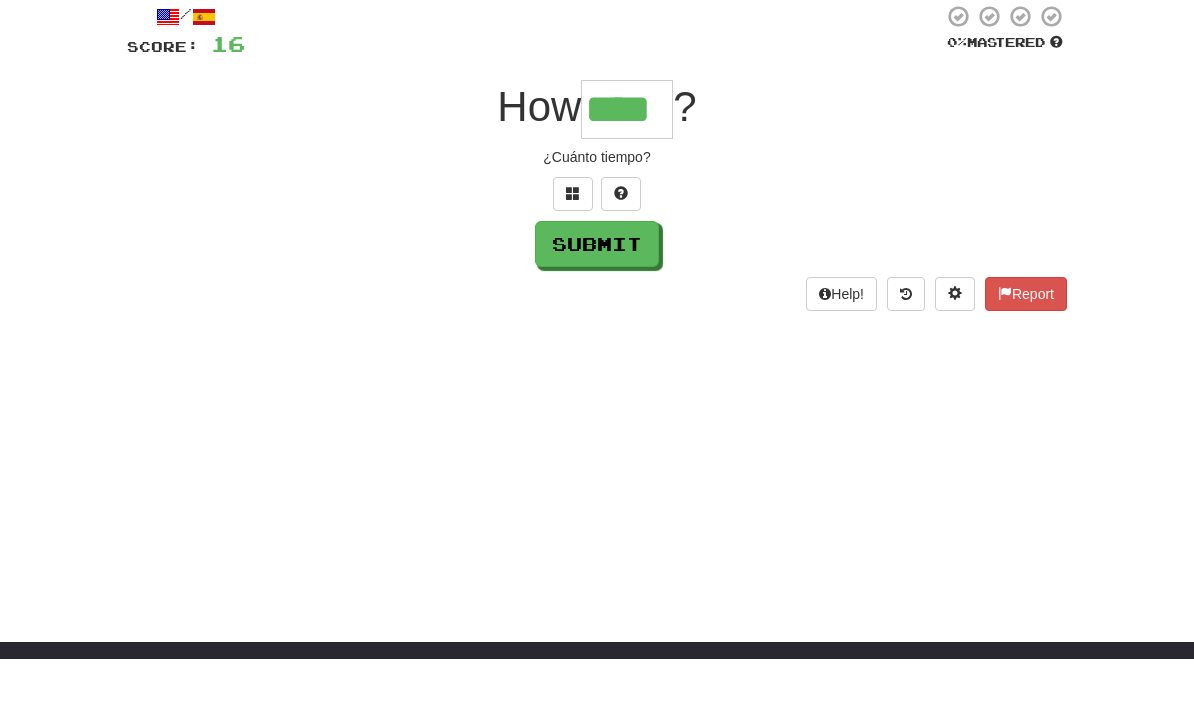 click on "/  Score:   16 0 %  Mastered How  **** ? ¿Cuánto tiempo? Submit  Help!  Report" at bounding box center [597, 208] 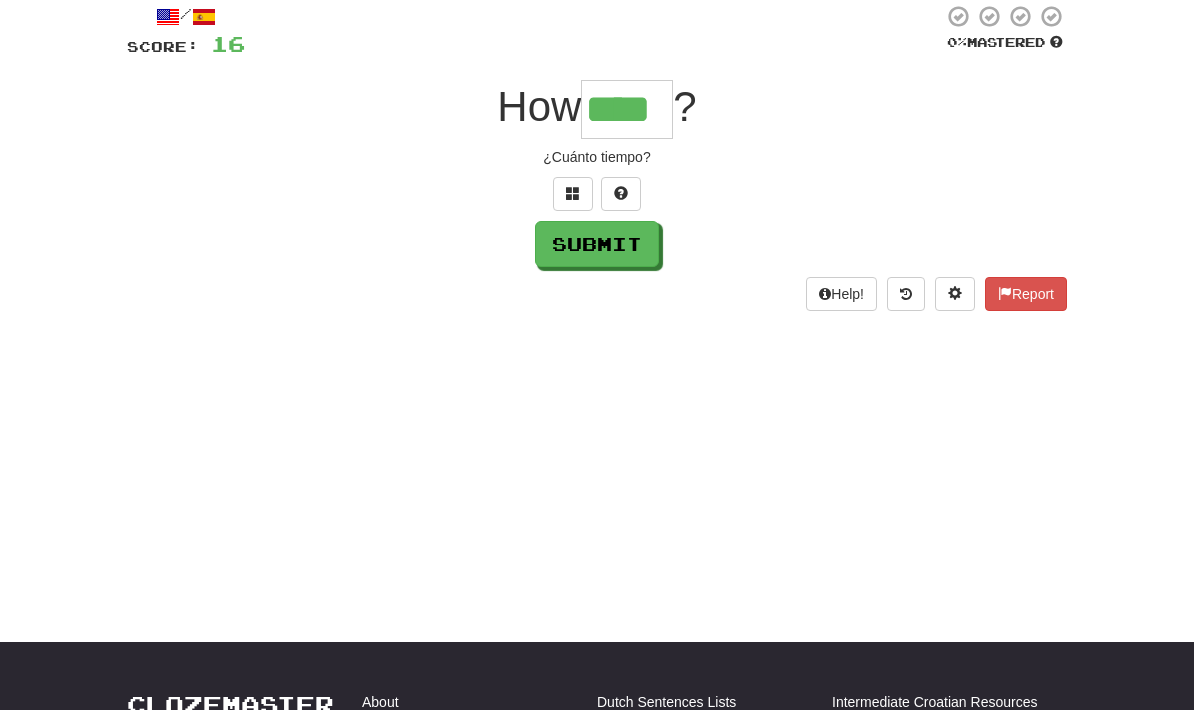 click on "Submit" at bounding box center [597, 244] 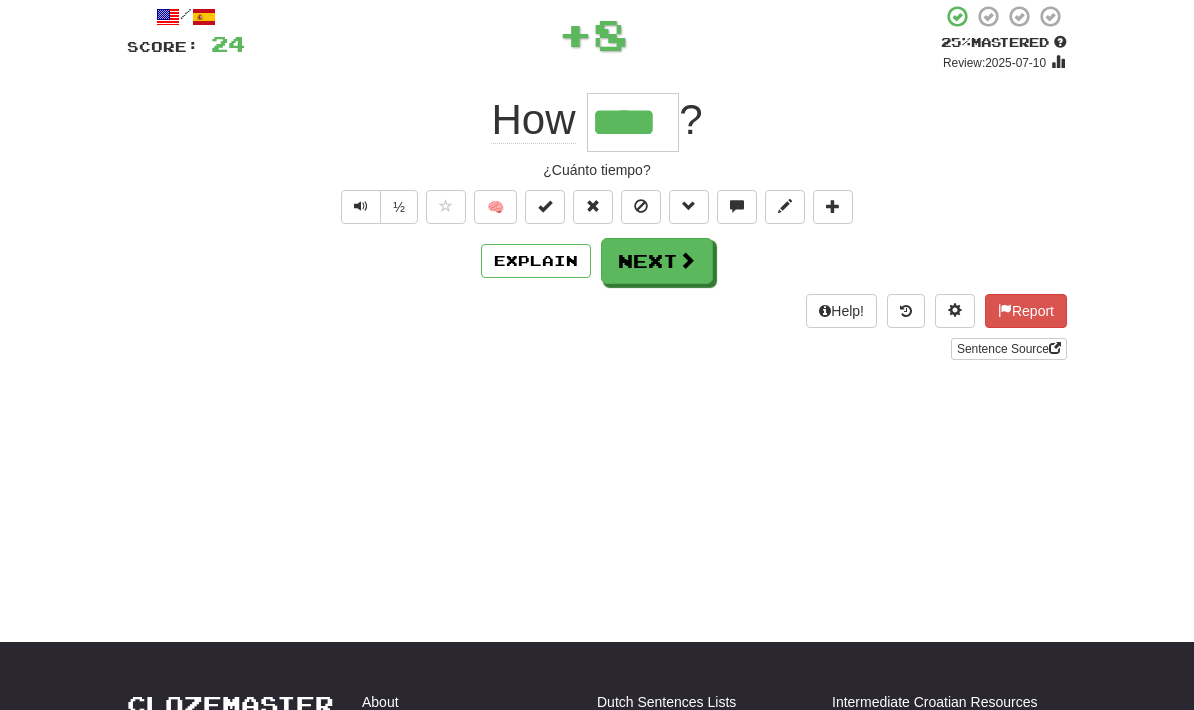 click on "Next" at bounding box center (657, 261) 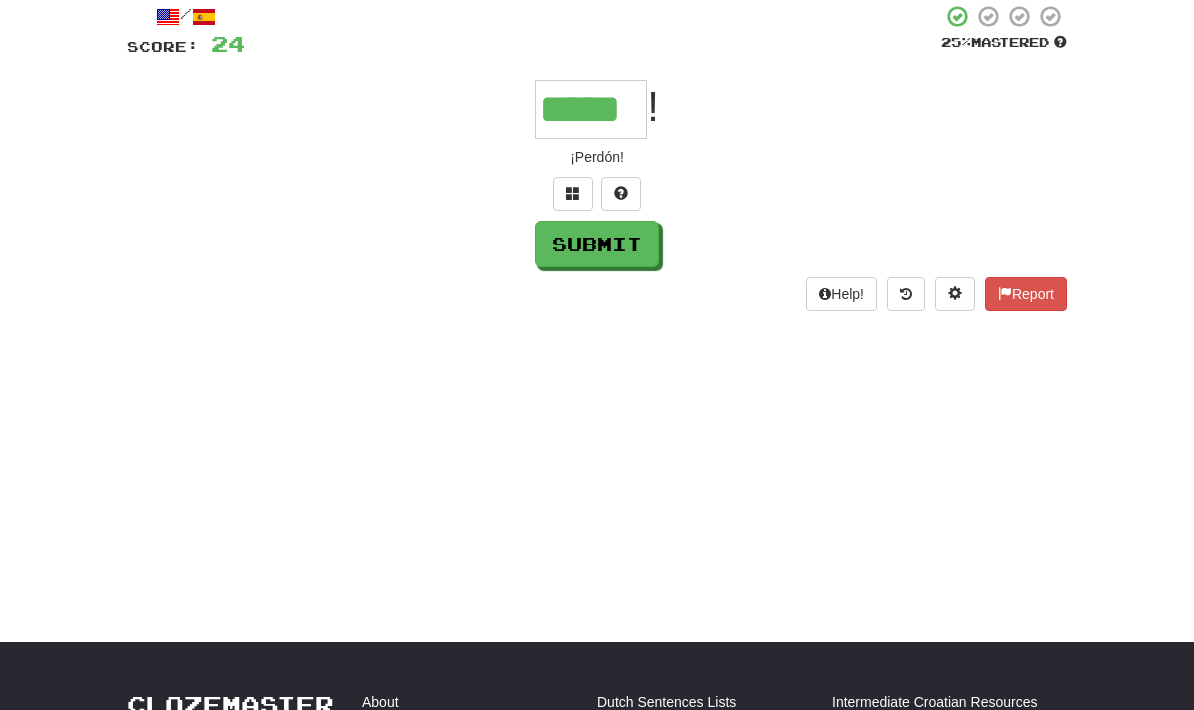 click on "/  Score:   24 25 %  Mastered ***** ! ¡Perdón! Submit  Help!  Report" at bounding box center [597, 157] 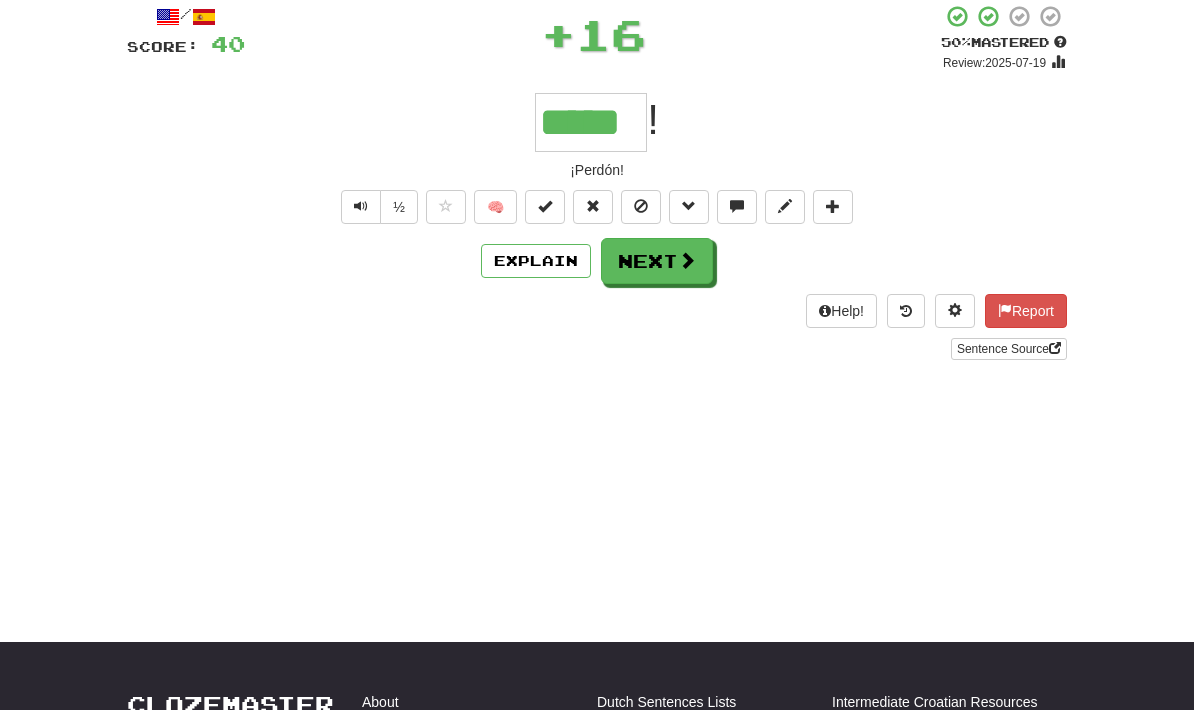 click at bounding box center (687, 260) 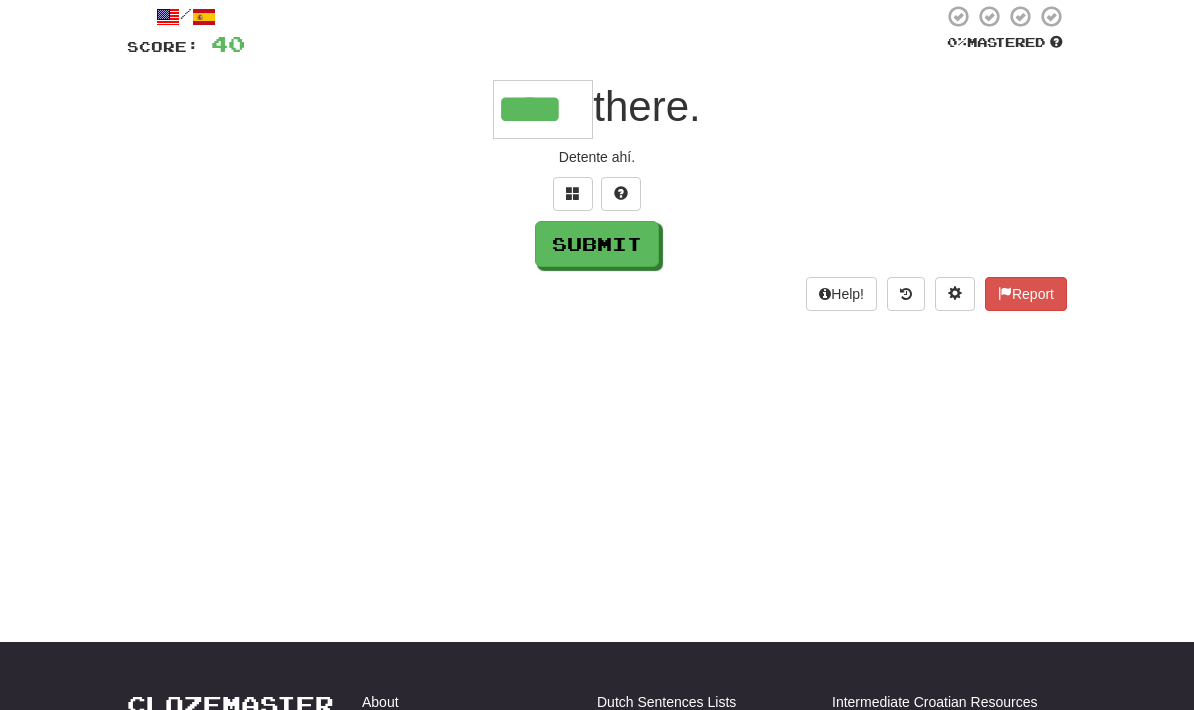 type on "****" 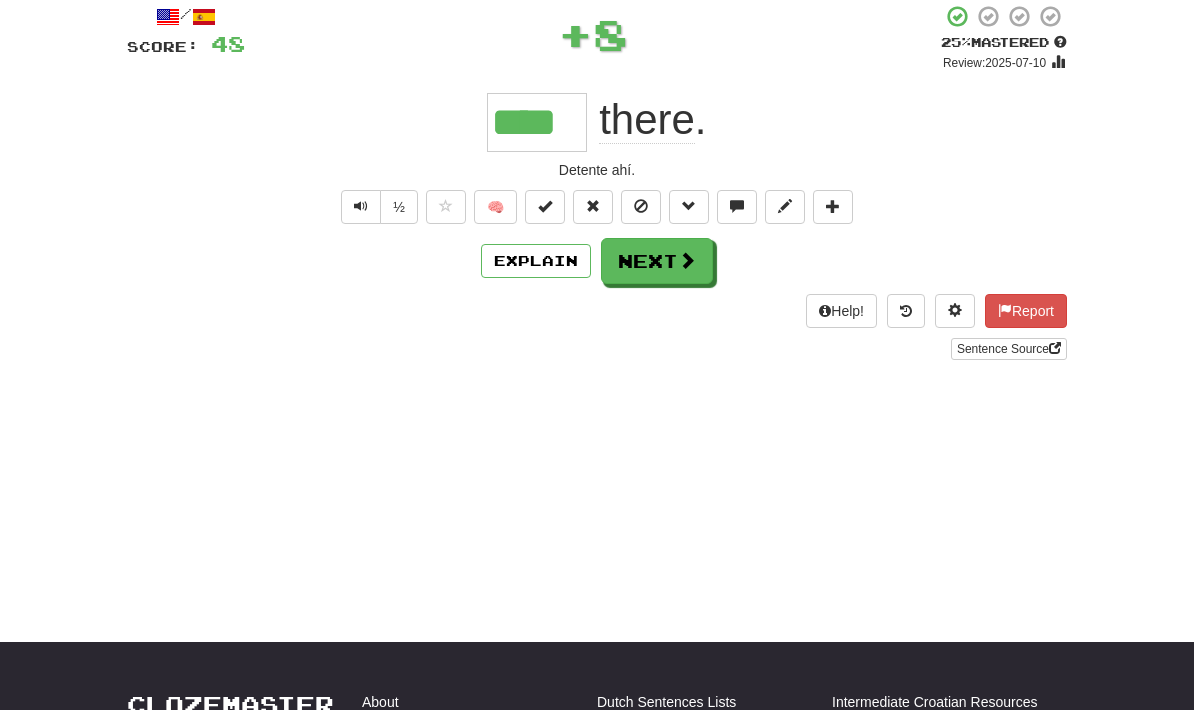 click on "Next" at bounding box center (657, 261) 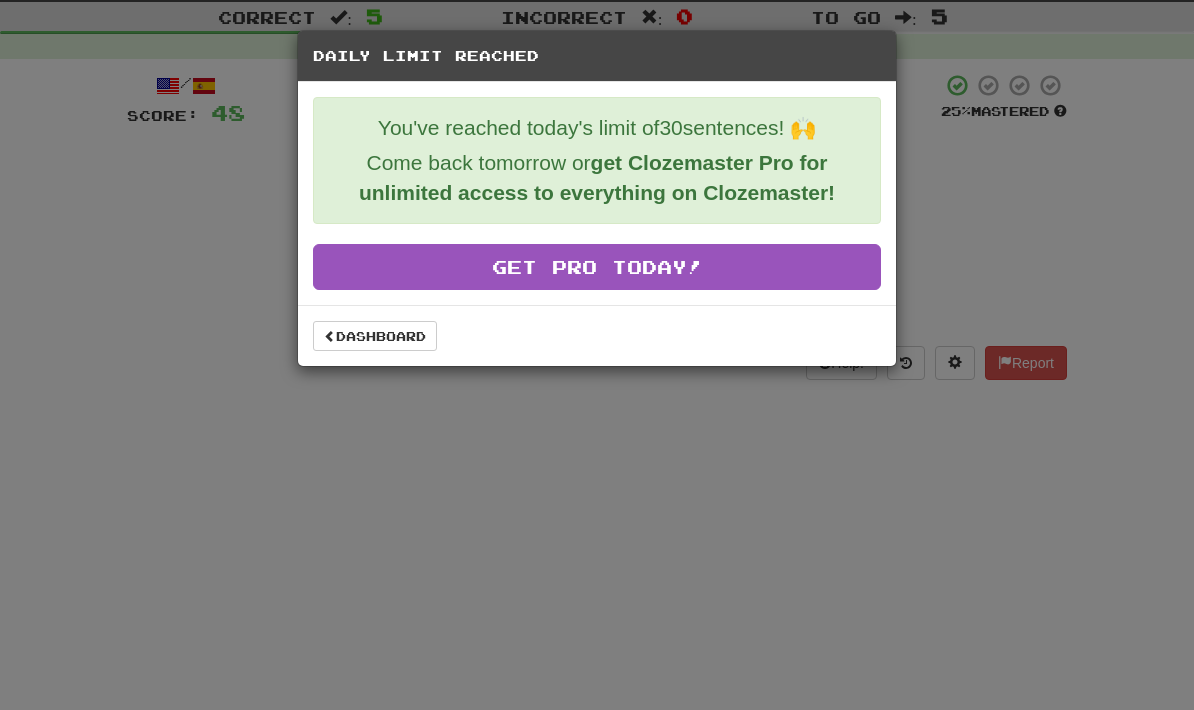 scroll, scrollTop: 0, scrollLeft: 0, axis: both 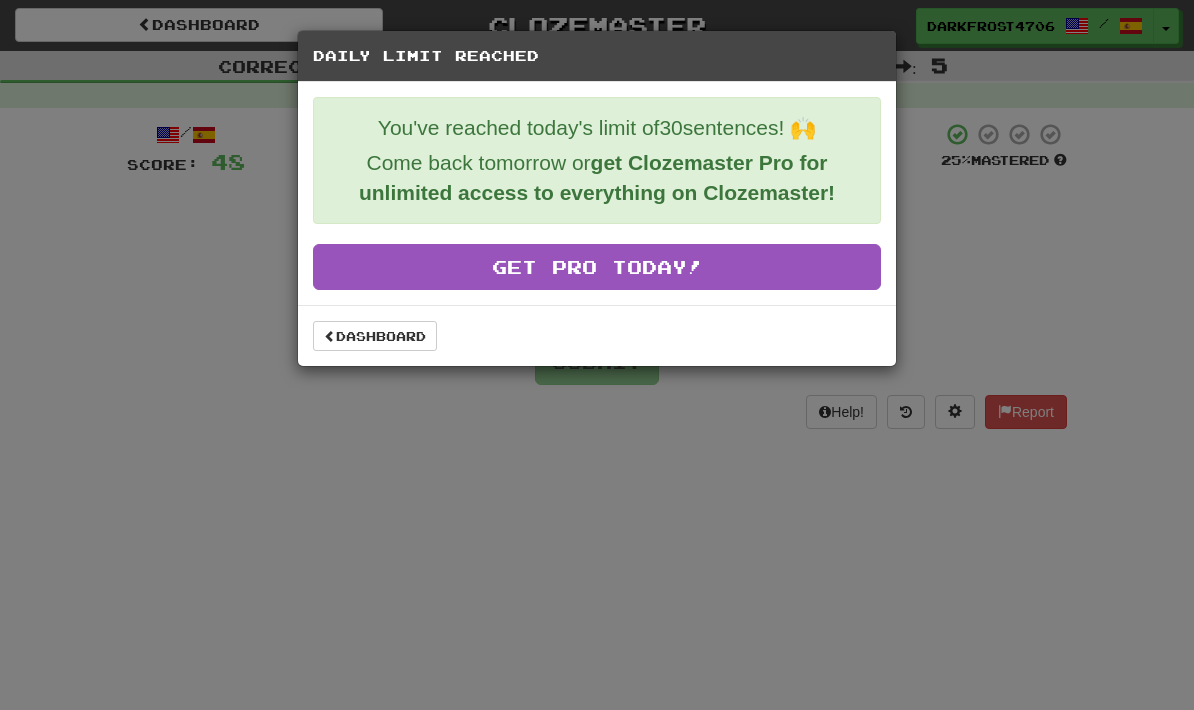 click on "Dashboard" at bounding box center [375, 336] 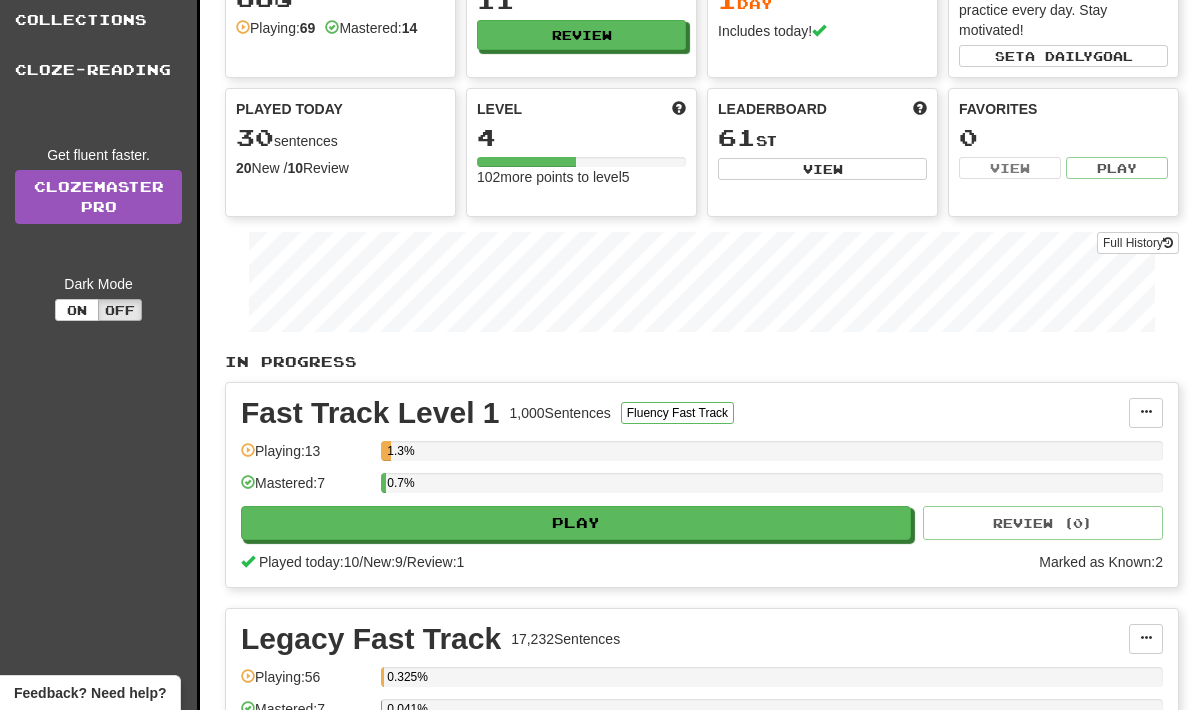 scroll, scrollTop: 0, scrollLeft: 0, axis: both 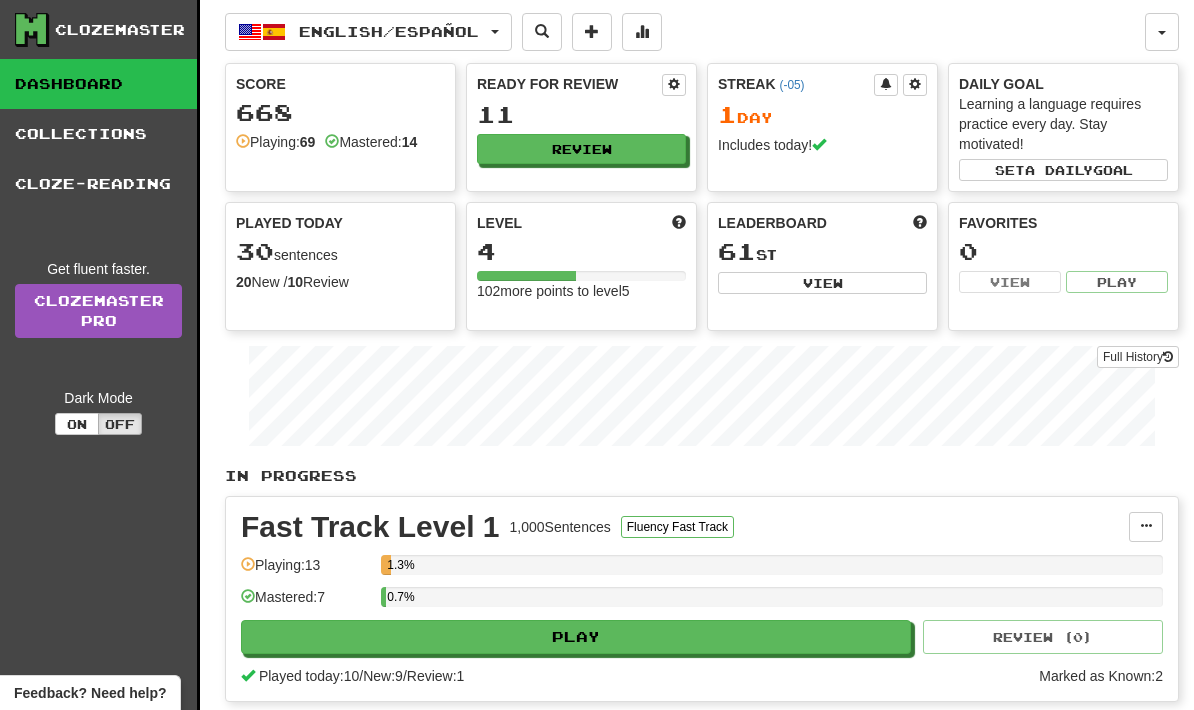 click on "English  /  Español" at bounding box center [389, 31] 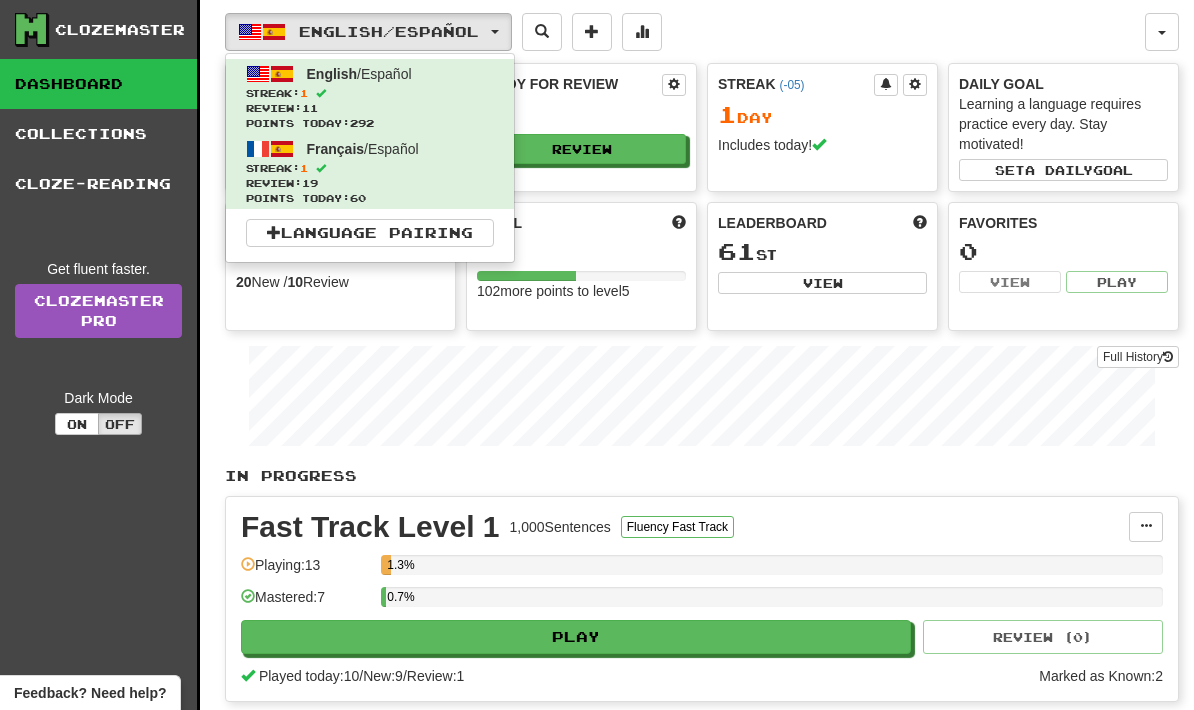 click on "Français  /  Español Streak:  1   Review:  19 Points today:  60" at bounding box center (370, 171) 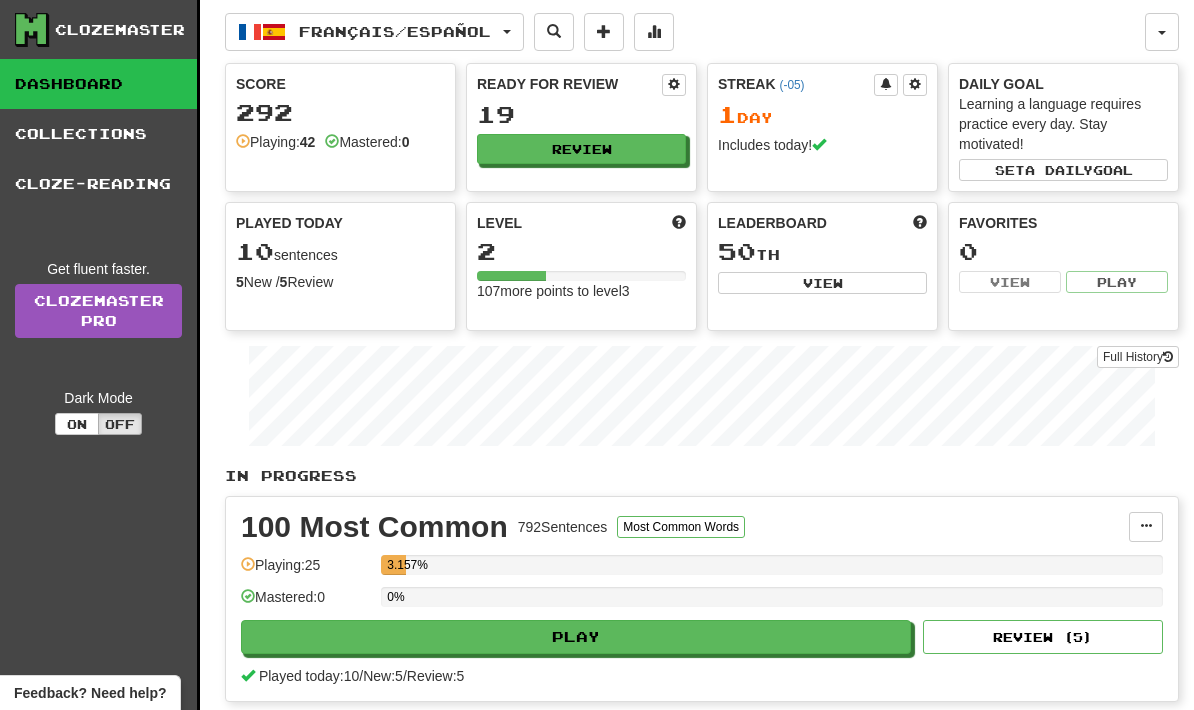 scroll, scrollTop: 139, scrollLeft: 0, axis: vertical 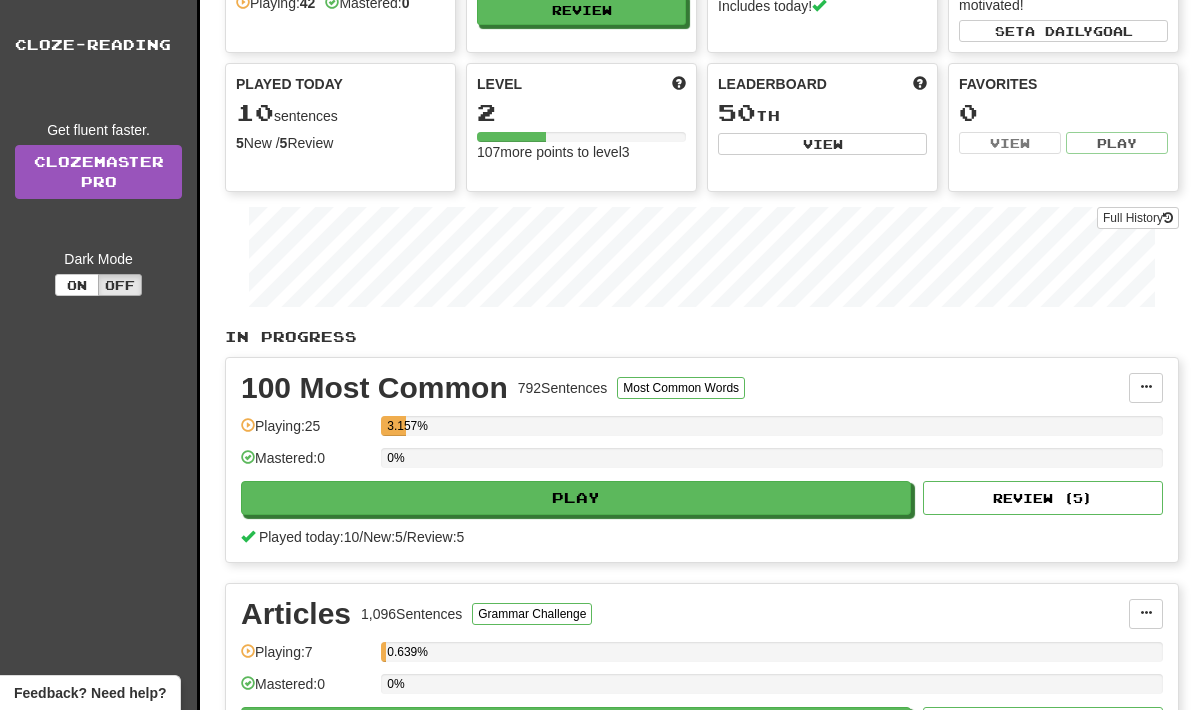click on "Play" at bounding box center (576, 498) 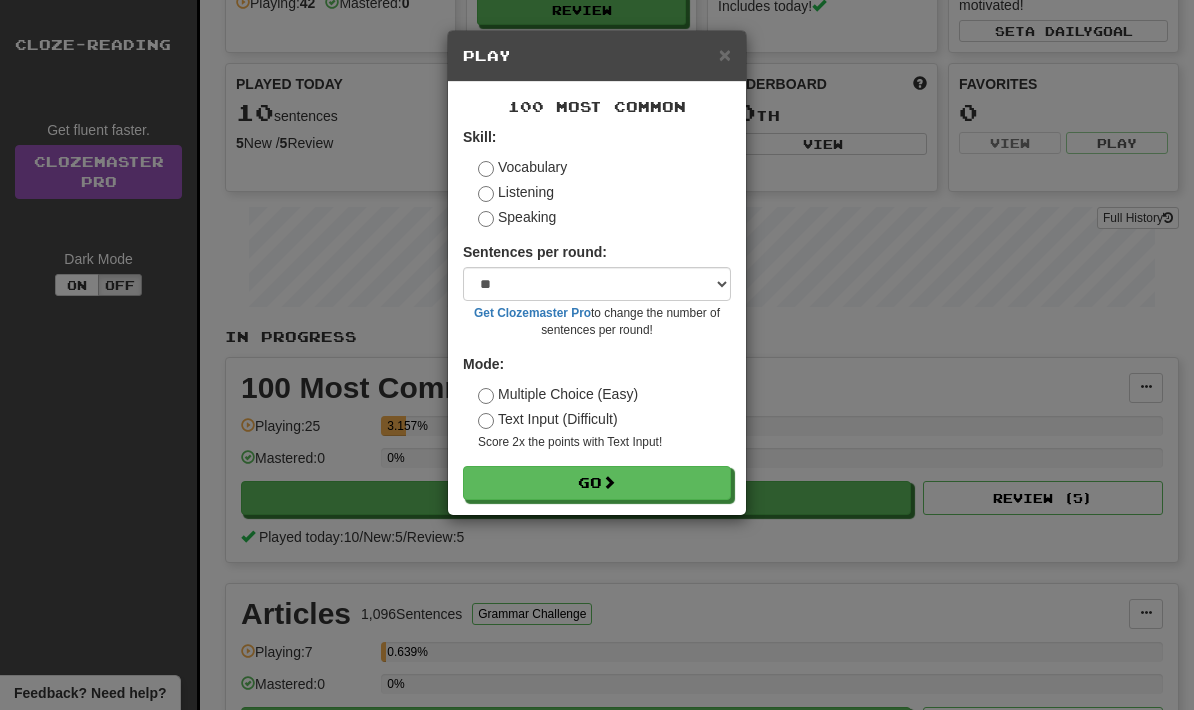 click on "Go" at bounding box center (597, 483) 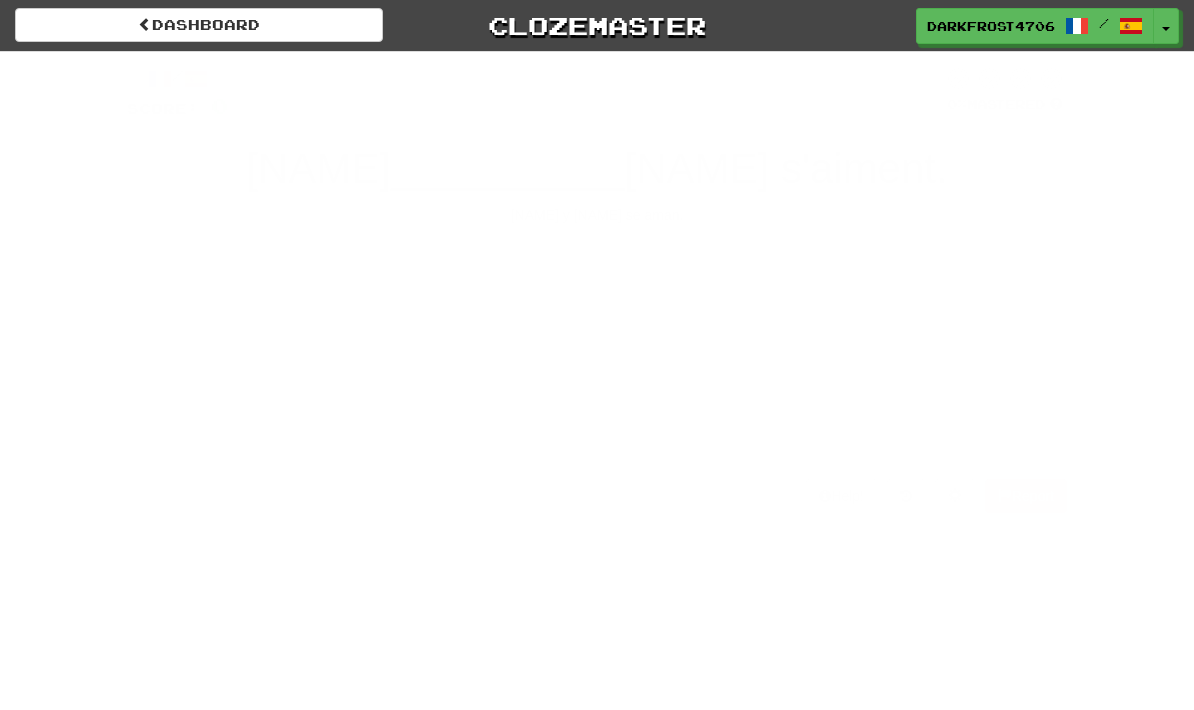 scroll, scrollTop: 0, scrollLeft: 0, axis: both 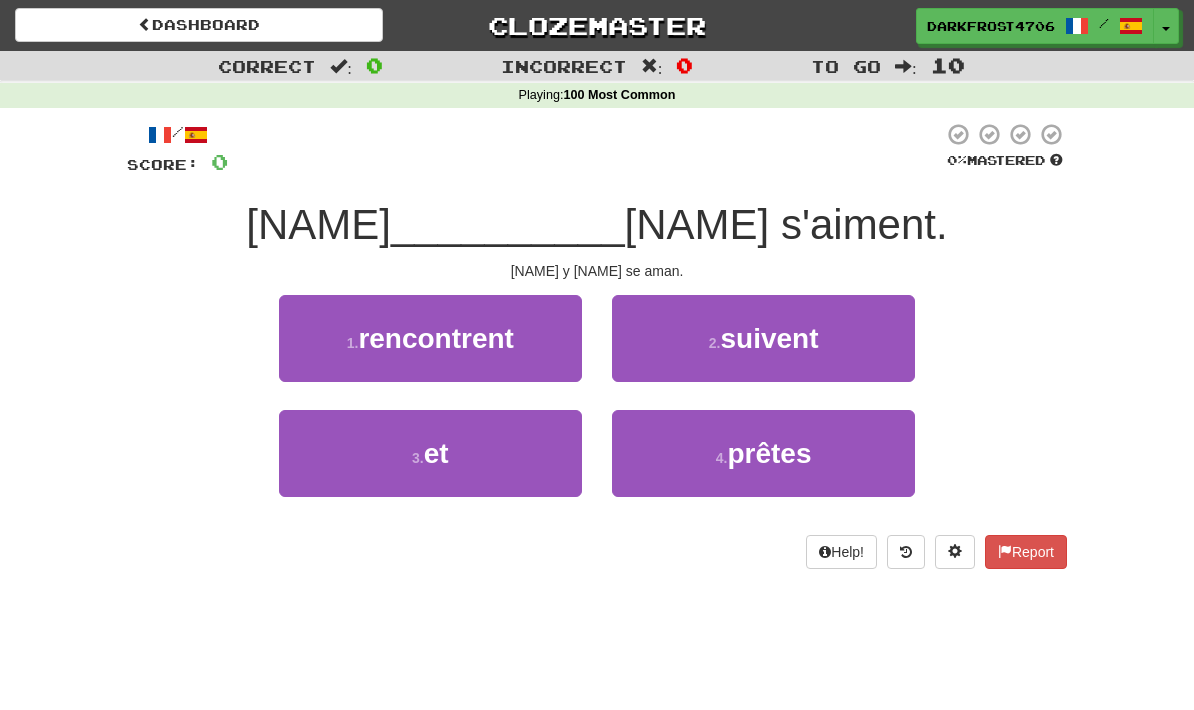 click on "3 . et" at bounding box center [430, 338] 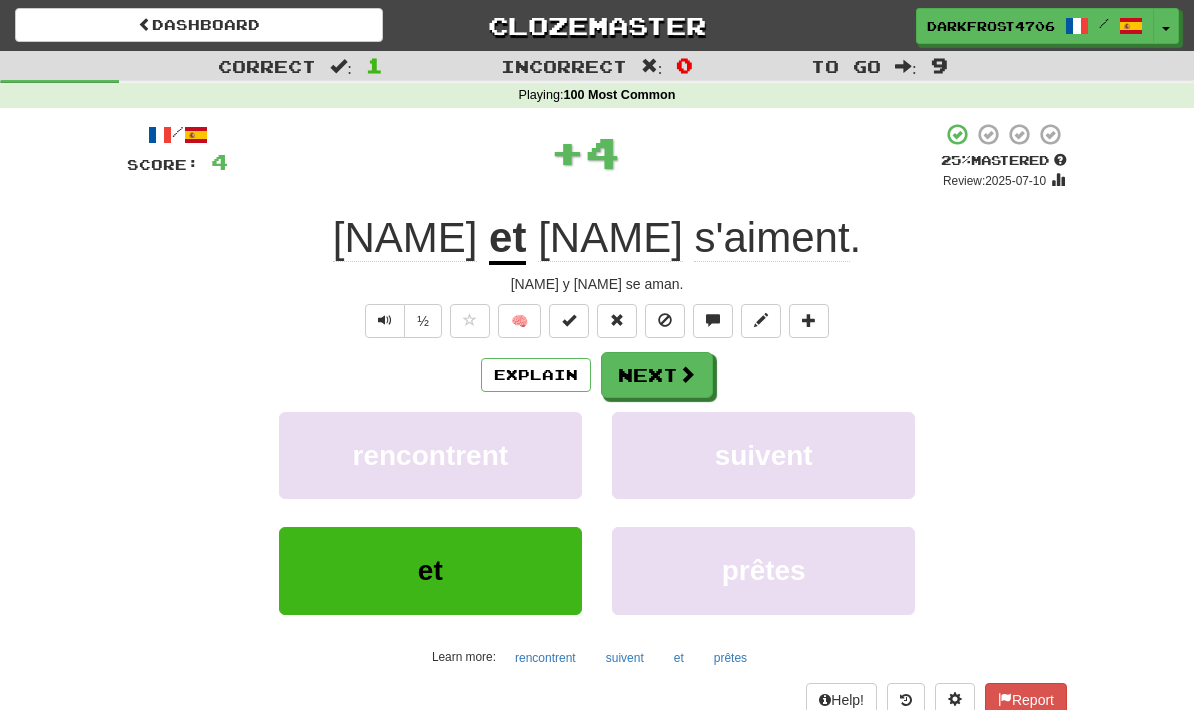 click at bounding box center (687, 374) 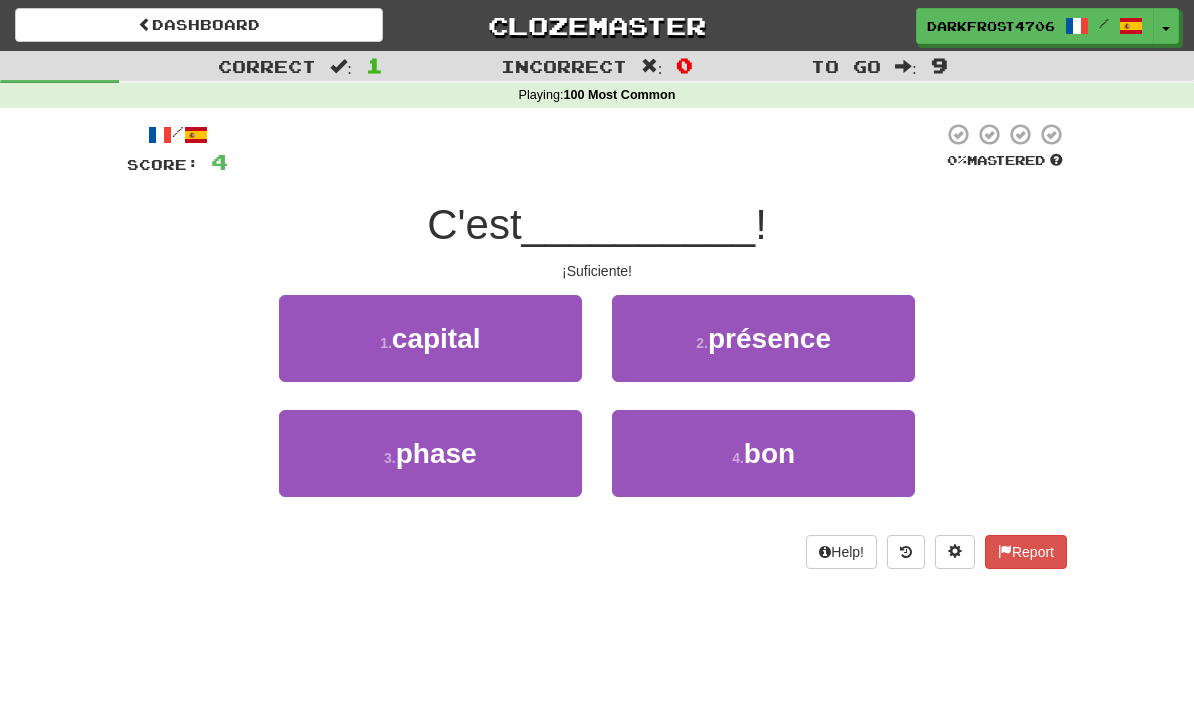 click on "bon" at bounding box center (436, 338) 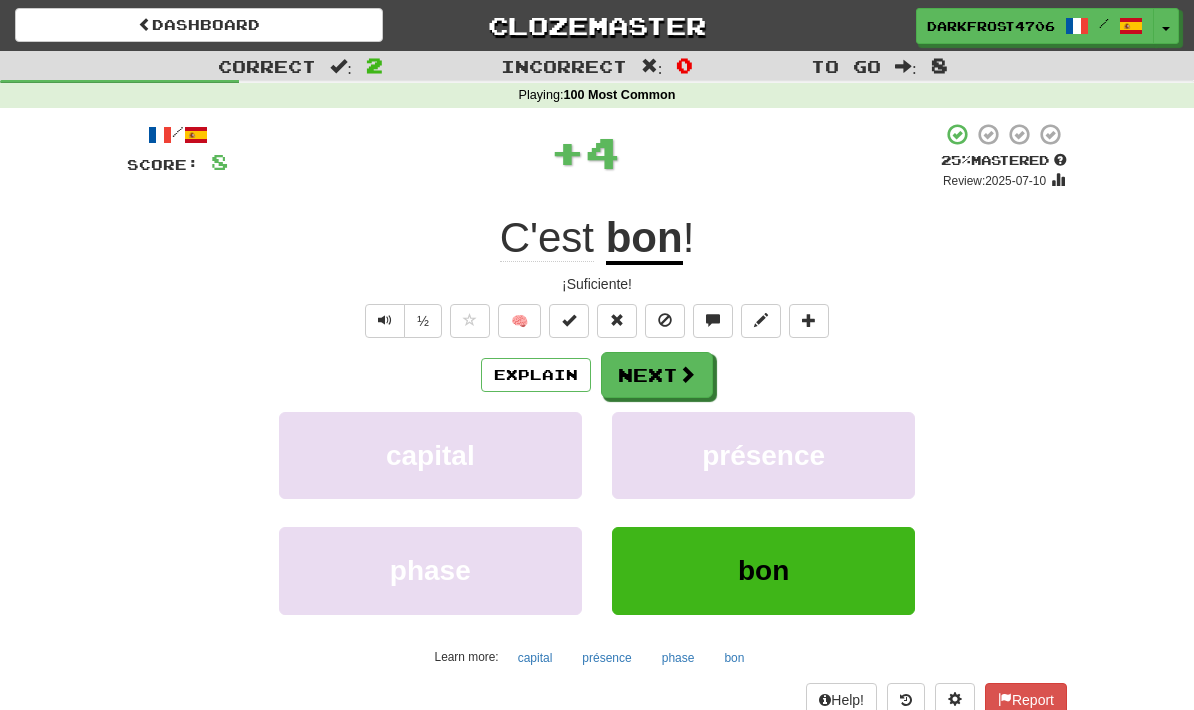 click at bounding box center [687, 374] 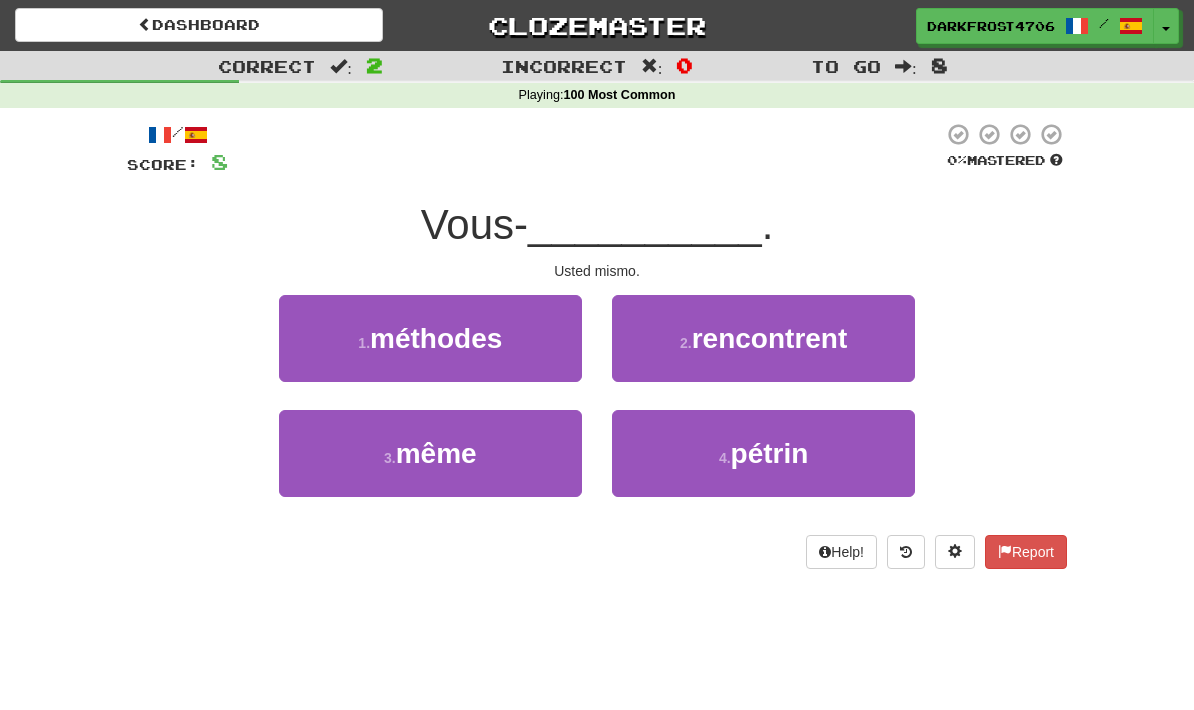 click on "3 . même" at bounding box center [430, 338] 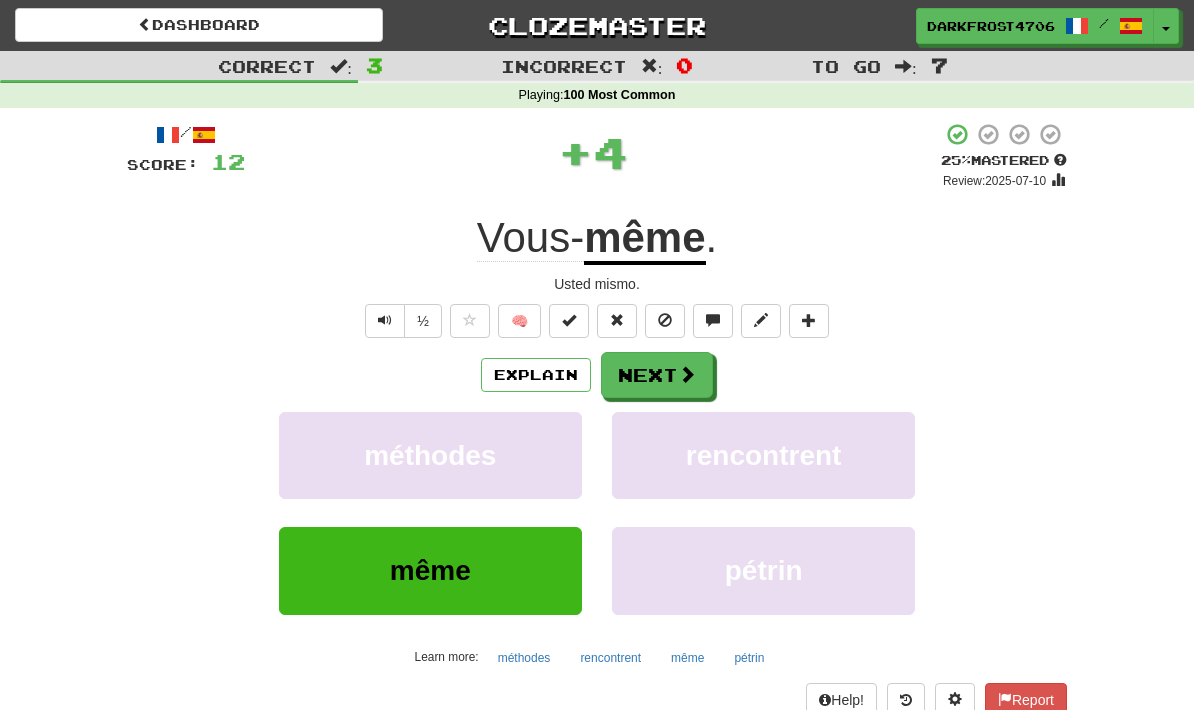 click on "Next" at bounding box center (657, 375) 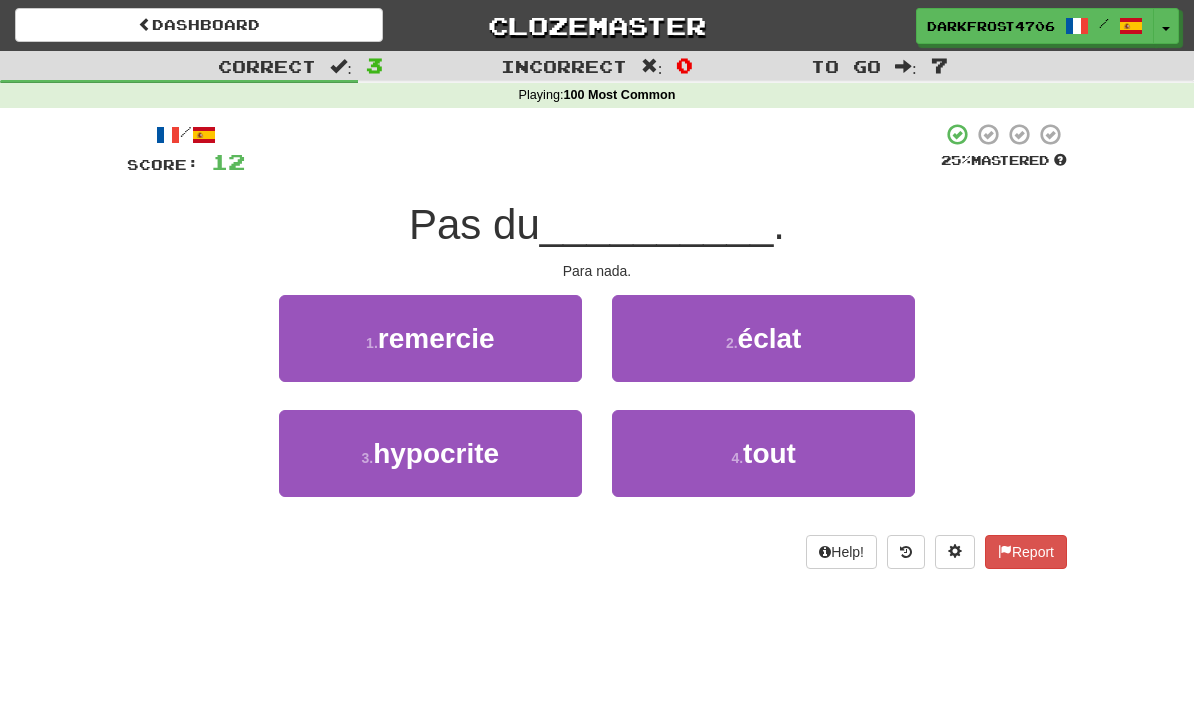 click on "4 . tout" at bounding box center [430, 338] 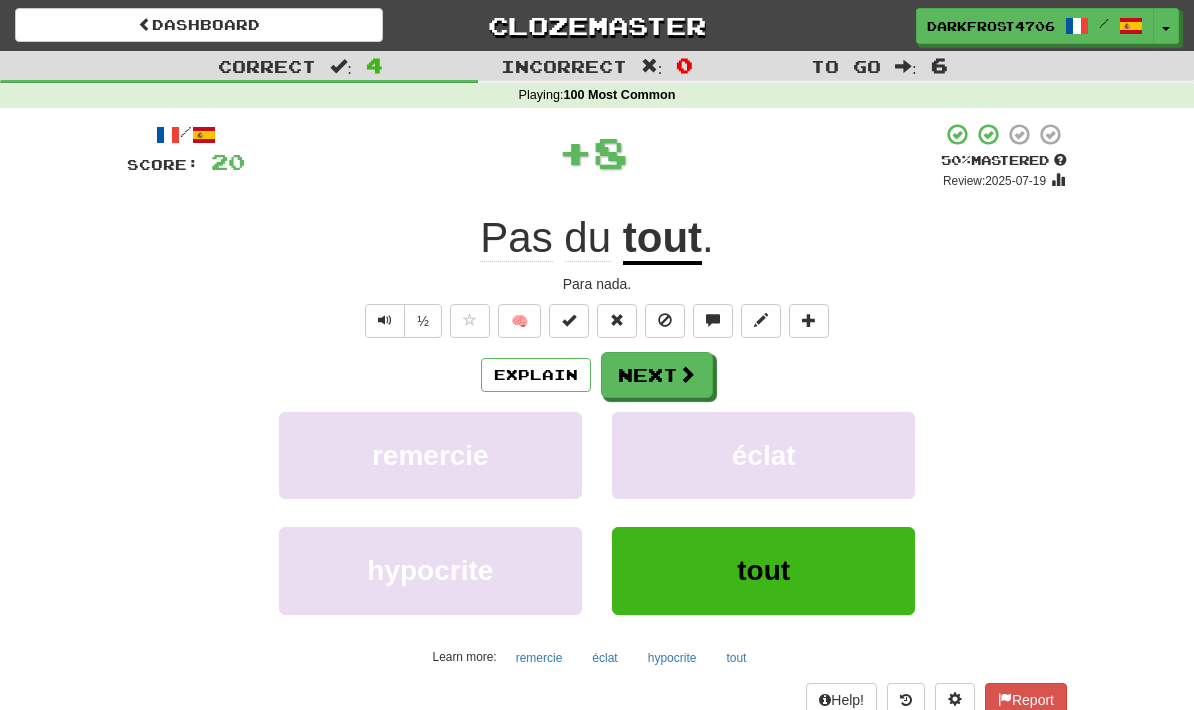 click at bounding box center (687, 374) 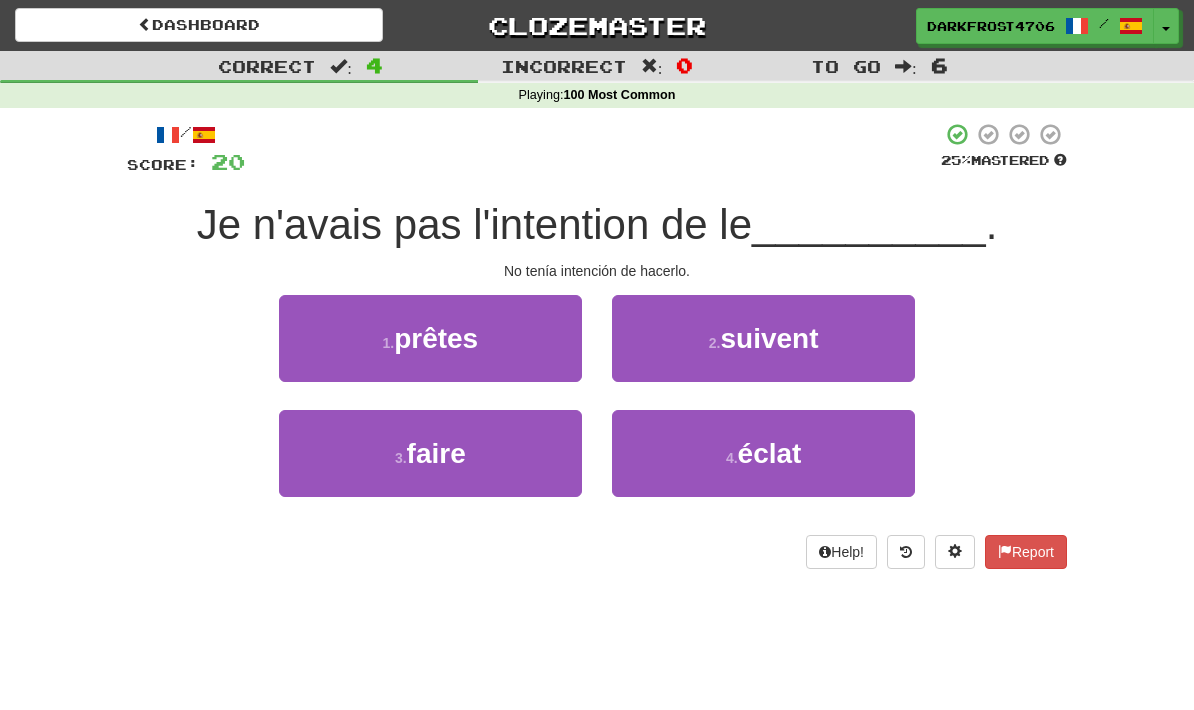 click on "3 .  faire" at bounding box center [430, 338] 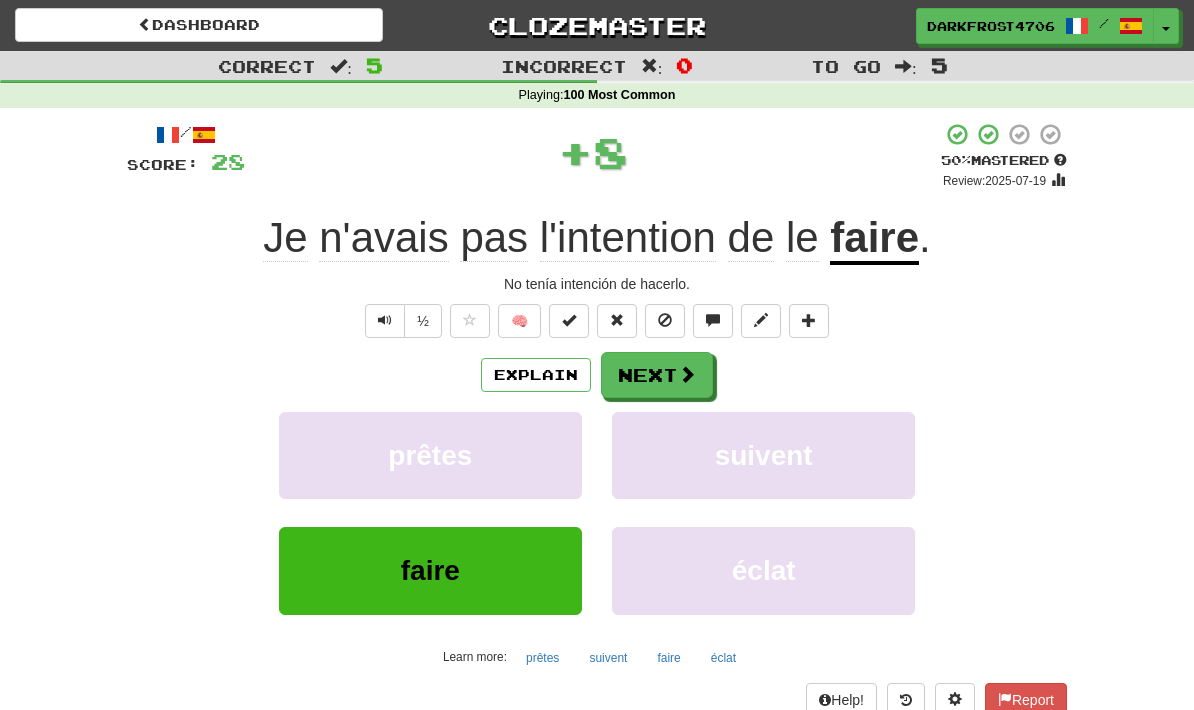 click on "Next" at bounding box center [657, 375] 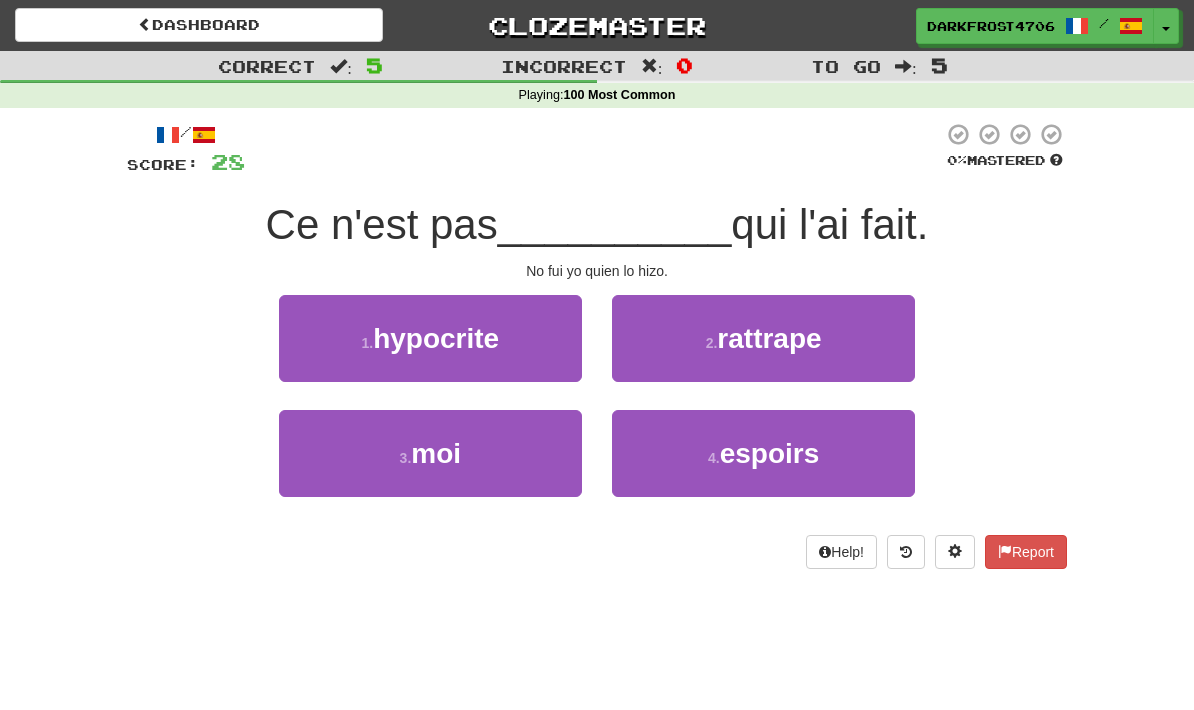 click on "3 .  moi" at bounding box center [430, 338] 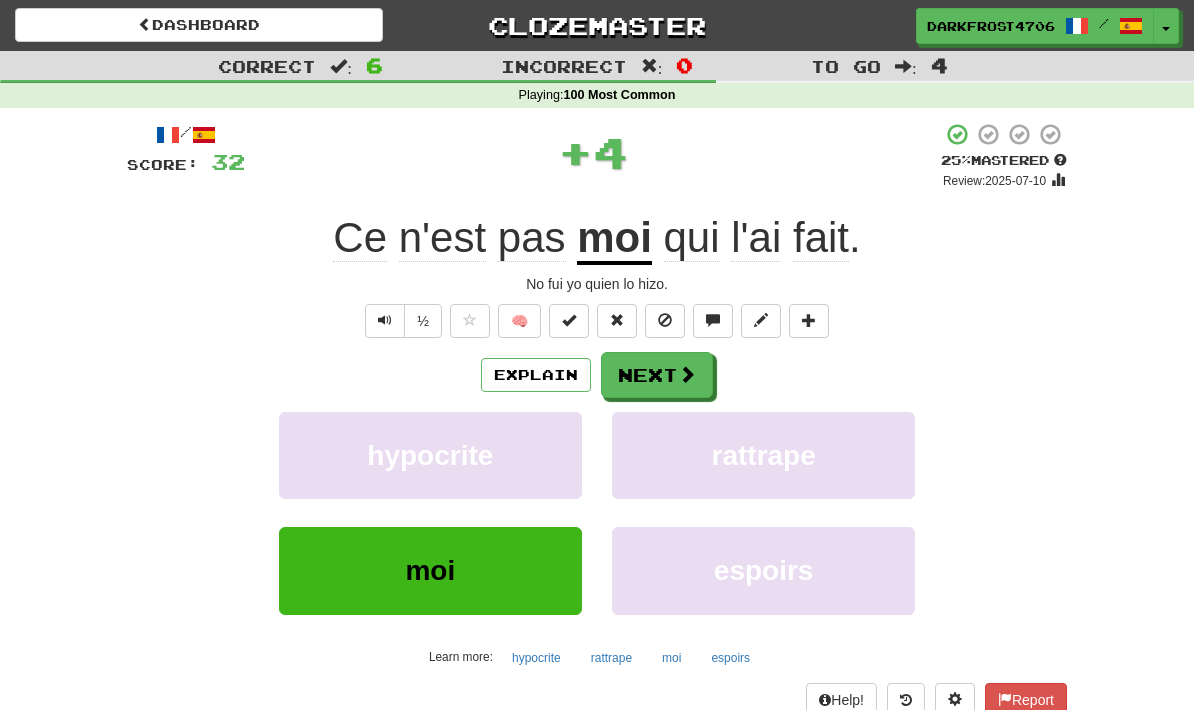 click at bounding box center (687, 374) 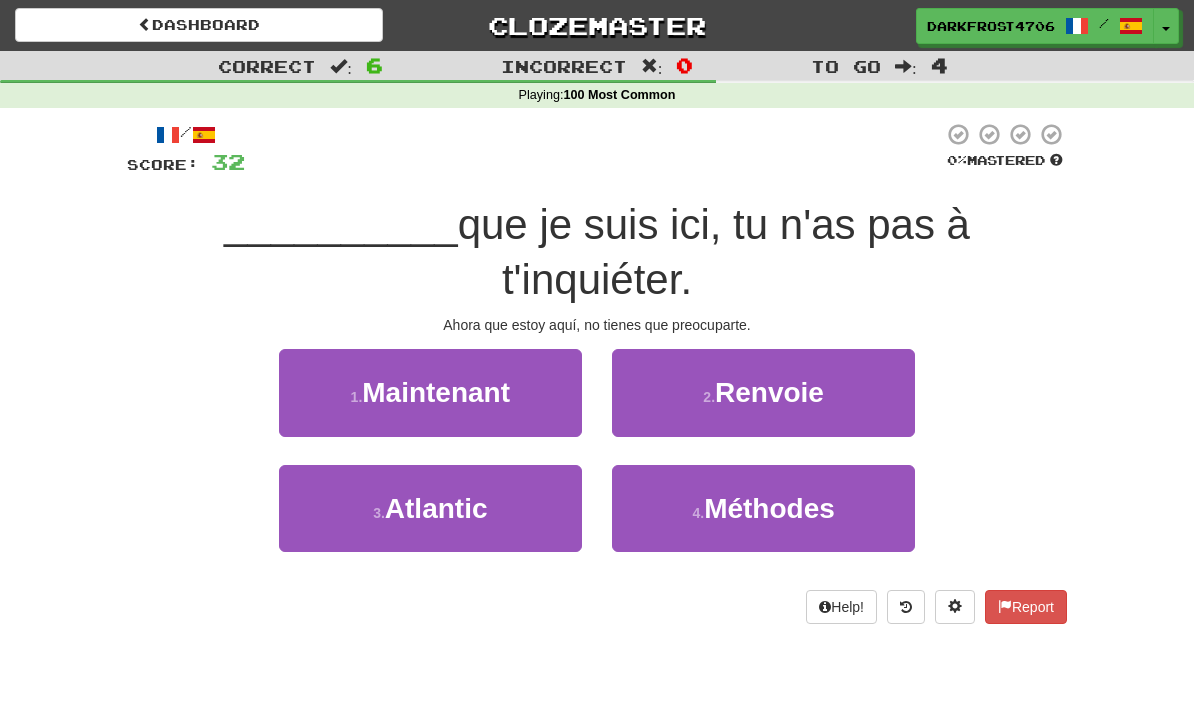 click on "1 .  Maintenant" at bounding box center [430, 392] 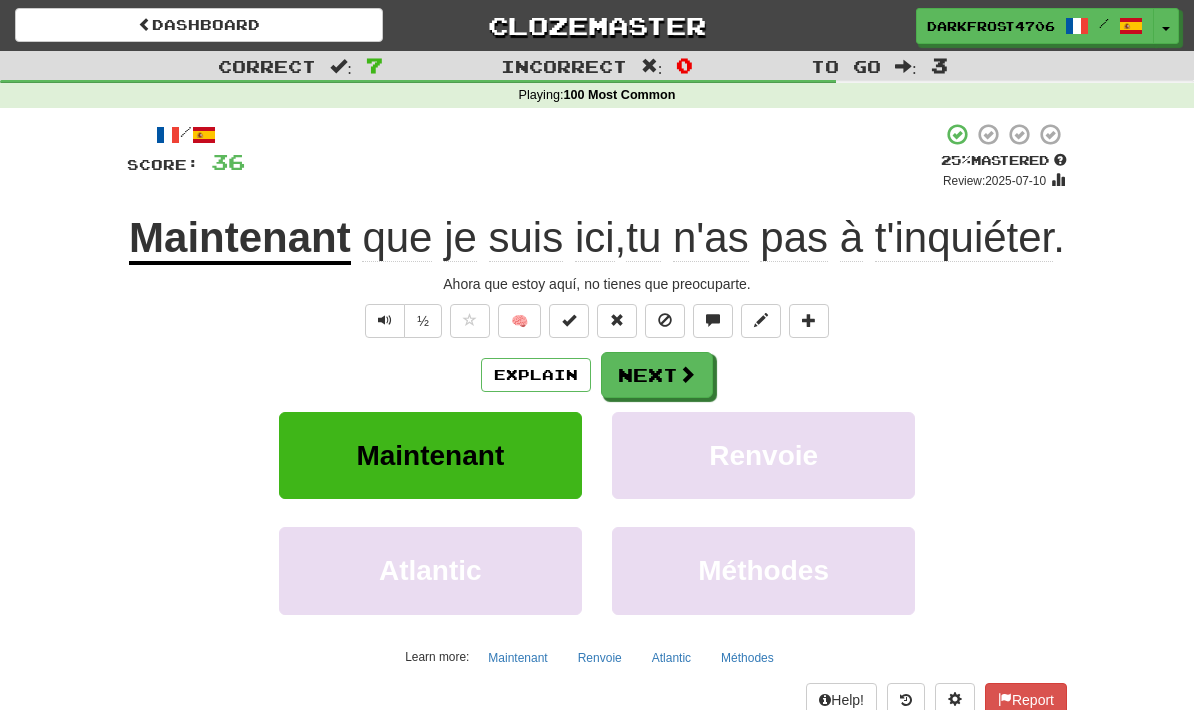 click at bounding box center (687, 374) 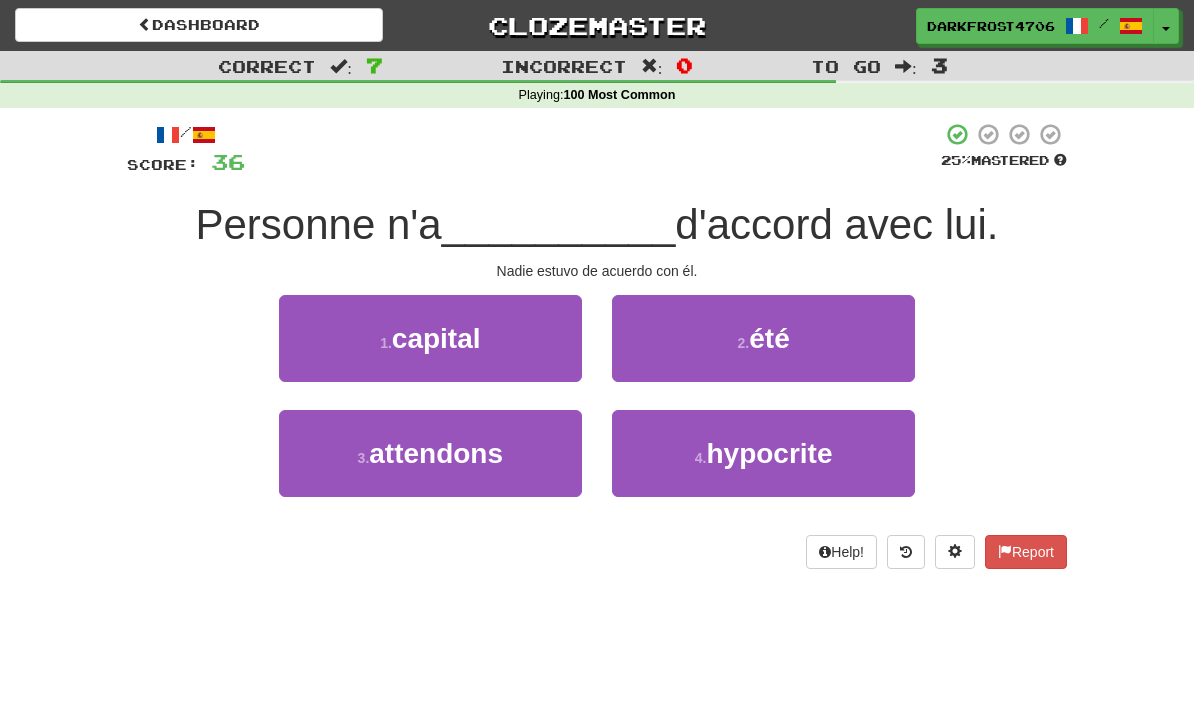 click on "été" at bounding box center [436, 338] 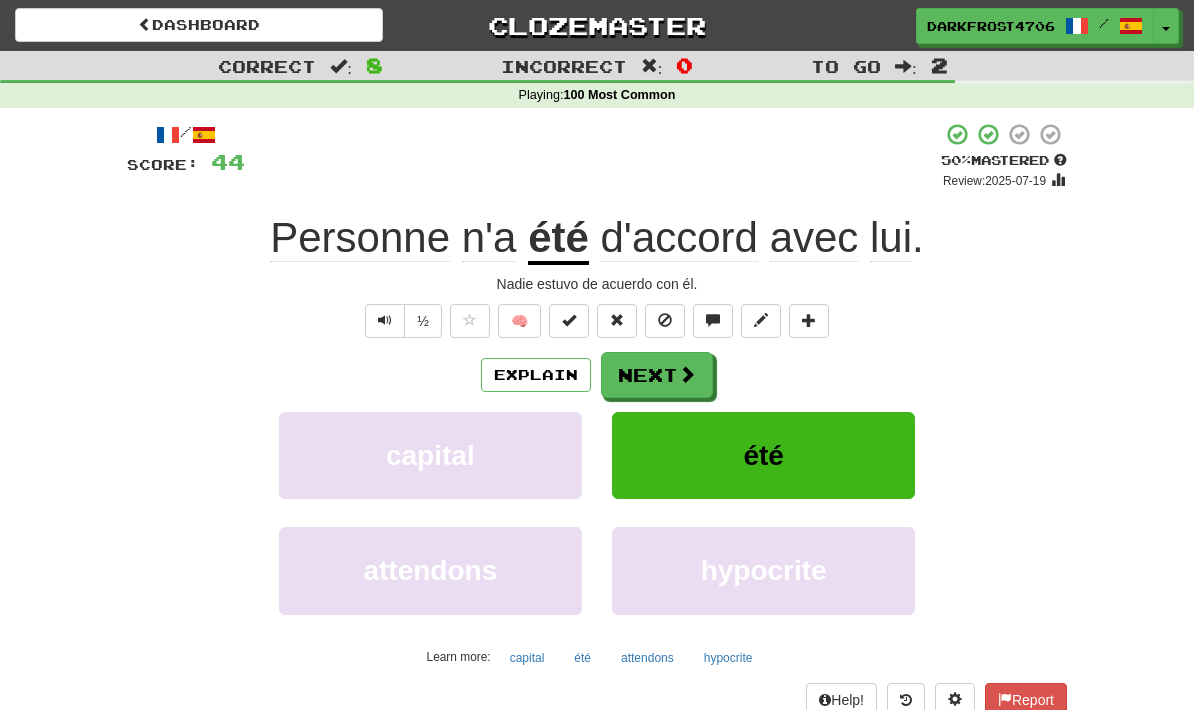 click at bounding box center (687, 374) 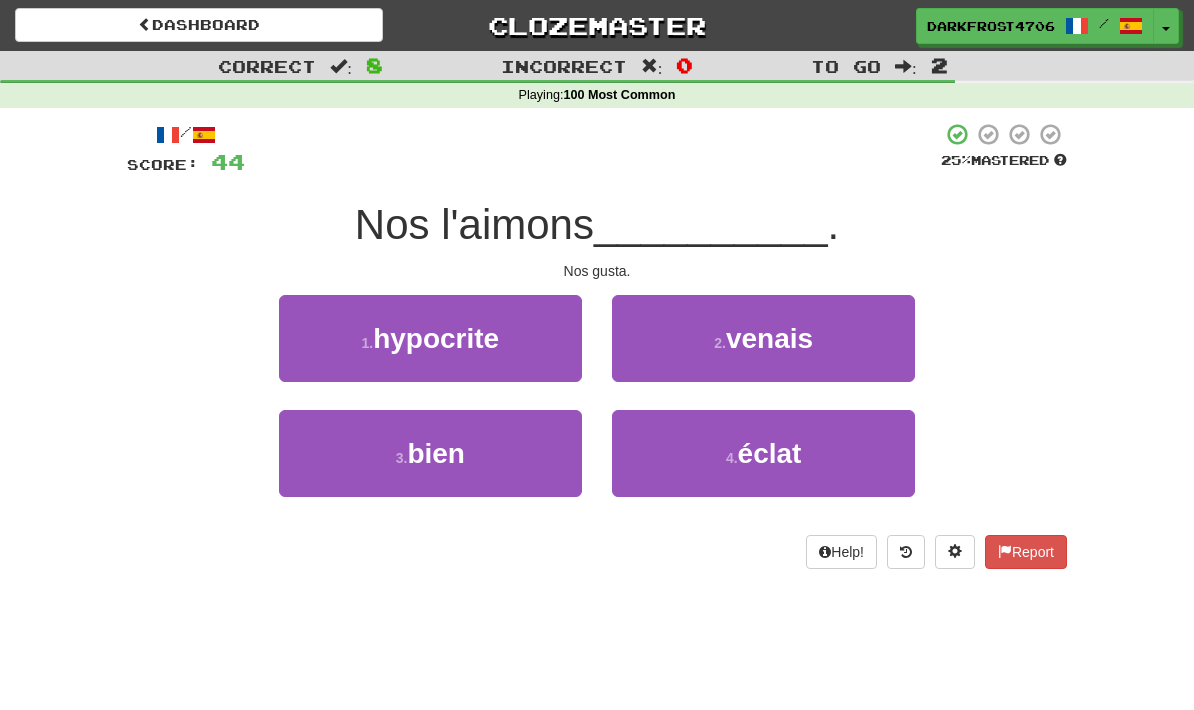click on "3 .  bien" at bounding box center [430, 338] 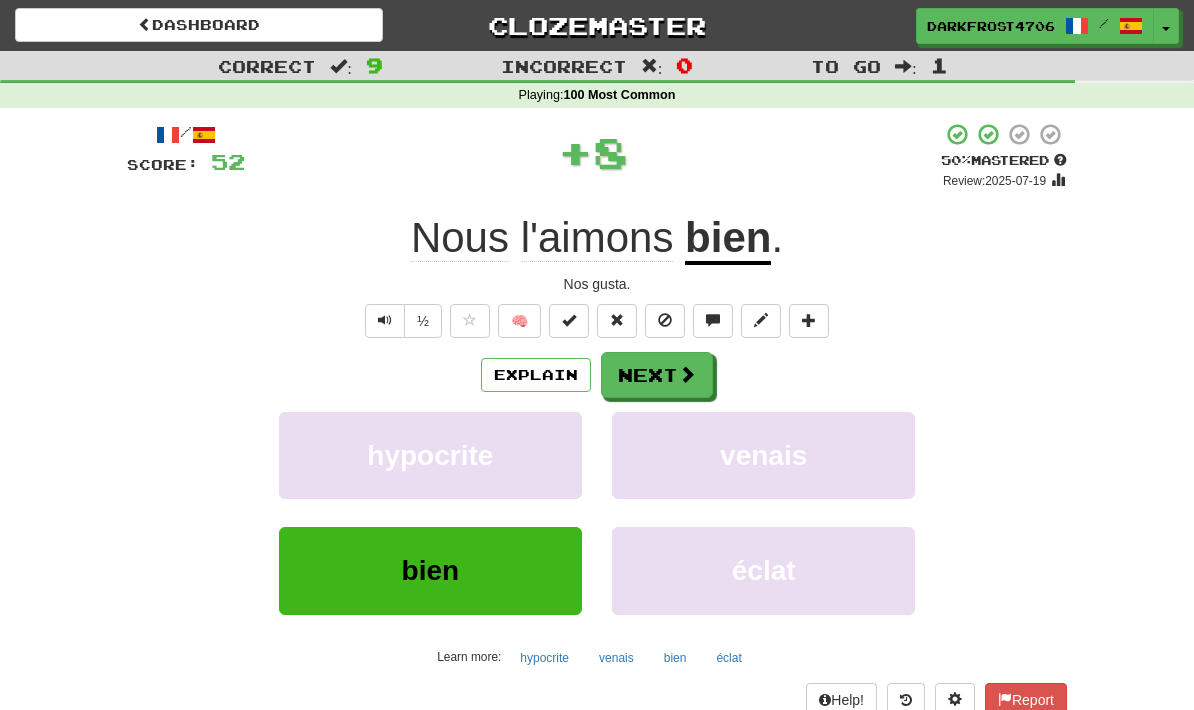 click at bounding box center (687, 374) 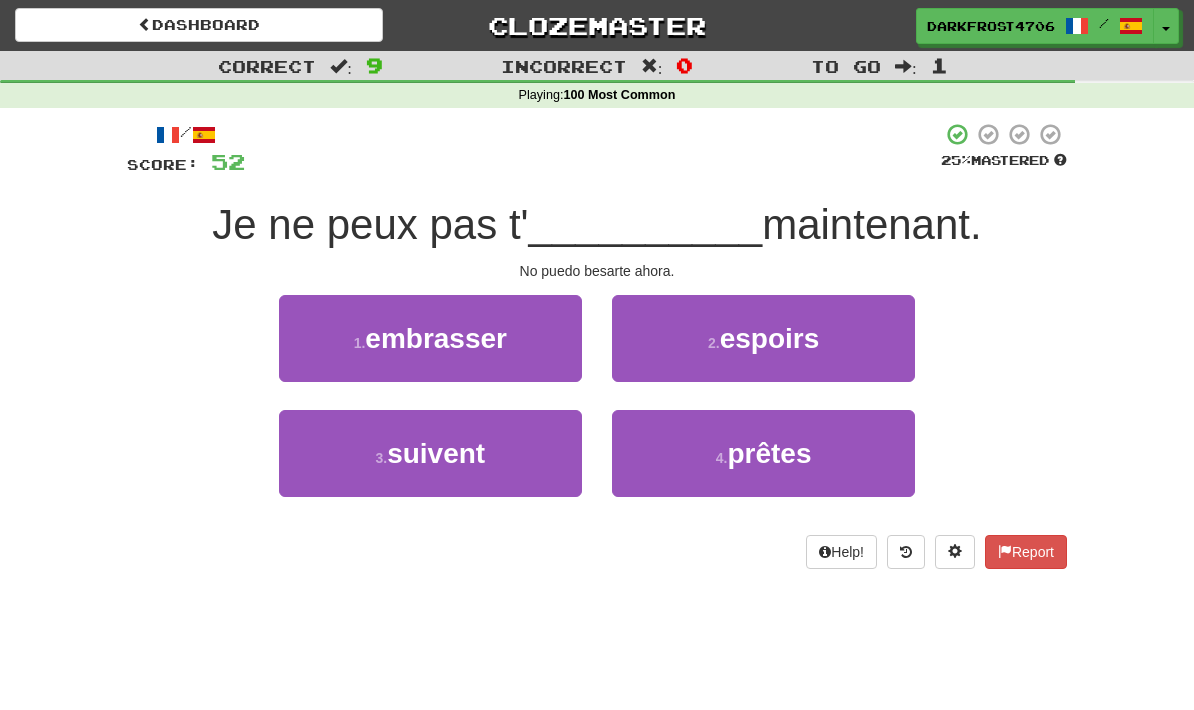 click on "1 .  embrasser" at bounding box center (430, 338) 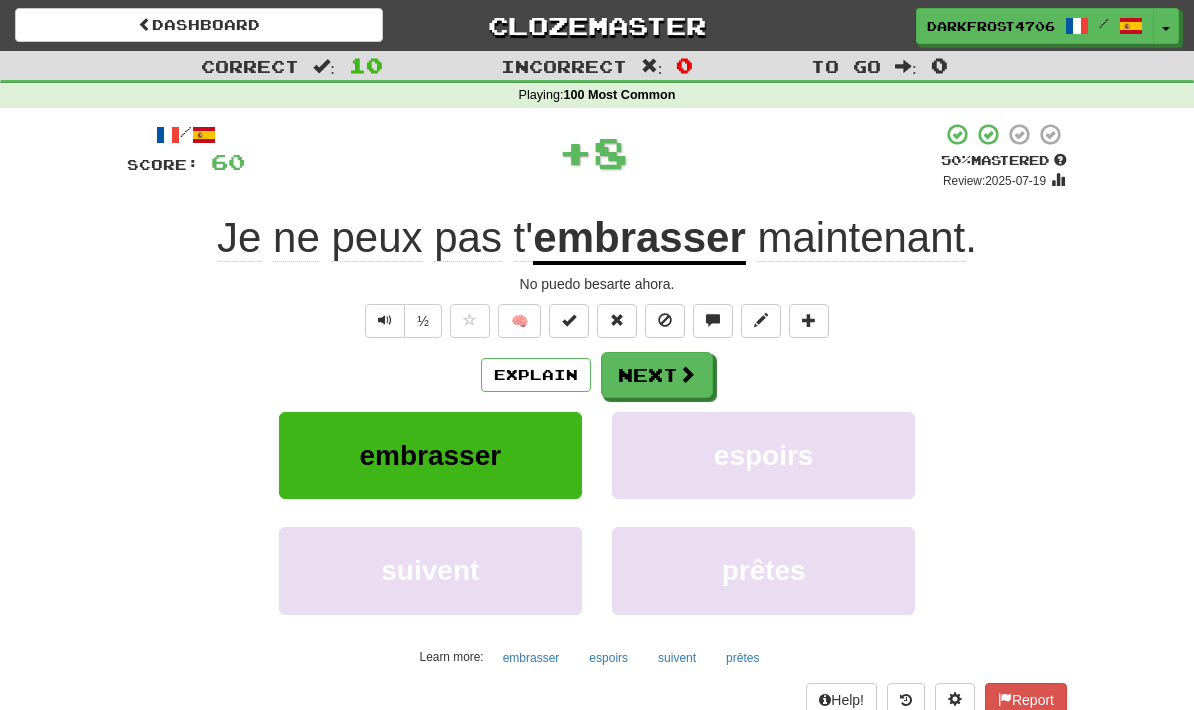click on "Next" at bounding box center (657, 375) 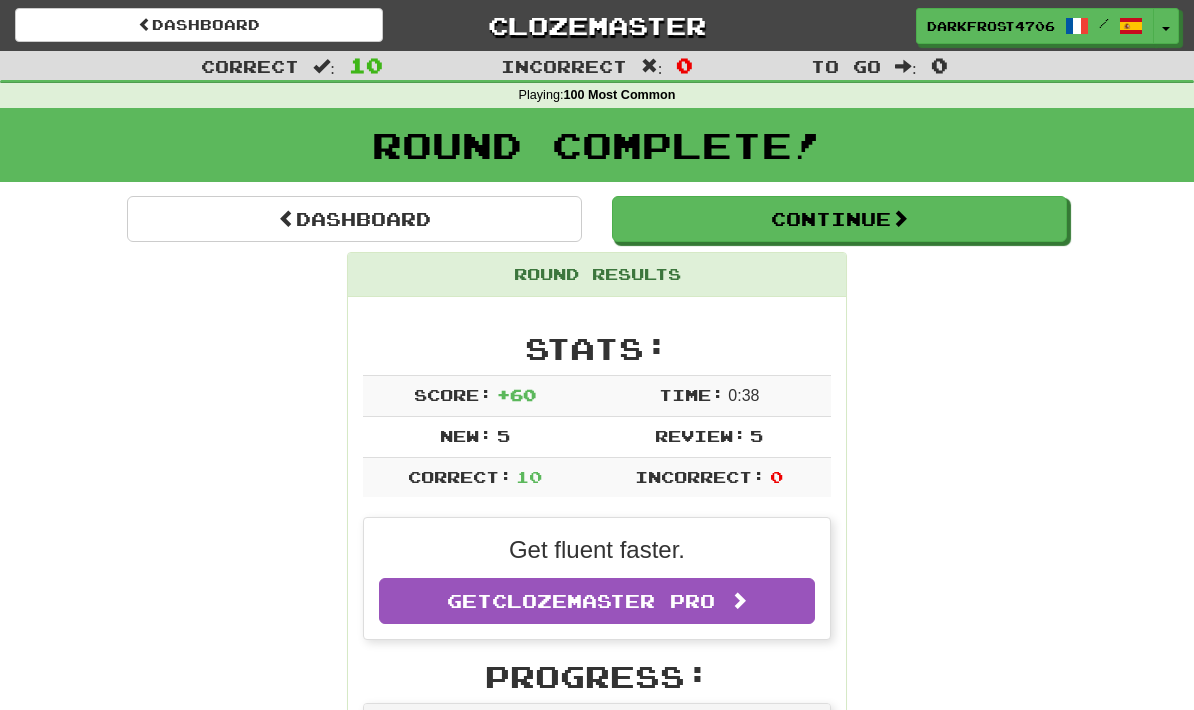 click on "Continue" at bounding box center (839, 219) 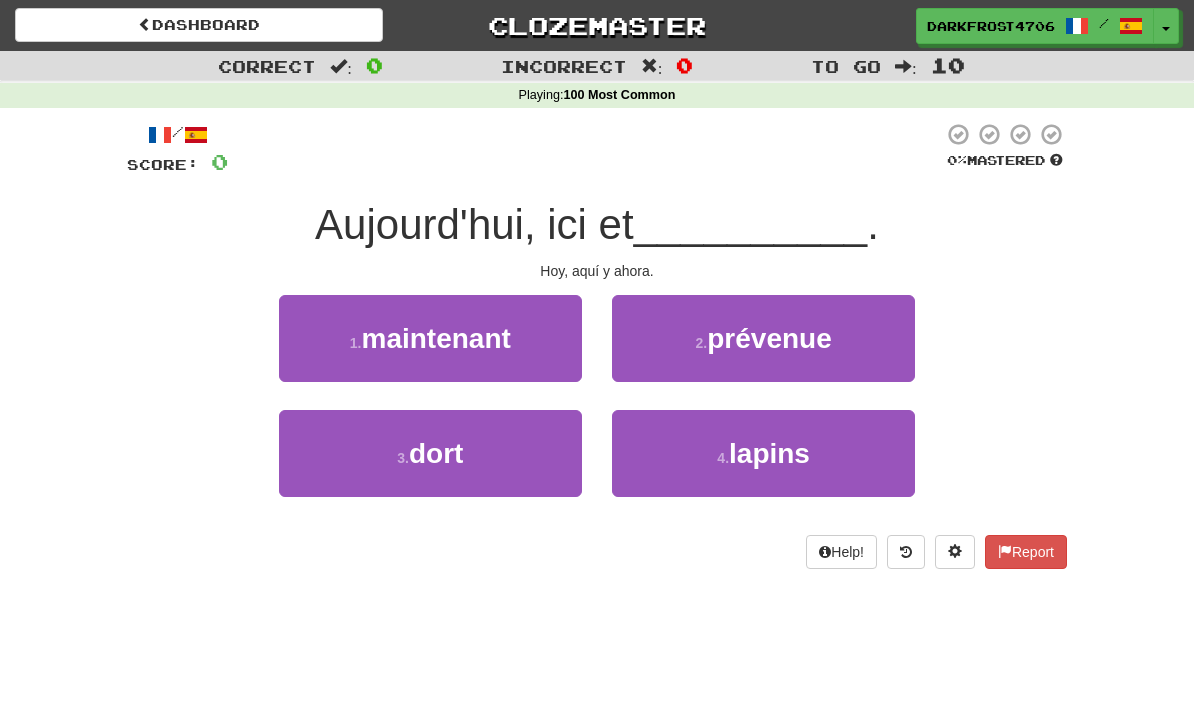 click on "1 .  maintenant" at bounding box center [430, 338] 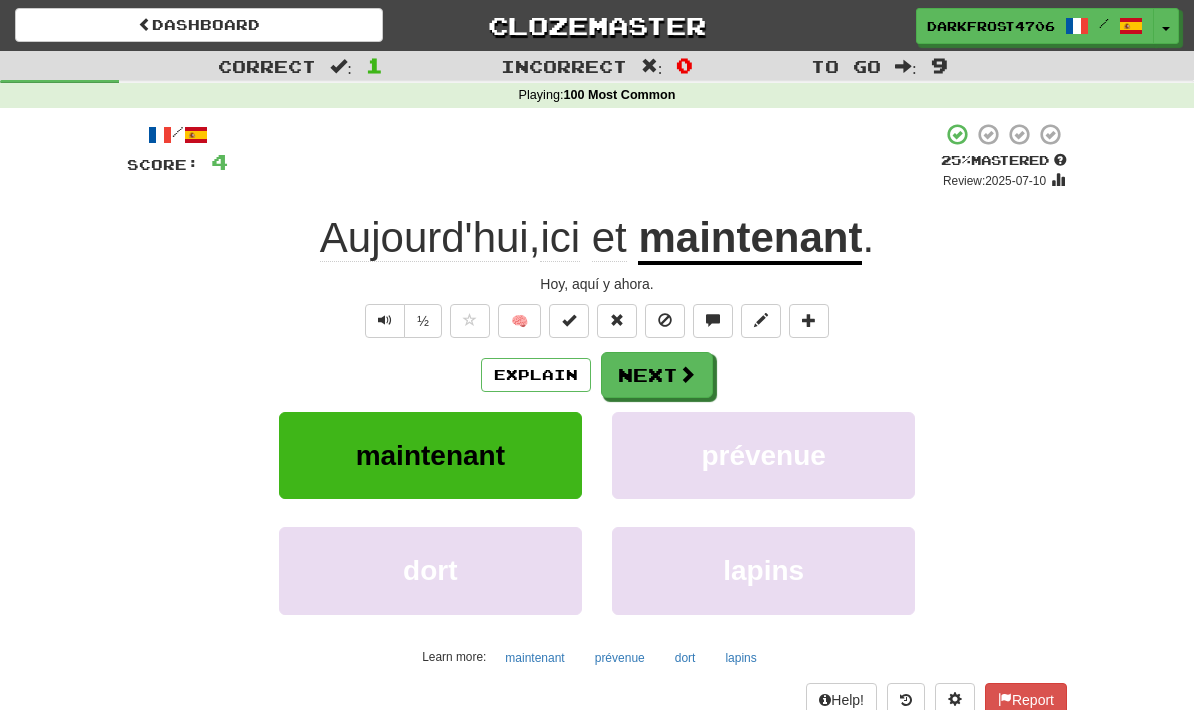 click on "Next" at bounding box center (657, 375) 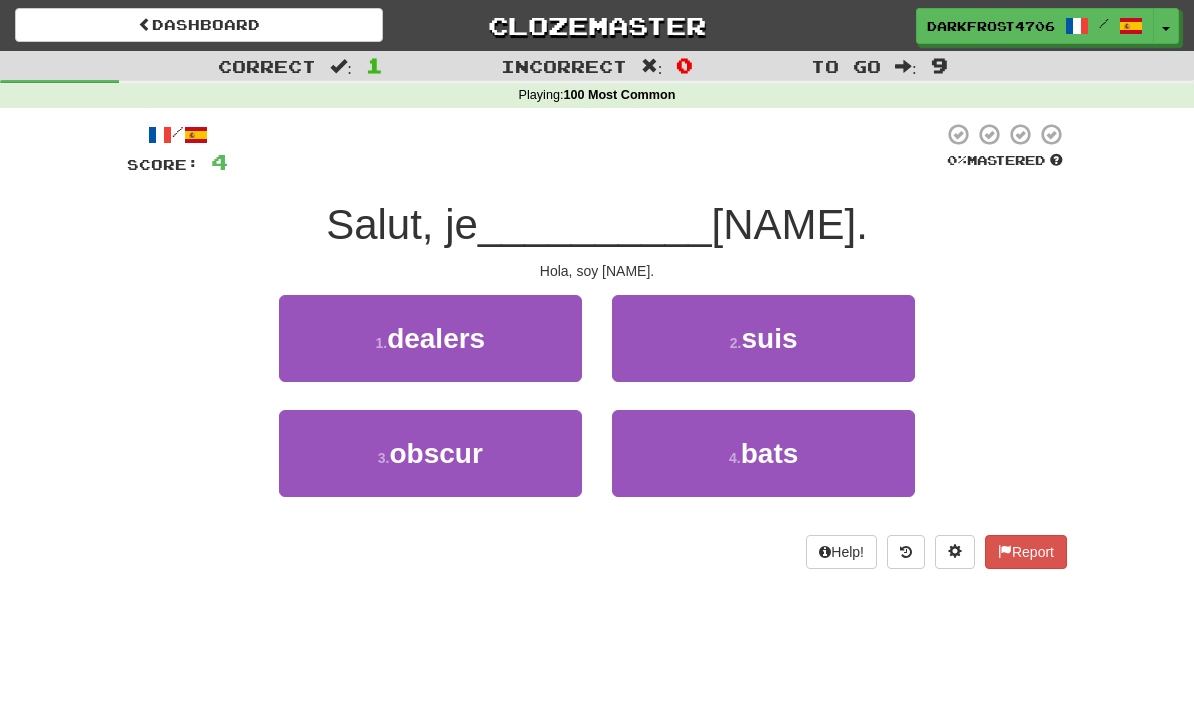 click on "2 .  suis" at bounding box center (430, 338) 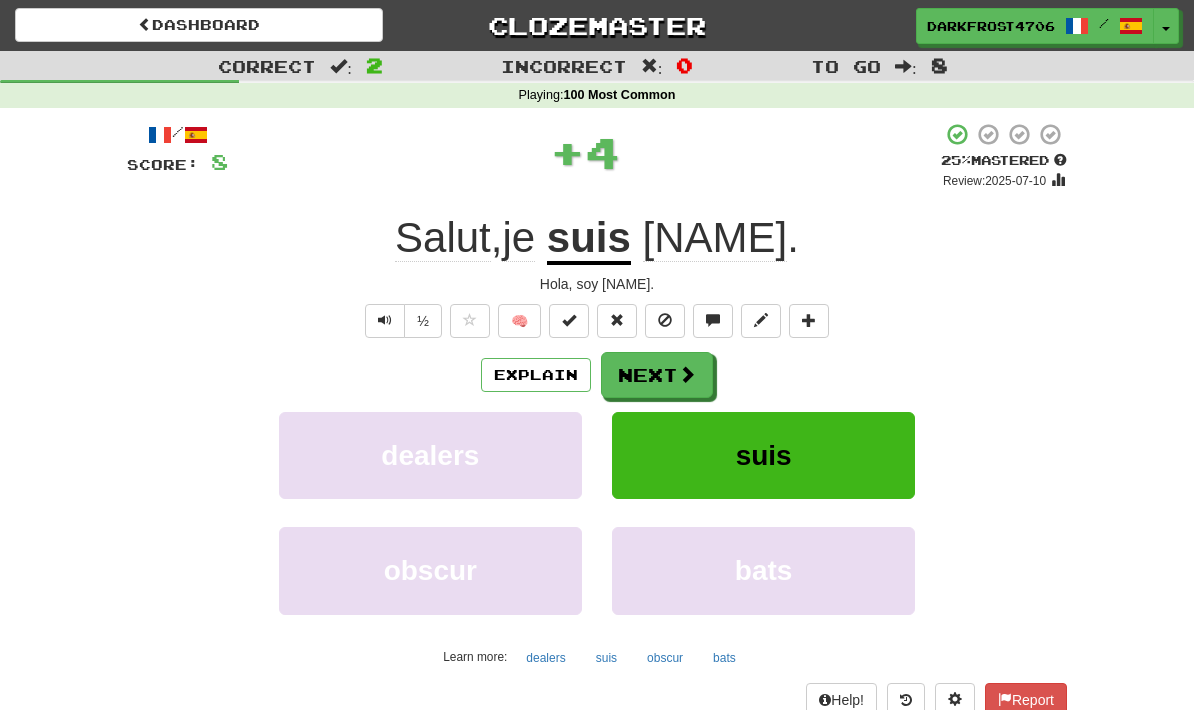 click on "Next" at bounding box center (657, 375) 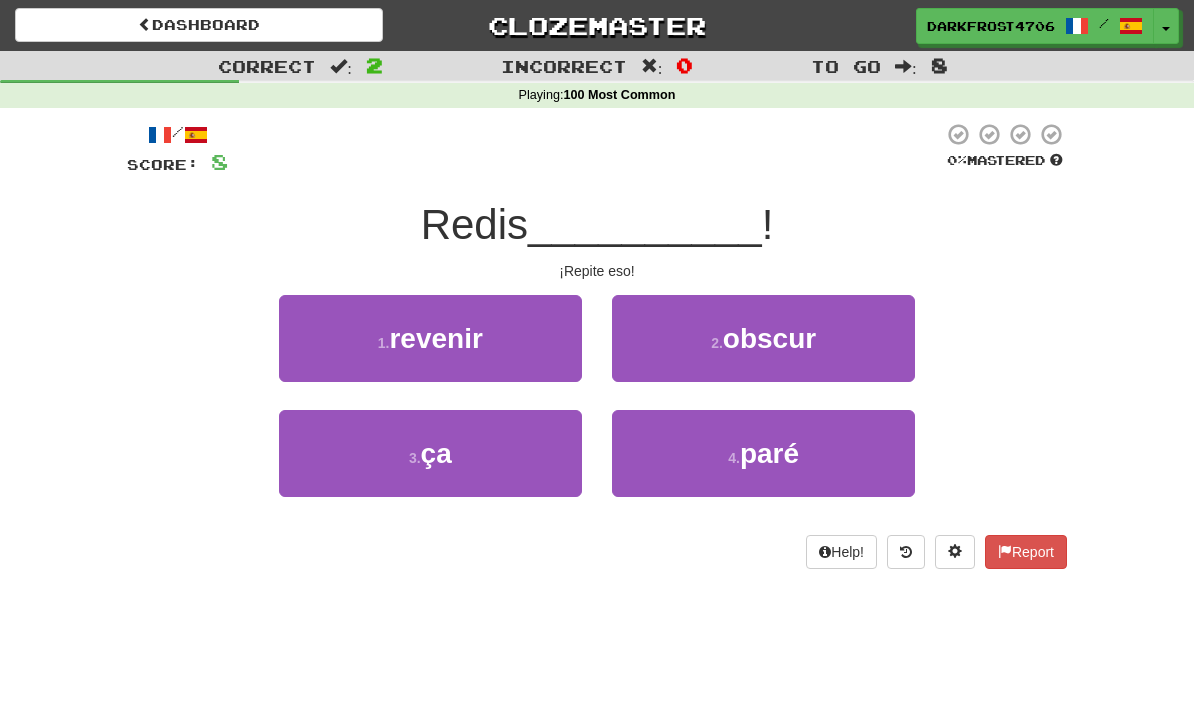 click on "3 .  ça" at bounding box center [430, 338] 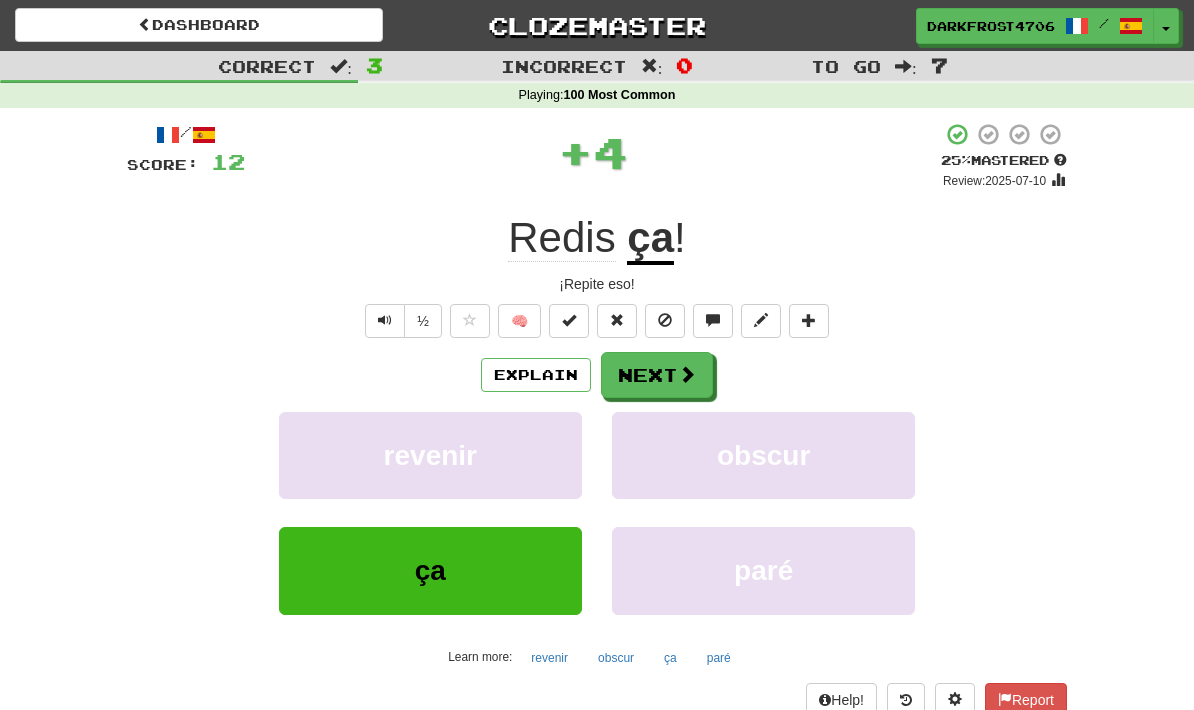 click on "Next" at bounding box center (657, 375) 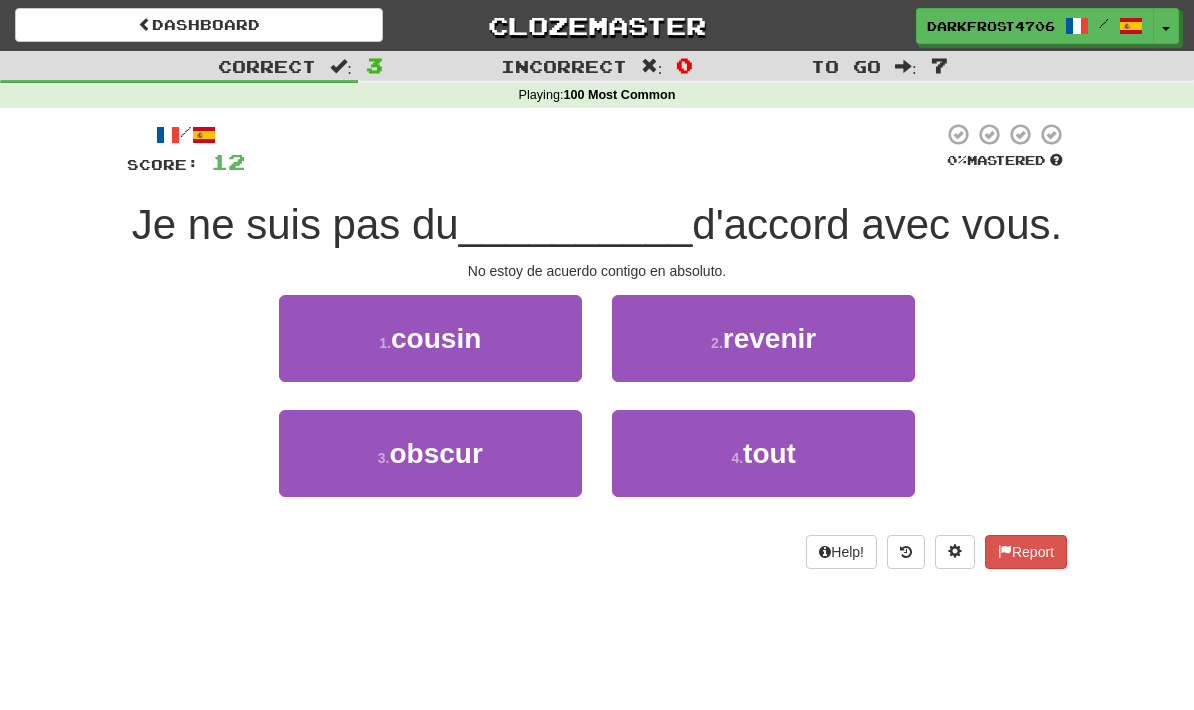 click on "4 .  tout" at bounding box center (430, 338) 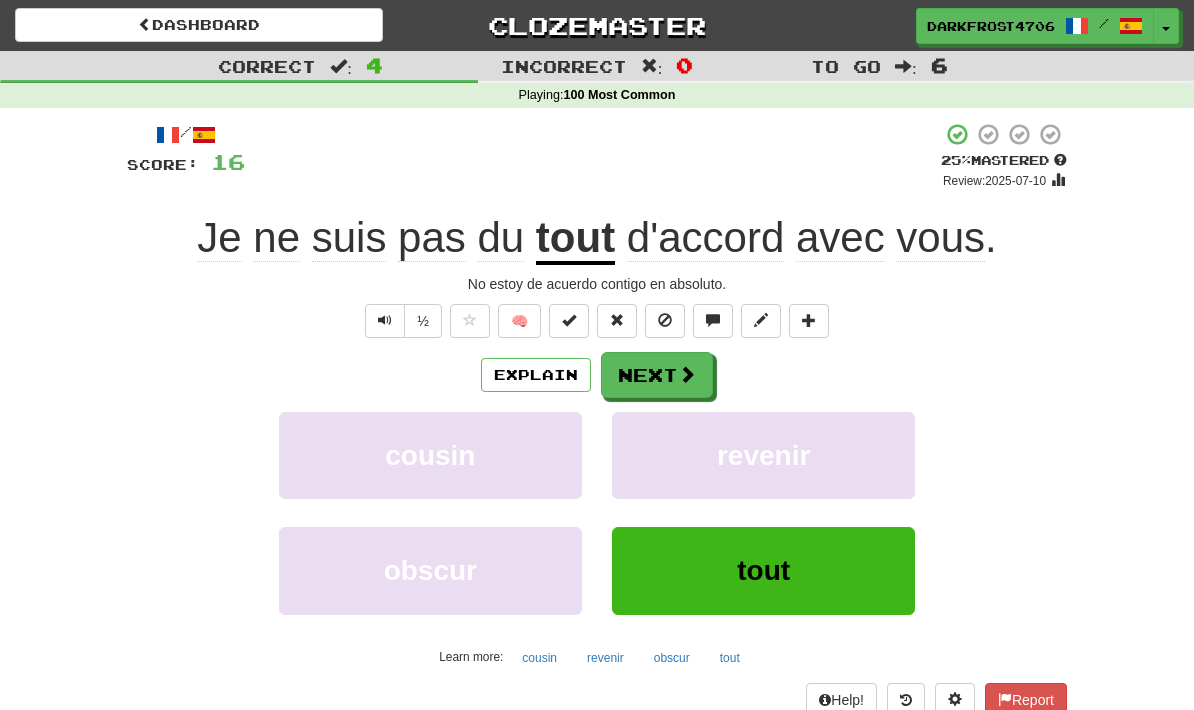 click at bounding box center (687, 374) 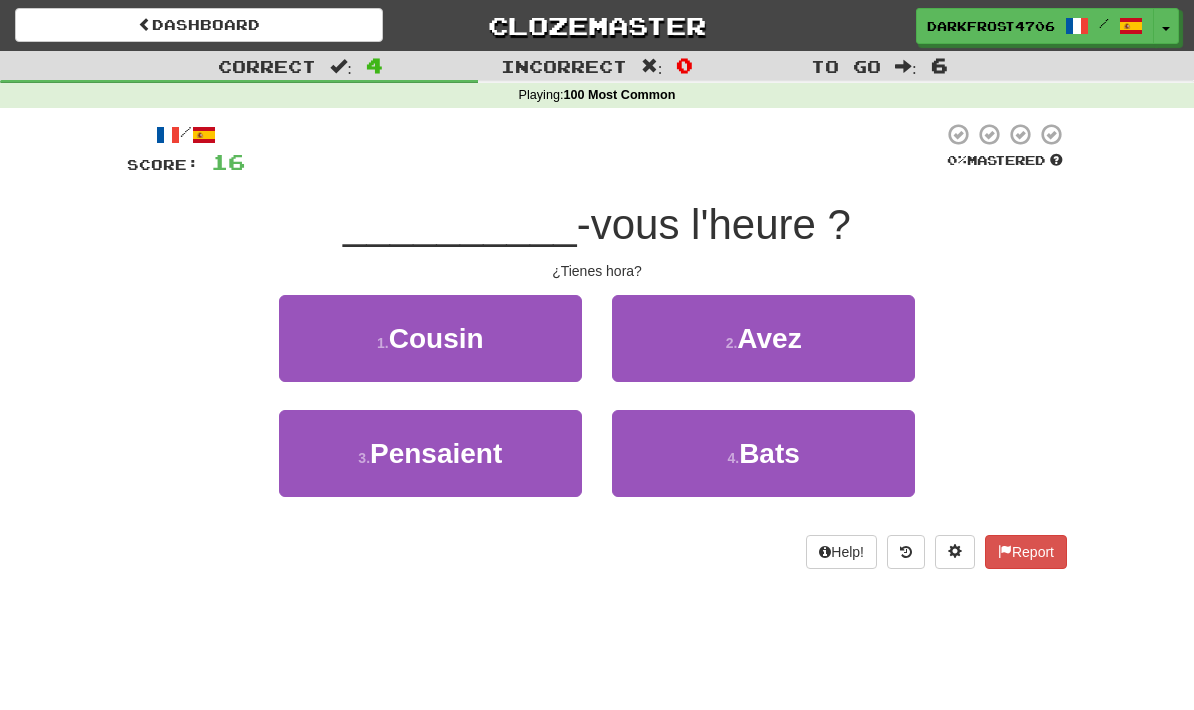 click on "2 .  Avez" at bounding box center [430, 338] 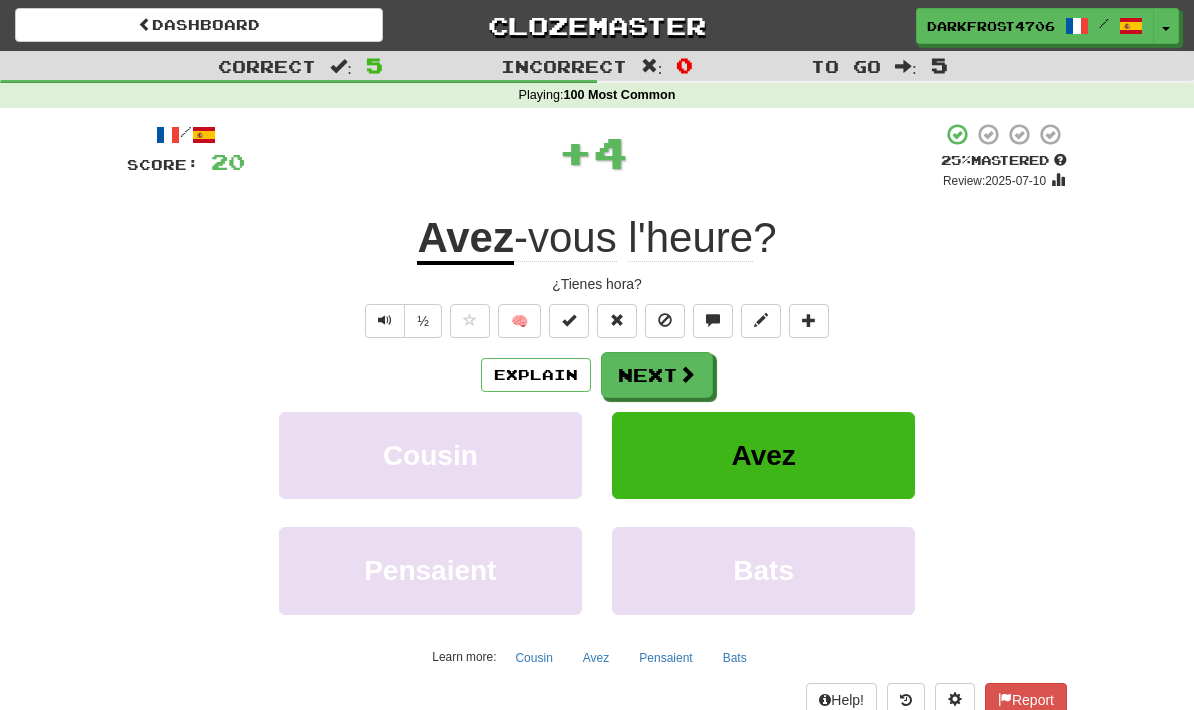 click at bounding box center (687, 374) 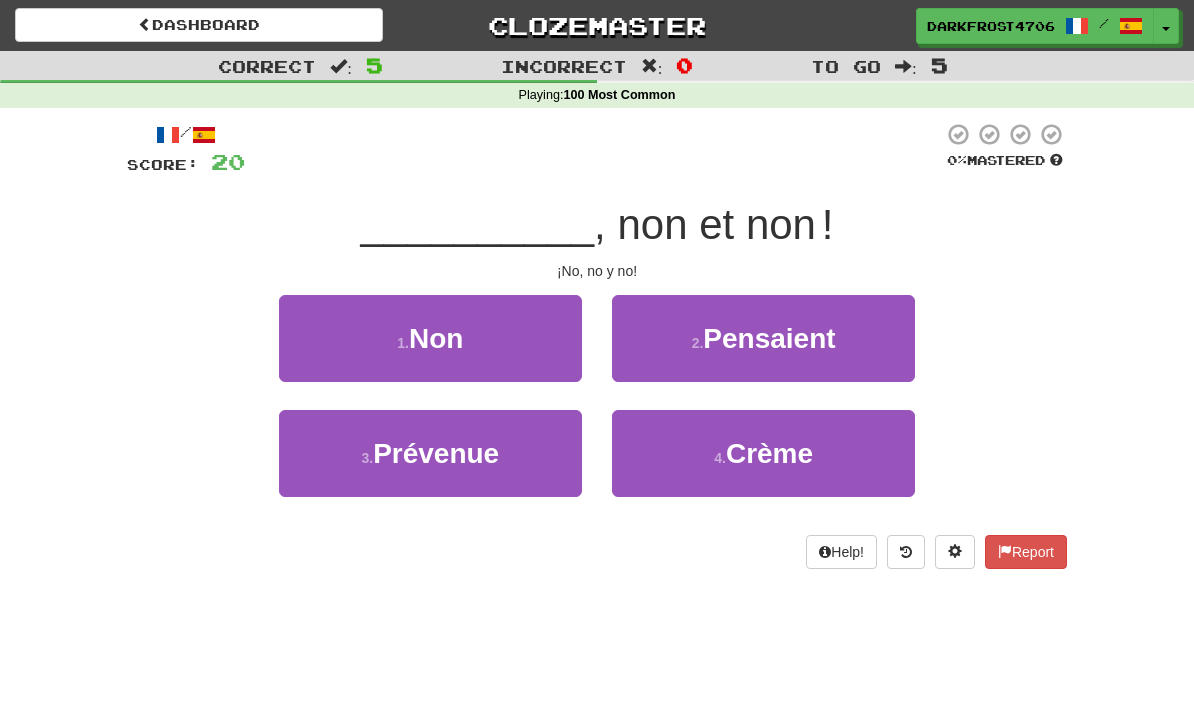 click on "1 .  Non" at bounding box center [430, 338] 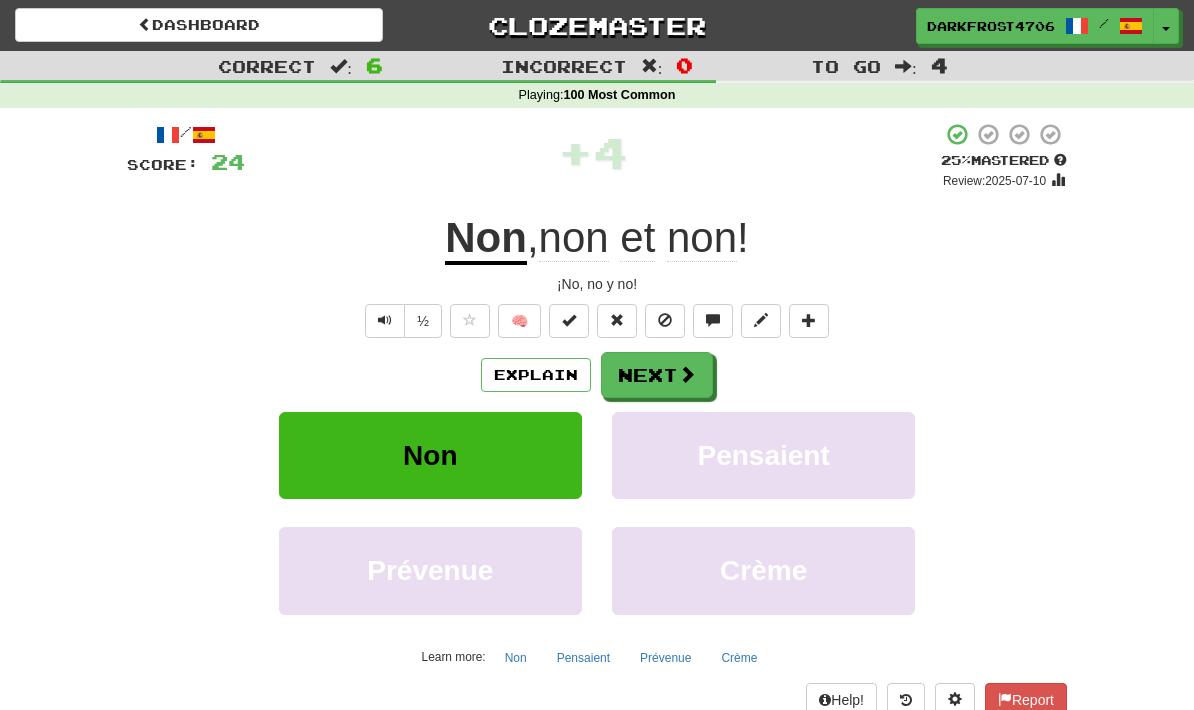 click at bounding box center [687, 374] 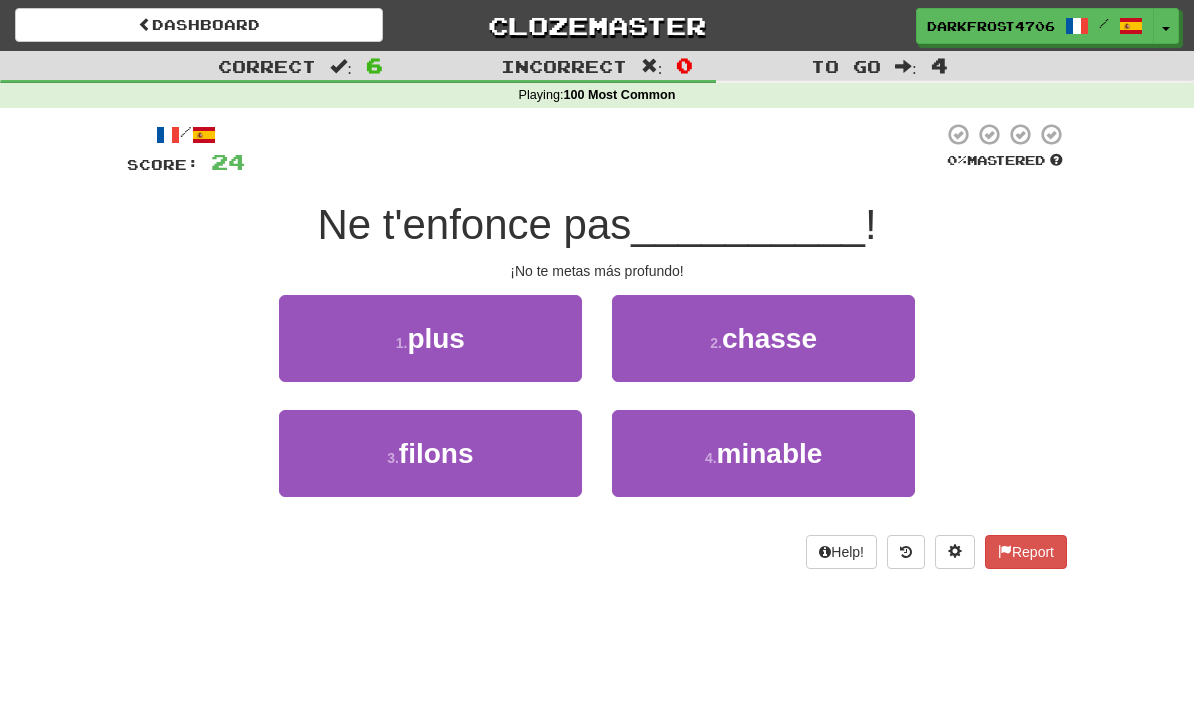 click on "1 .  plus" at bounding box center (430, 338) 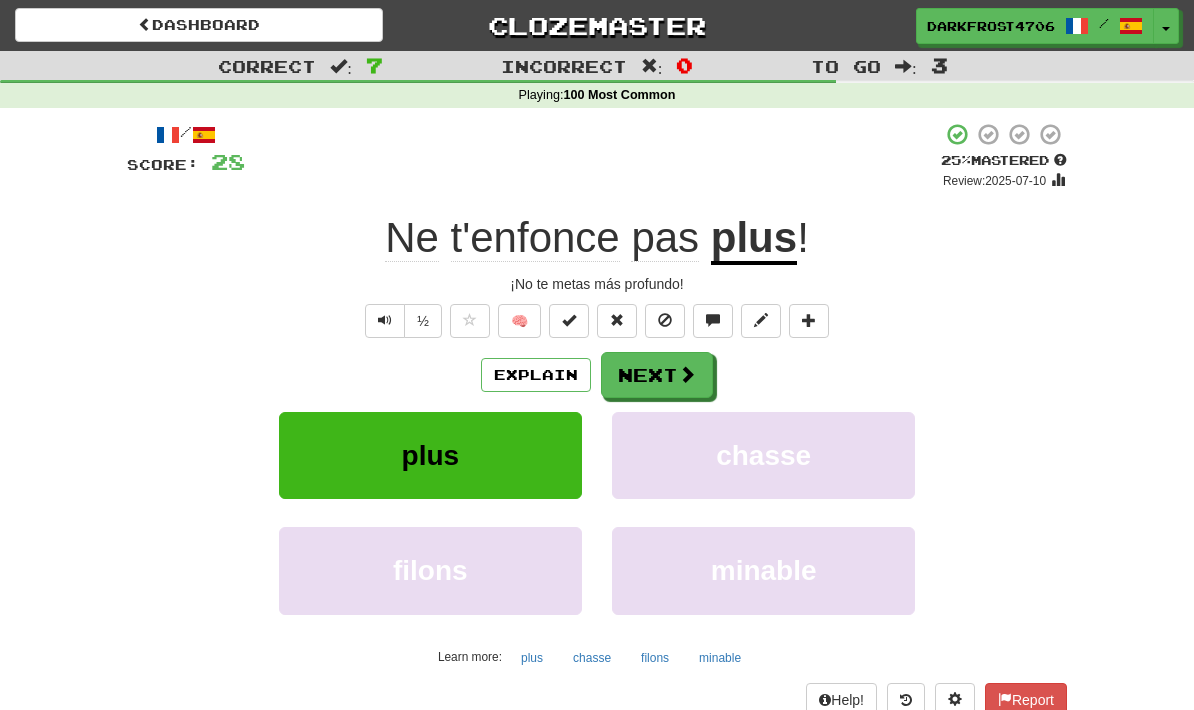click on "Next" at bounding box center (657, 375) 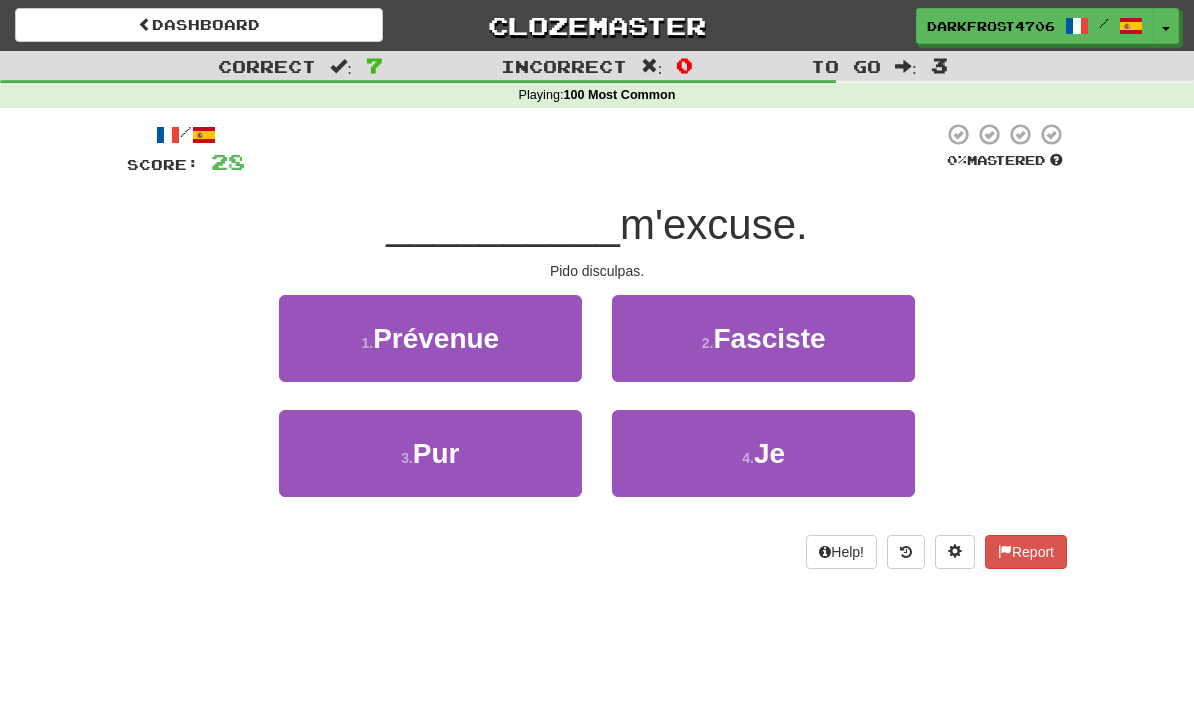 click on "4 .  Je" at bounding box center (430, 338) 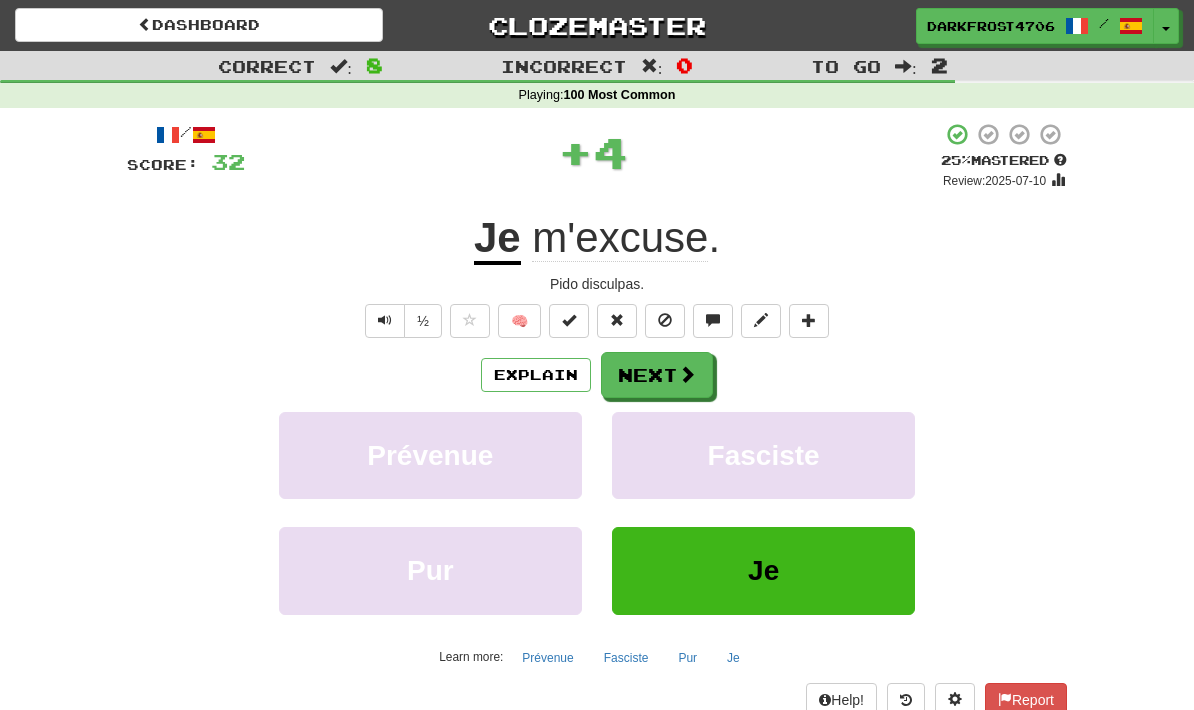 click on "Next" at bounding box center [657, 375] 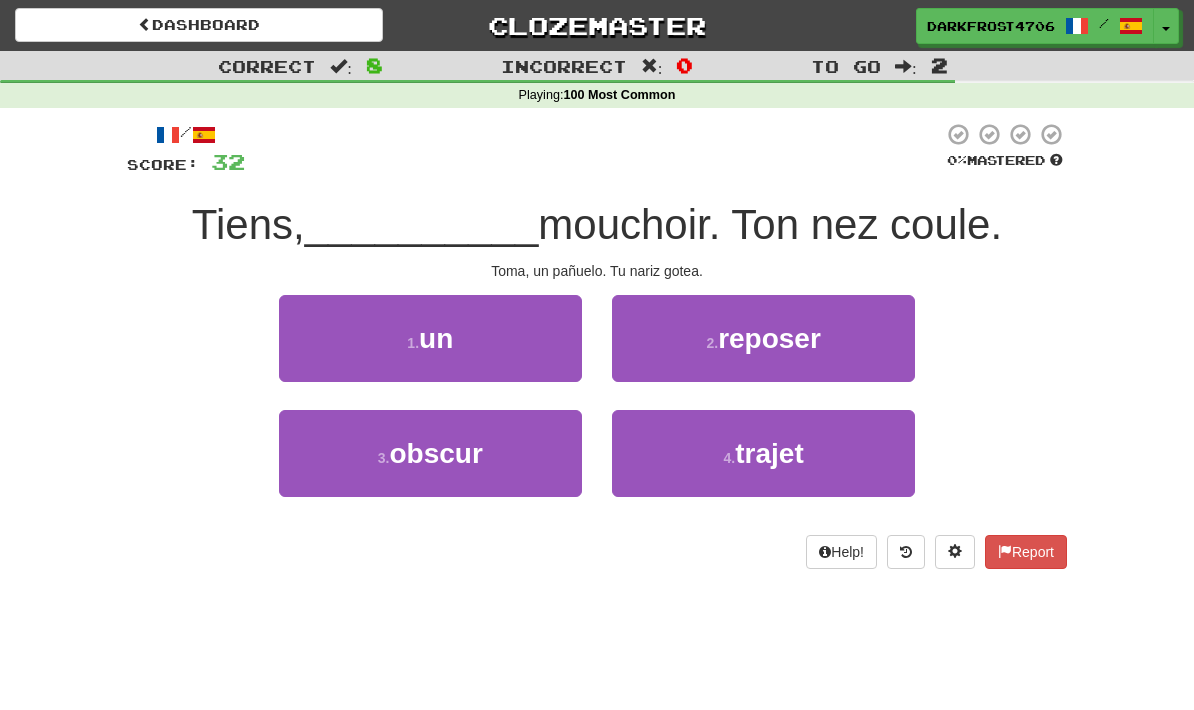 click on "1 .  un" at bounding box center [430, 338] 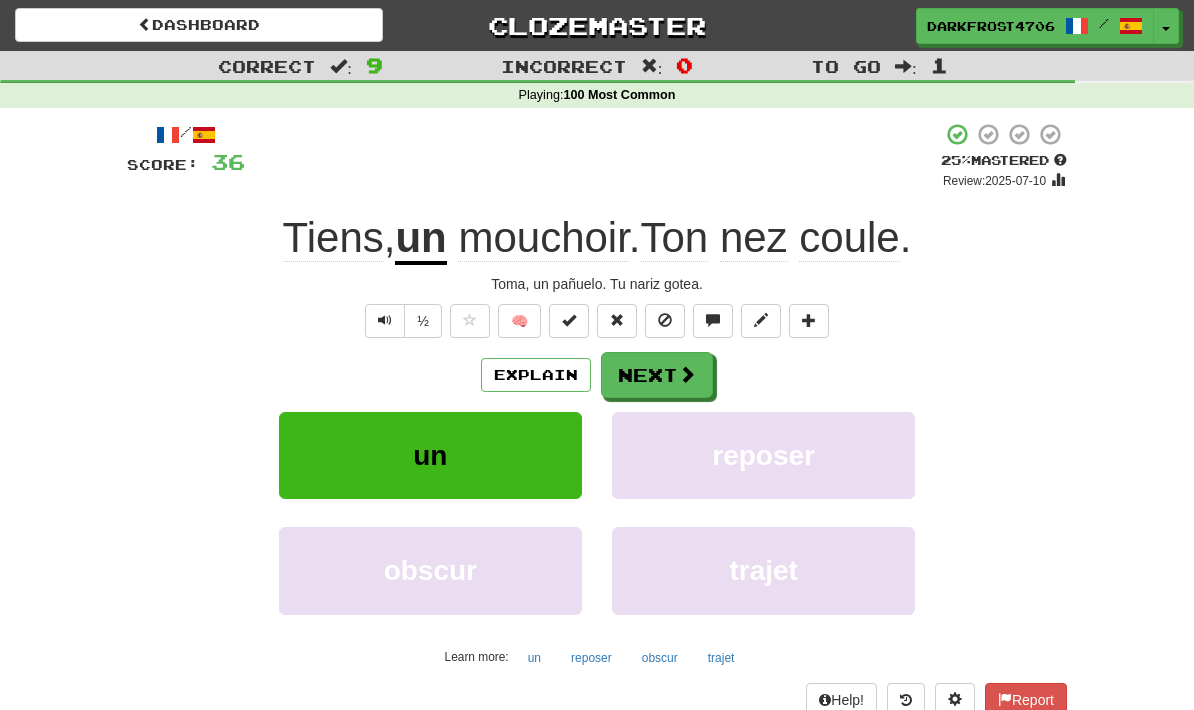 click on "Next" at bounding box center [657, 375] 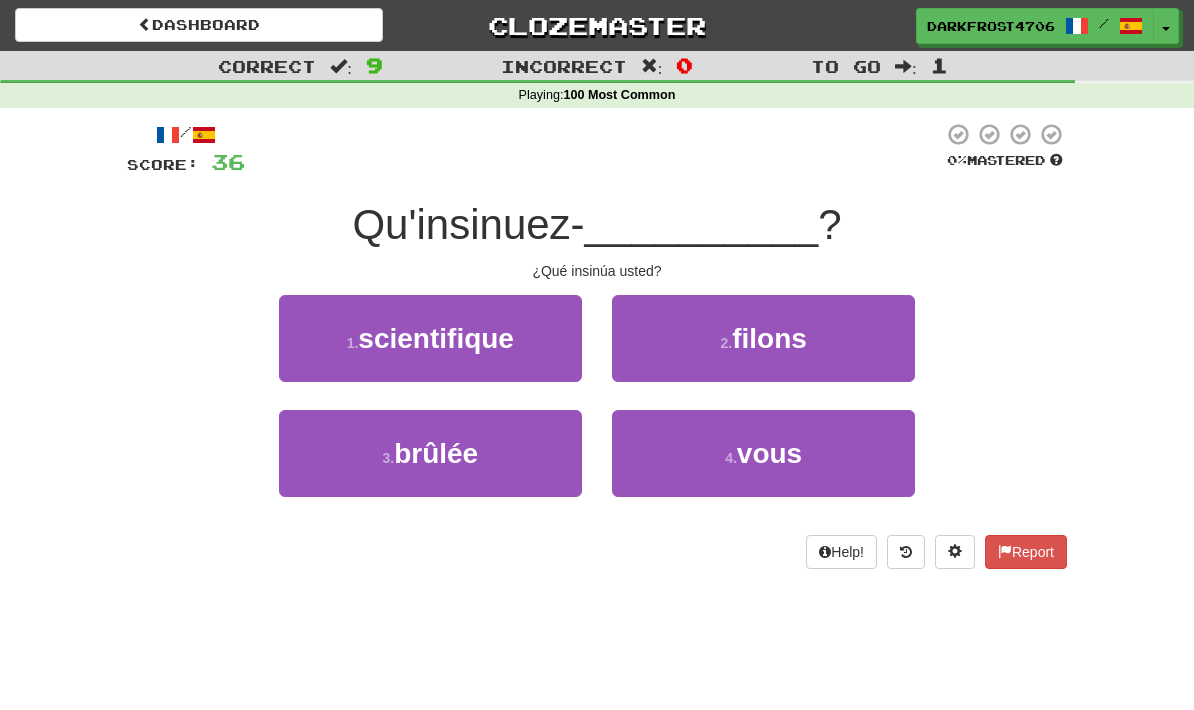 click on "4 .  vous" at bounding box center (430, 338) 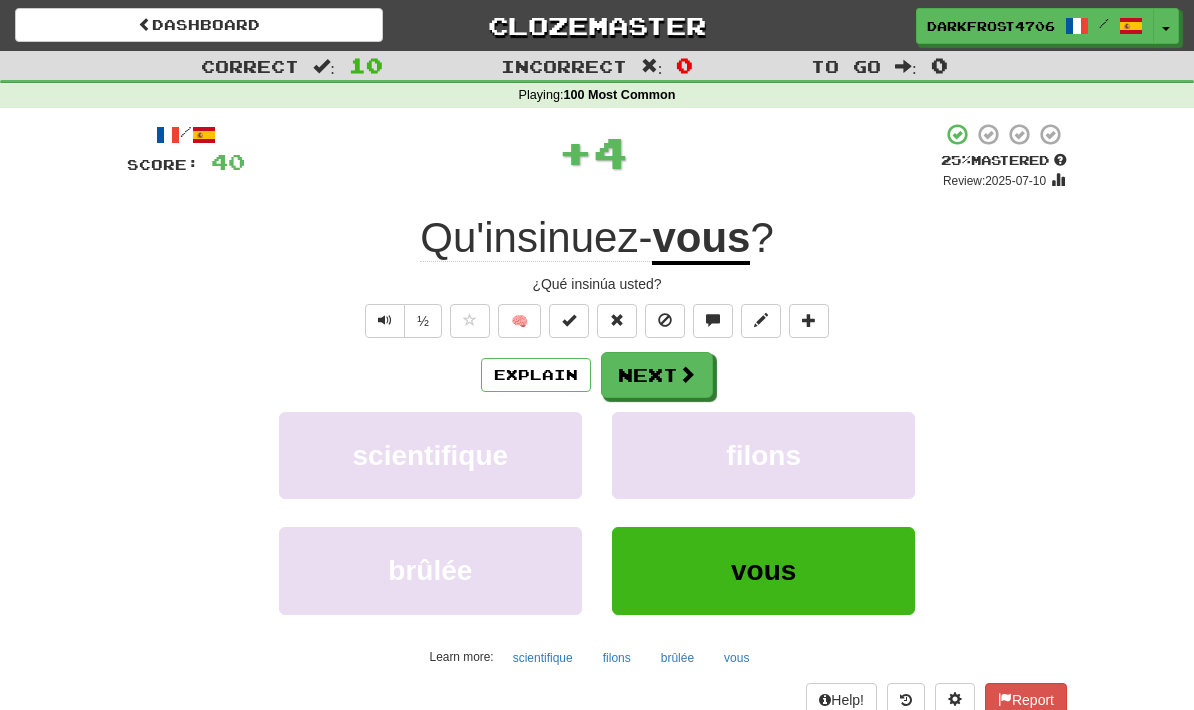 click at bounding box center (385, 321) 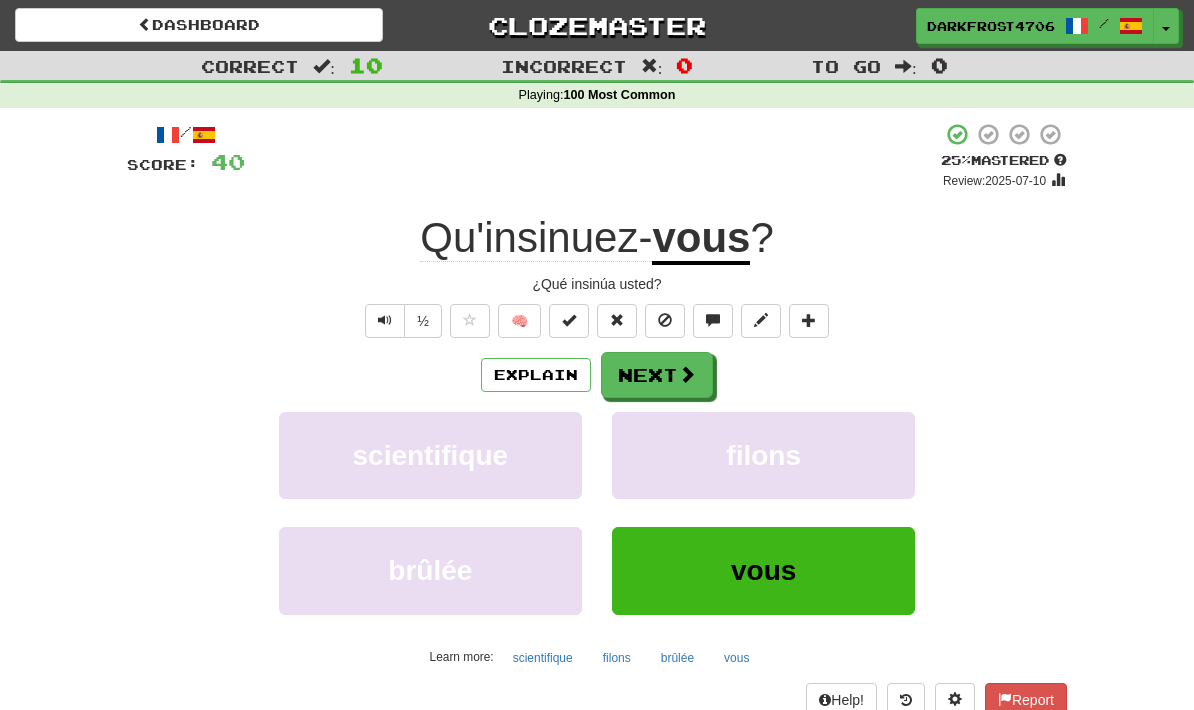 click at bounding box center [687, 374] 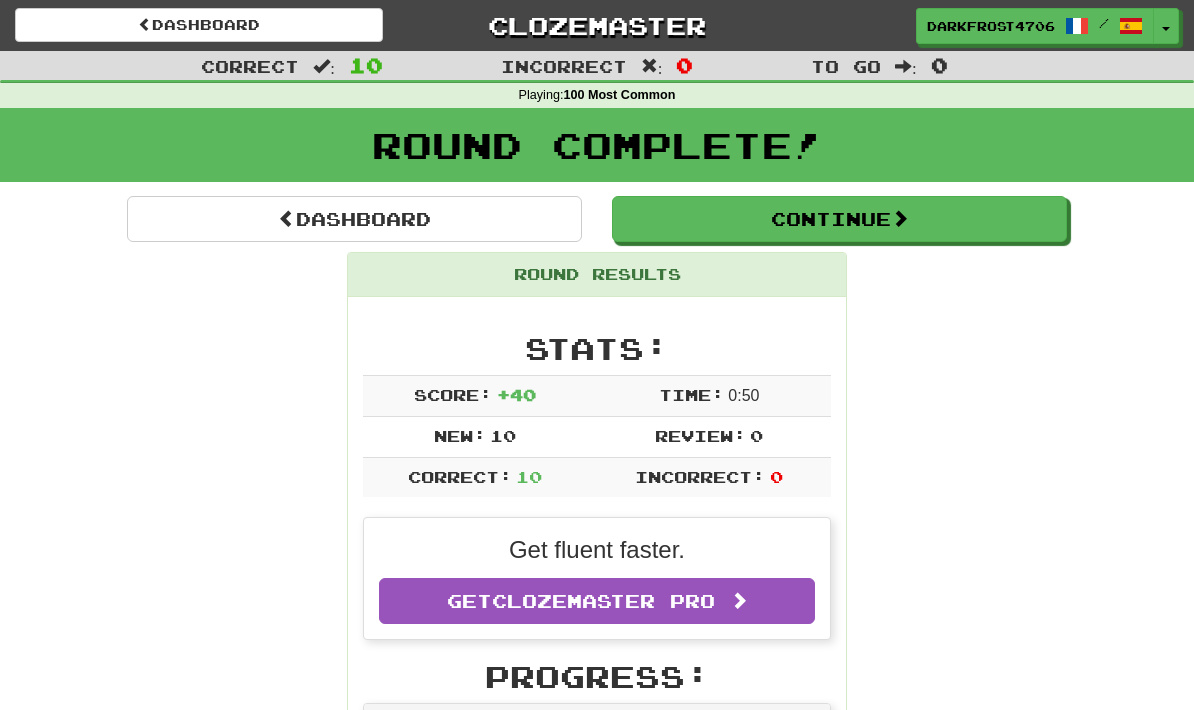 click on "Dashboard" at bounding box center (199, 25) 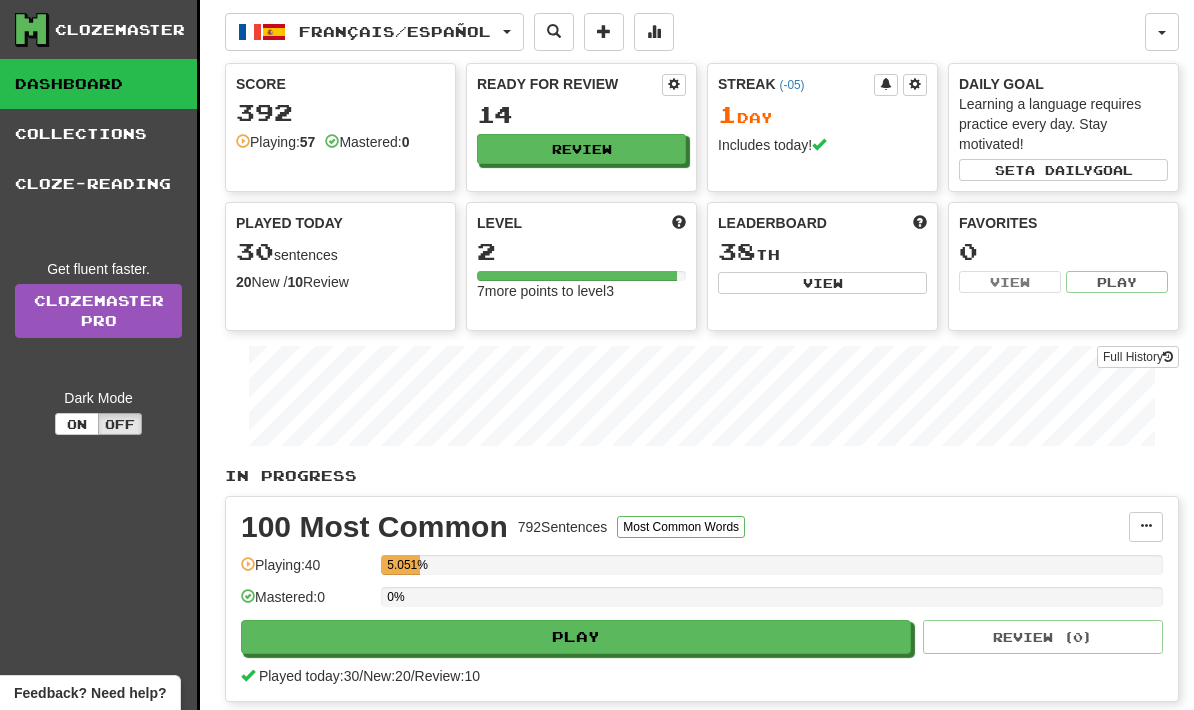 scroll, scrollTop: 0, scrollLeft: 0, axis: both 